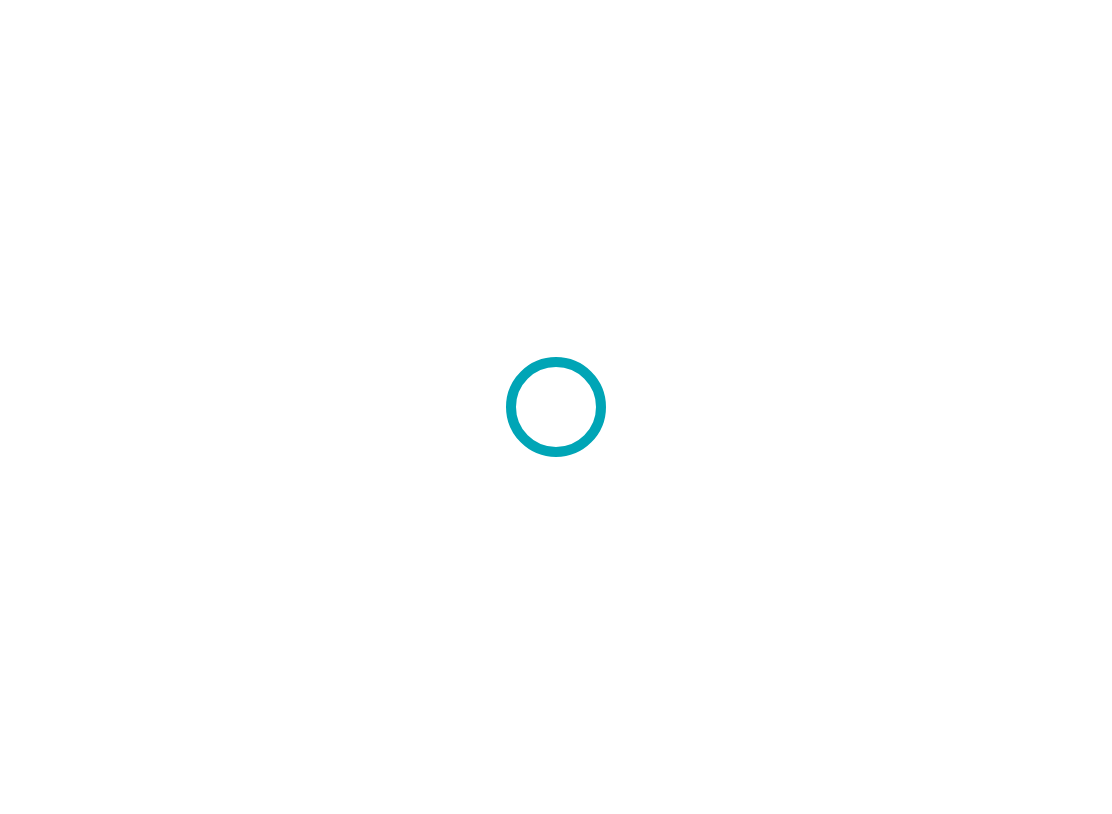 scroll, scrollTop: 0, scrollLeft: 0, axis: both 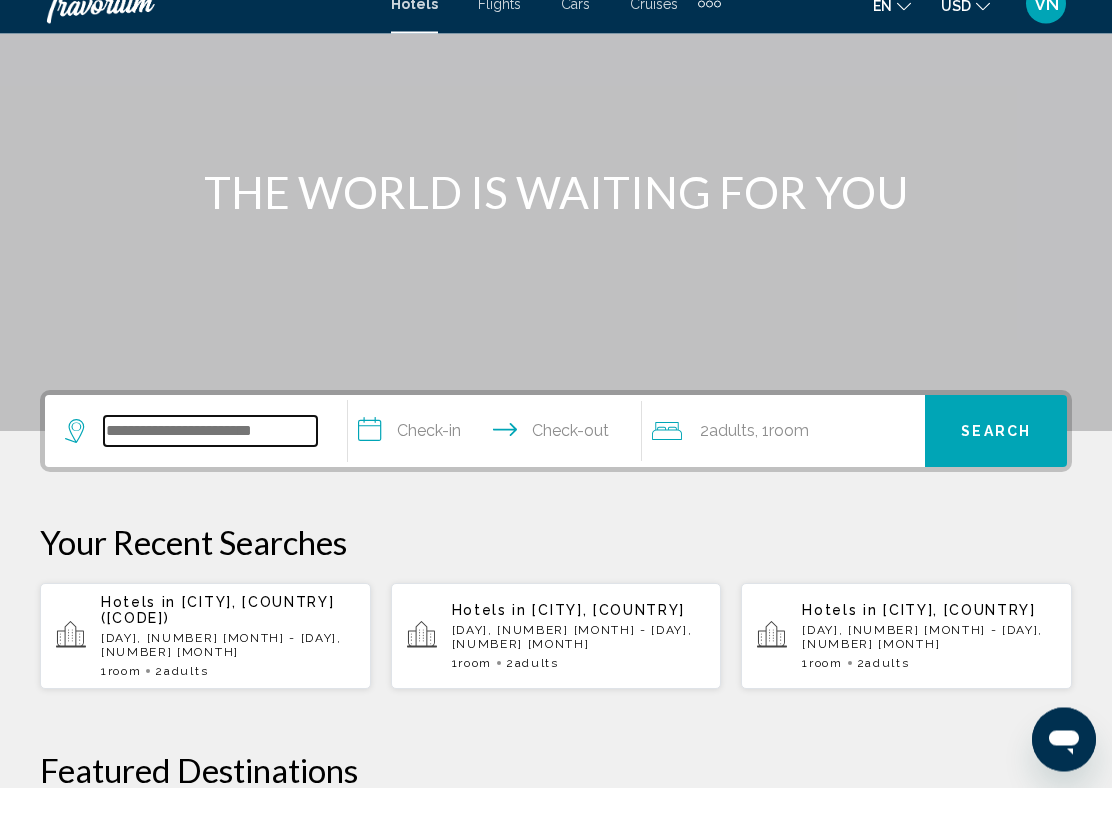 click at bounding box center [210, 458] 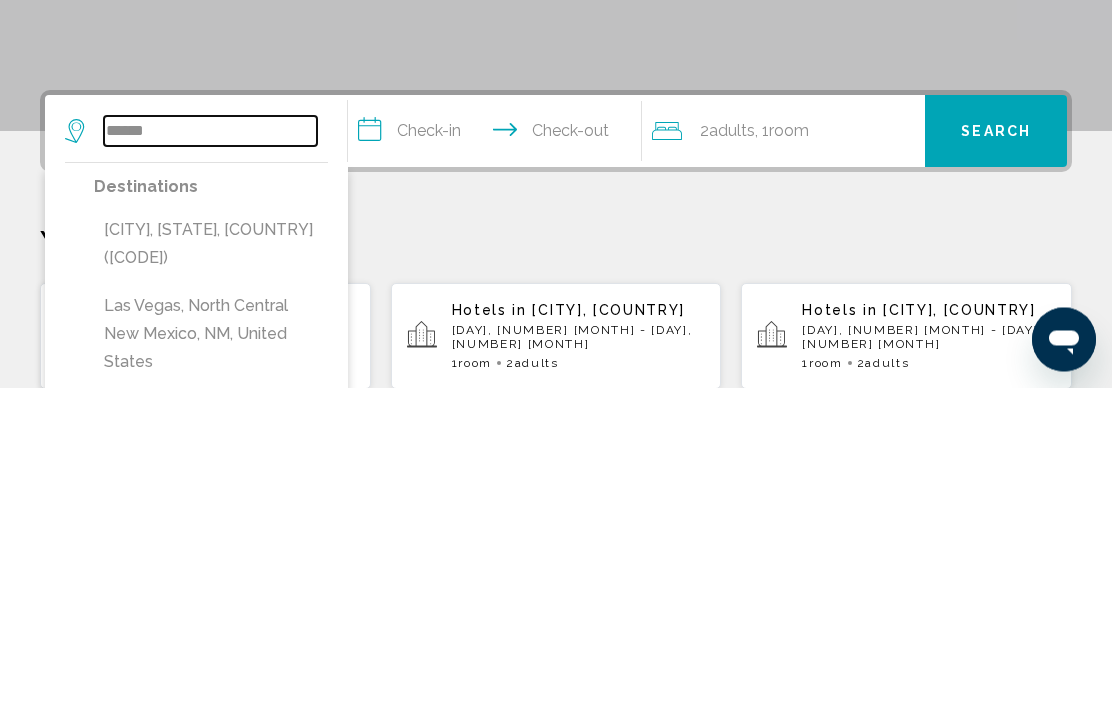 type on "******" 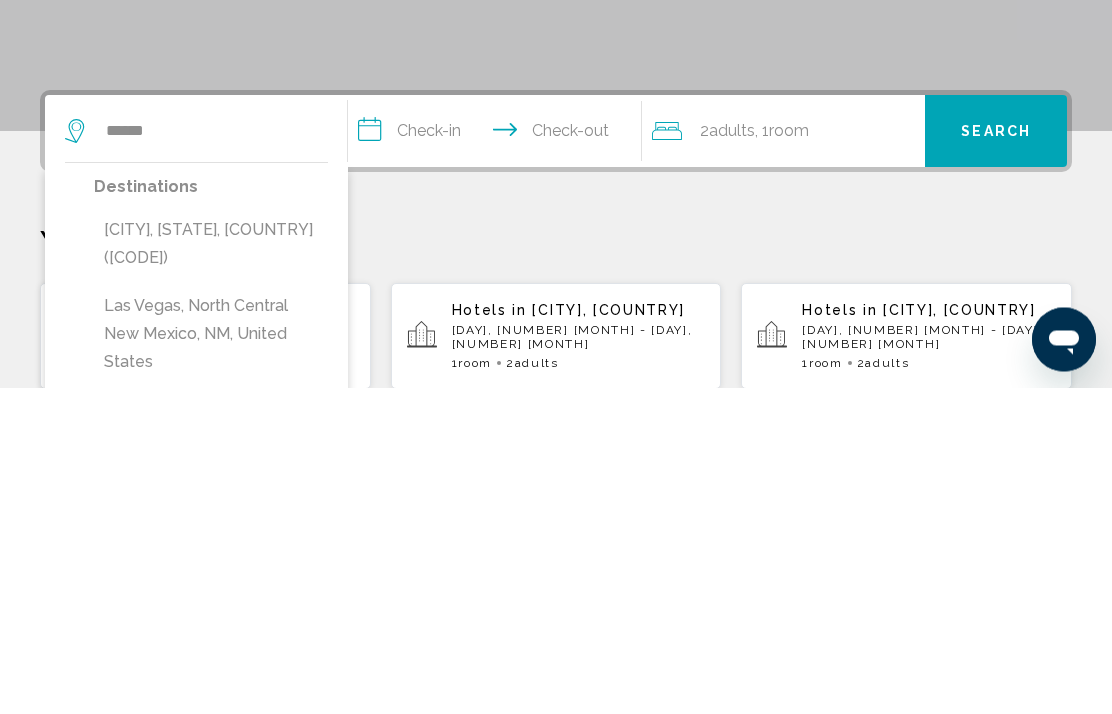 click on "[CITY], [STATE], [COUNTRY] ([CODE])" at bounding box center [211, 571] 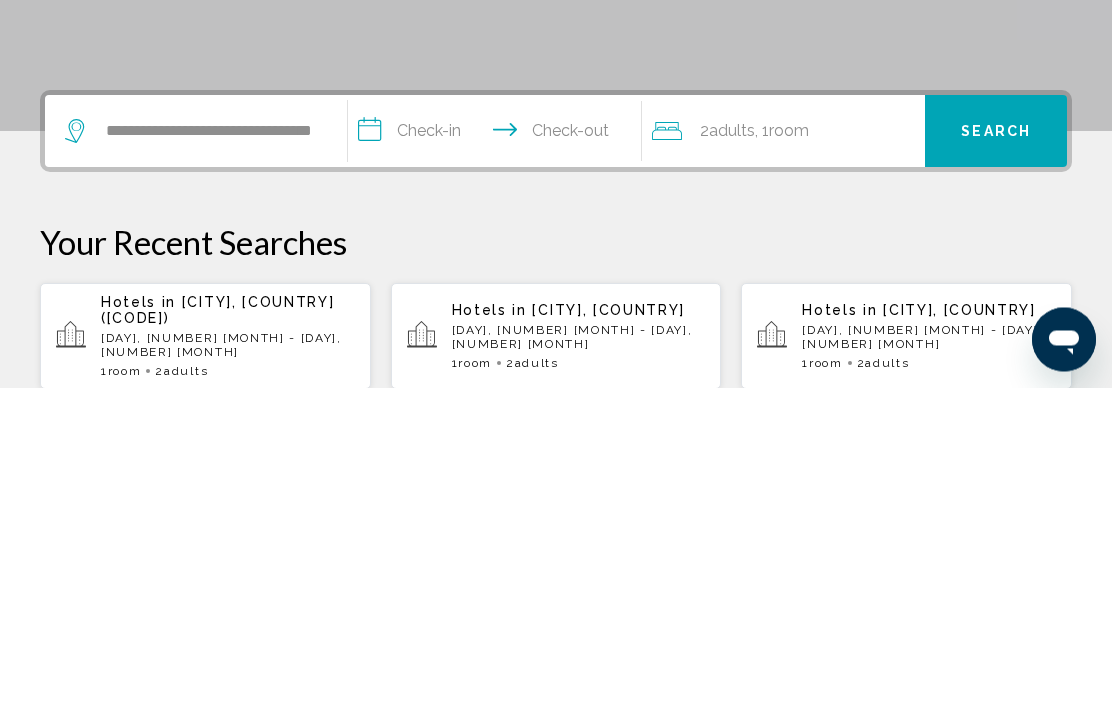 click on "**********" at bounding box center [498, 461] 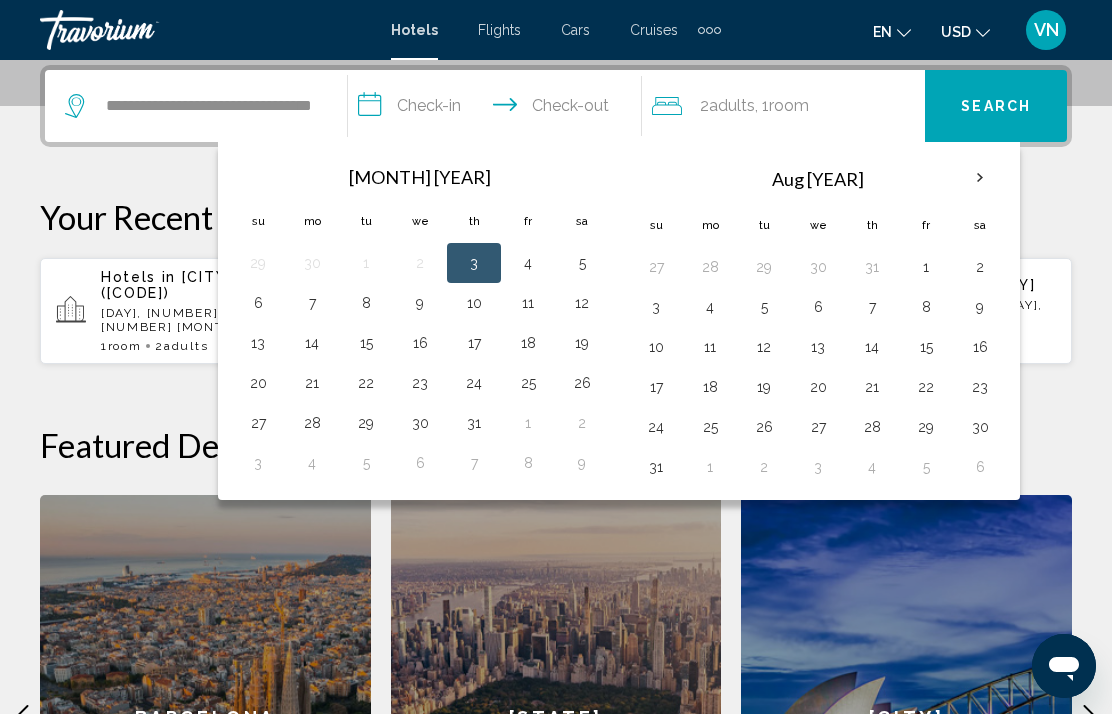 click on "24" at bounding box center (474, 383) 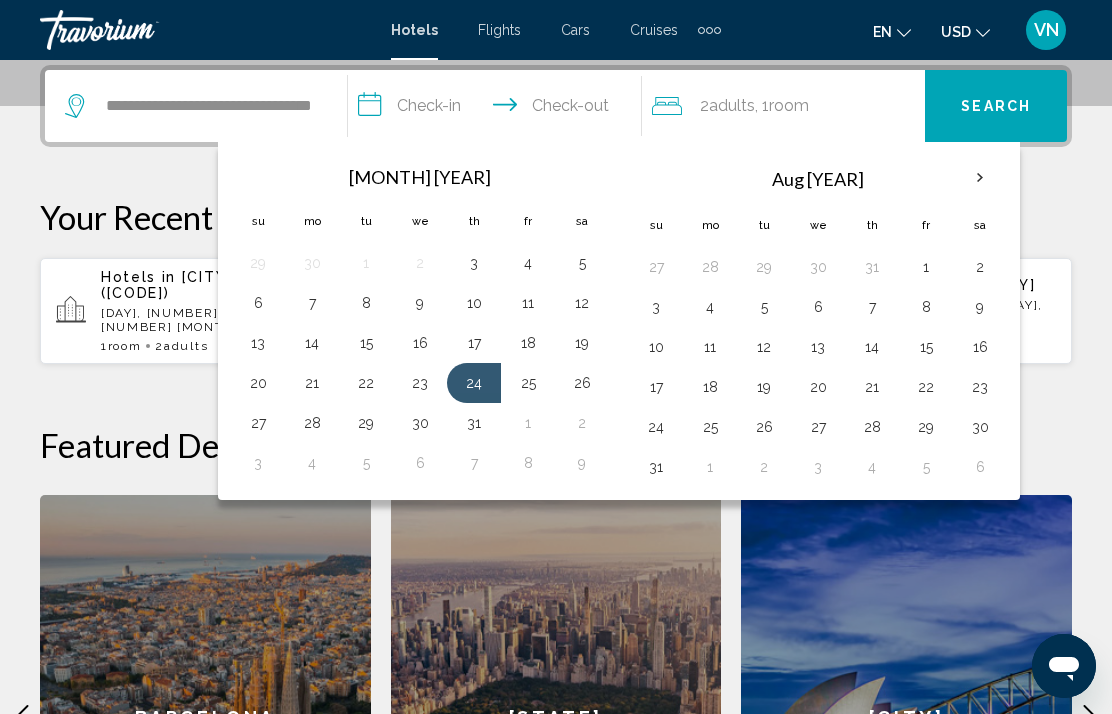 click on "27" at bounding box center (258, 423) 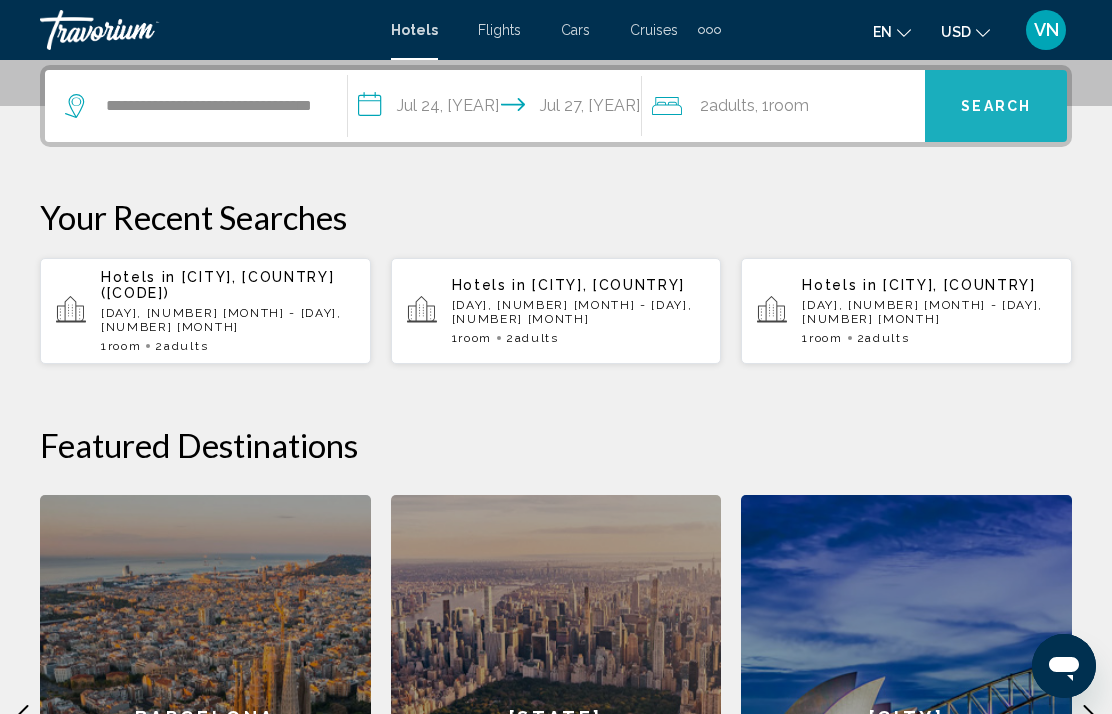 click on "Search" at bounding box center [996, 107] 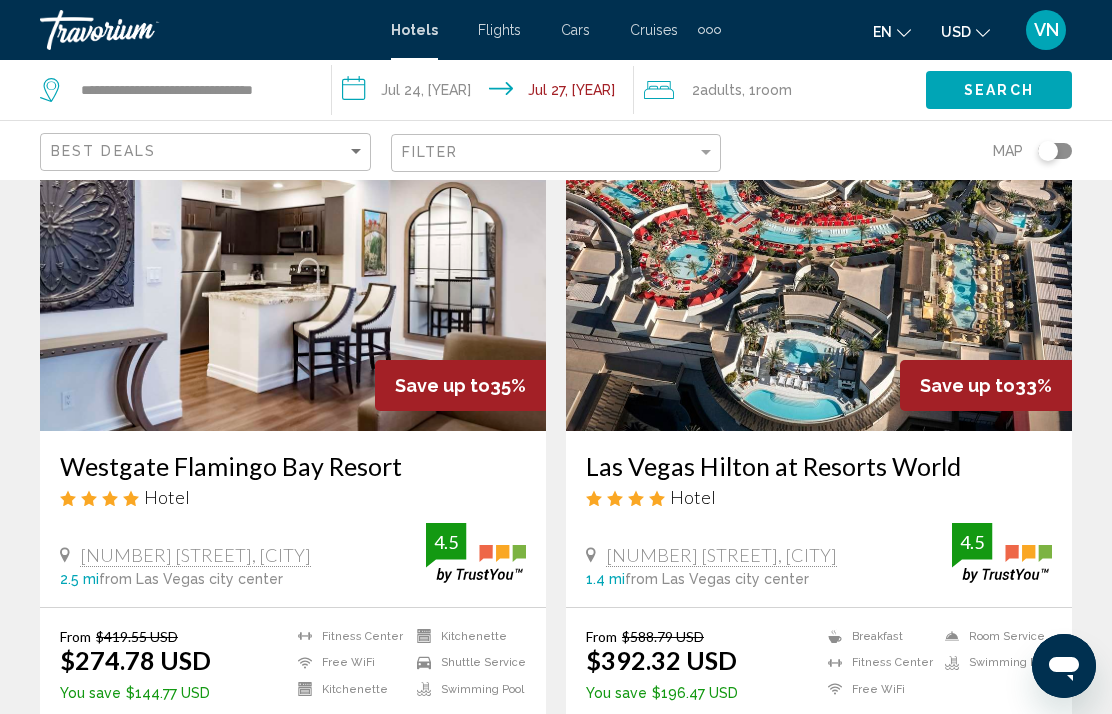 scroll, scrollTop: 2375, scrollLeft: 0, axis: vertical 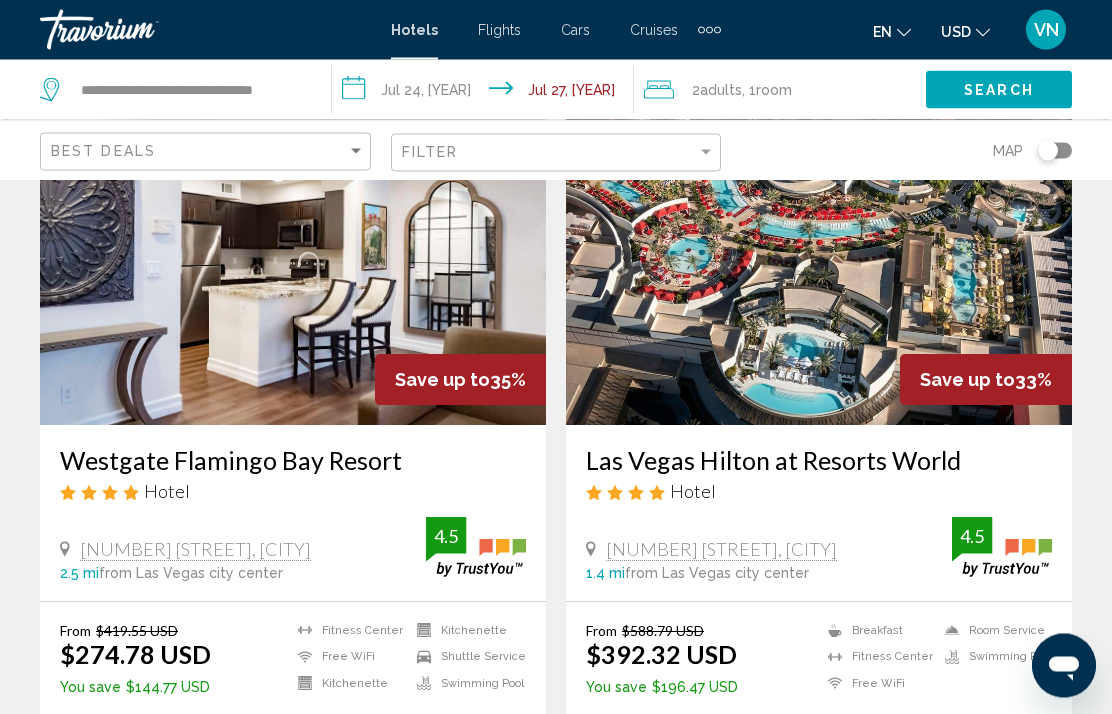 click on "Westgate Flamingo Bay Resort" at bounding box center [293, 461] 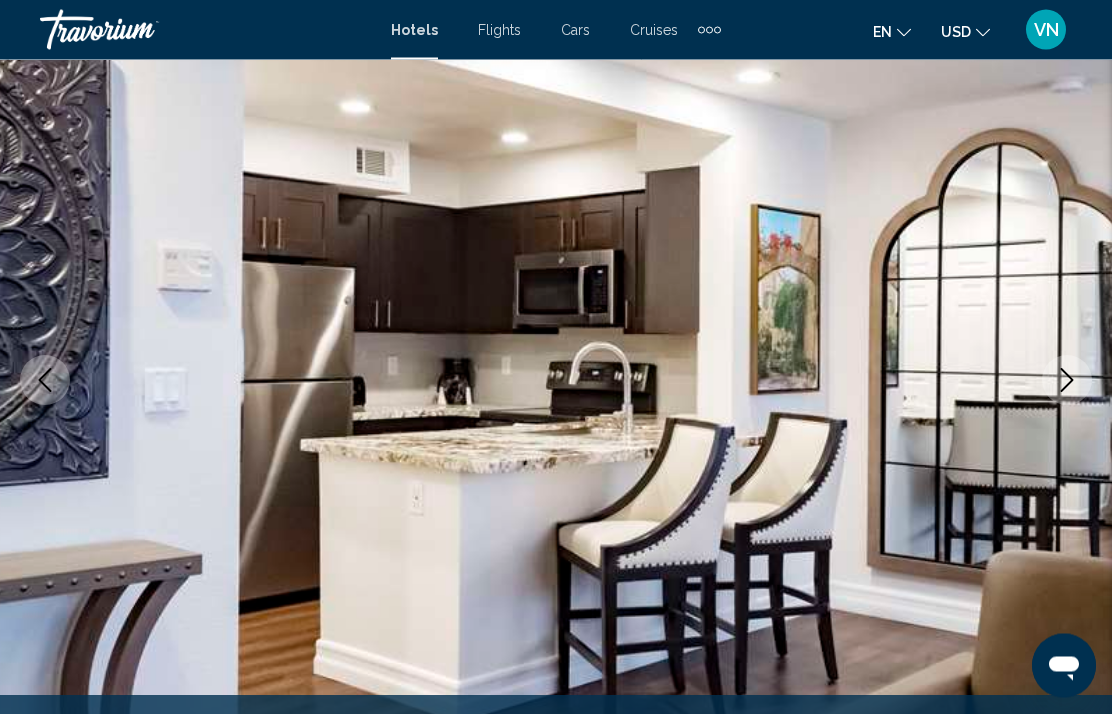 scroll, scrollTop: 155, scrollLeft: 0, axis: vertical 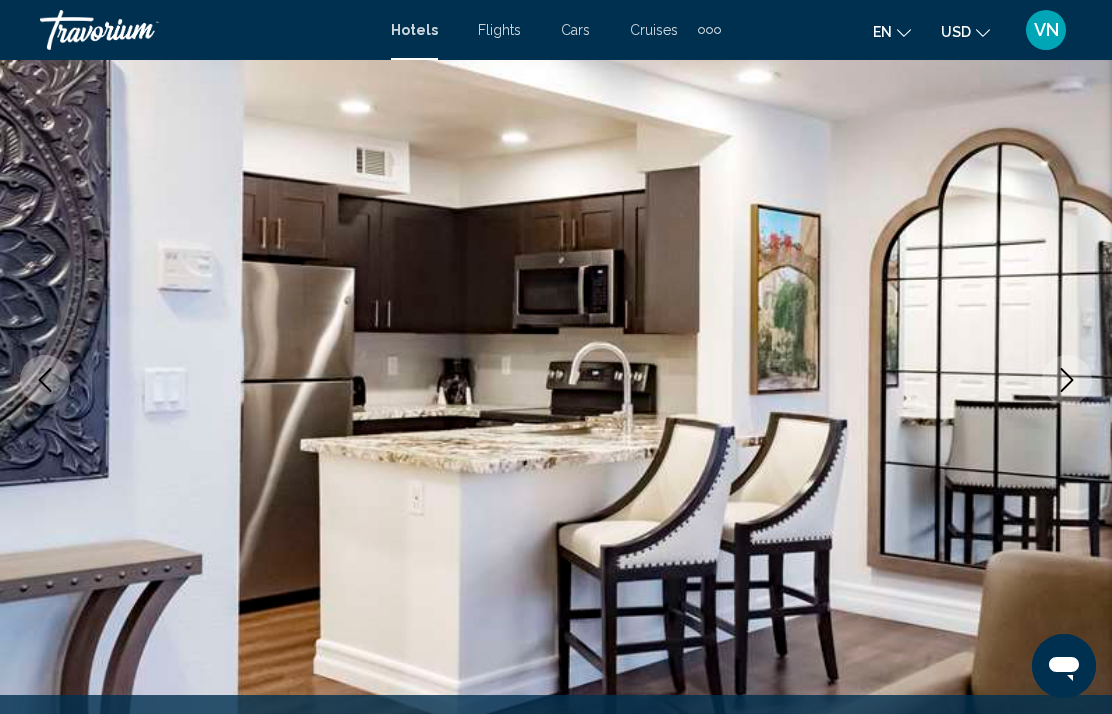 click at bounding box center (1067, 380) 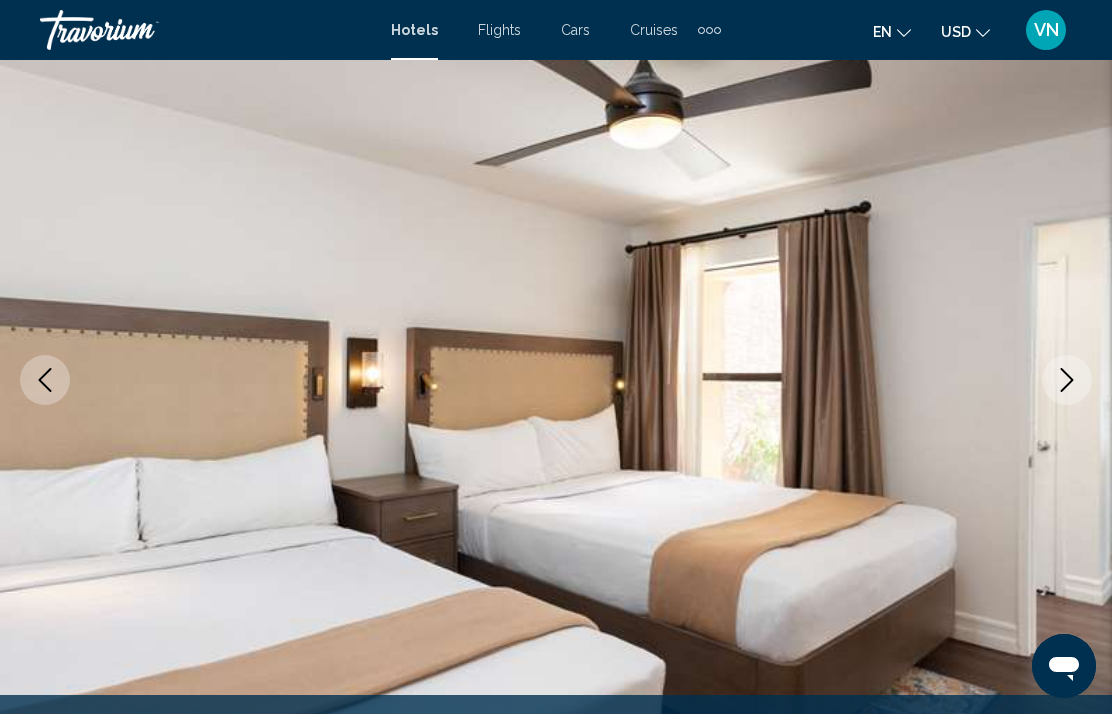 click at bounding box center (1067, 380) 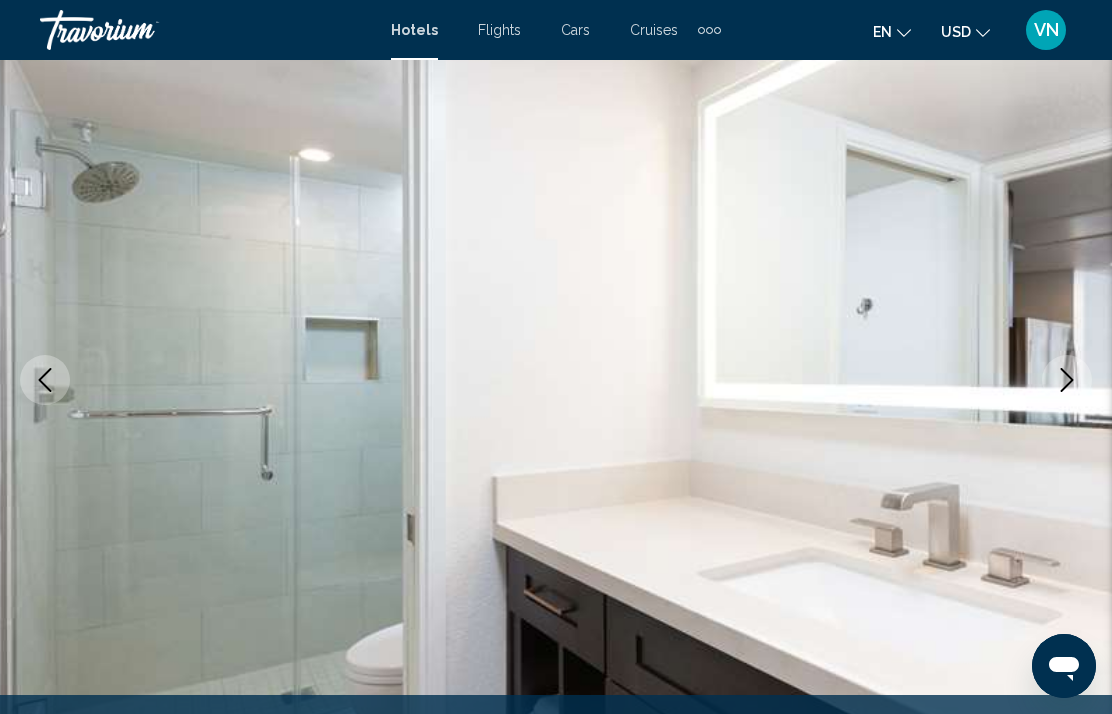 click at bounding box center [1067, 380] 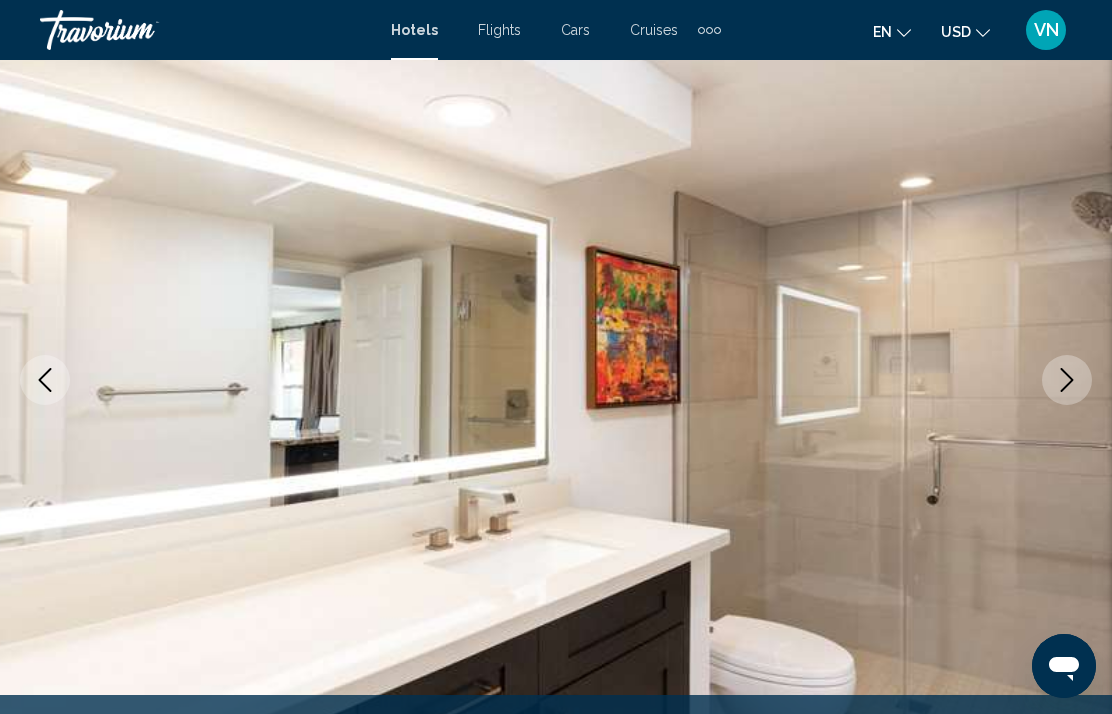 click at bounding box center (1067, 380) 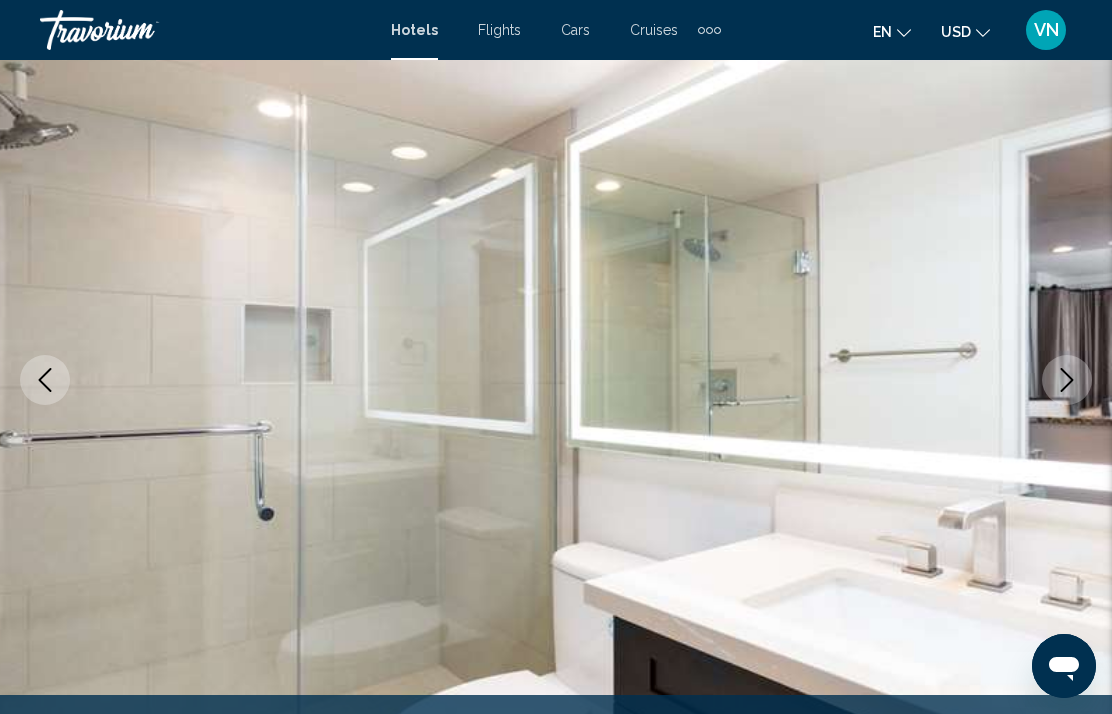 click at bounding box center (1067, 380) 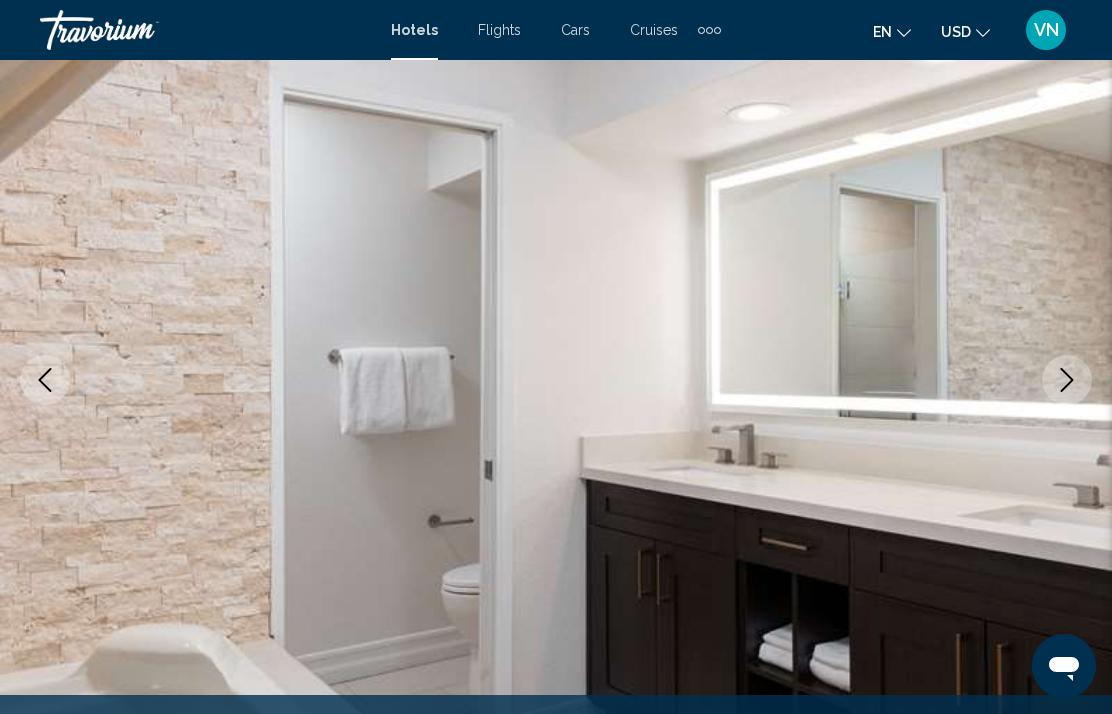 click at bounding box center (1067, 380) 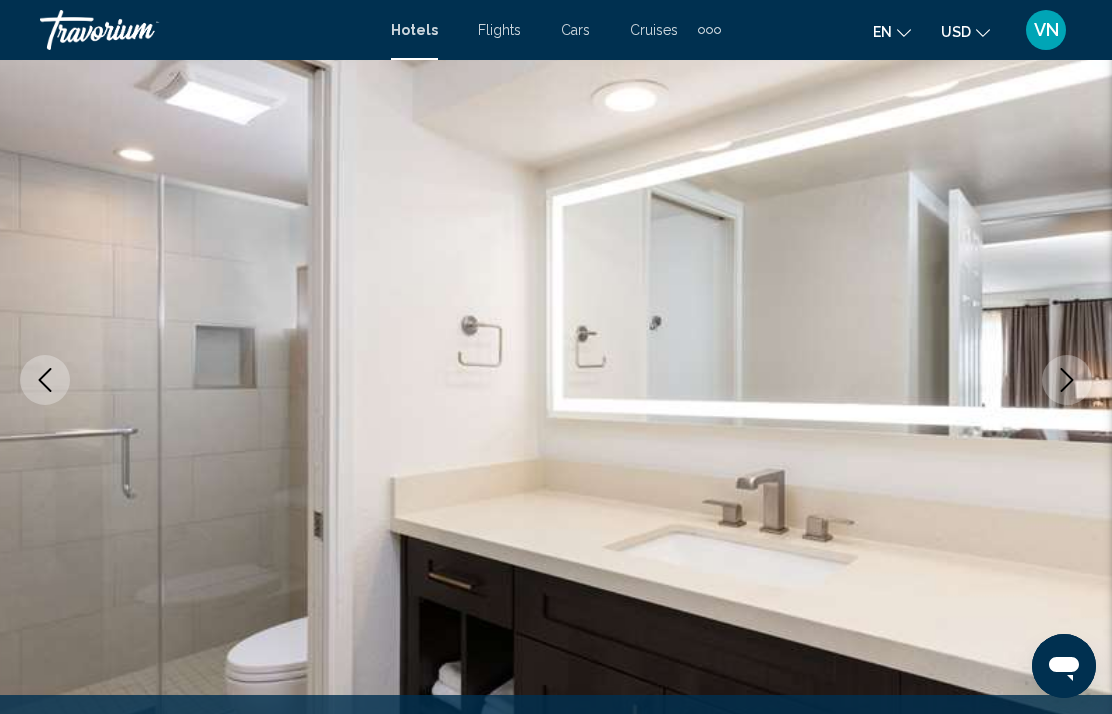 click at bounding box center [1067, 380] 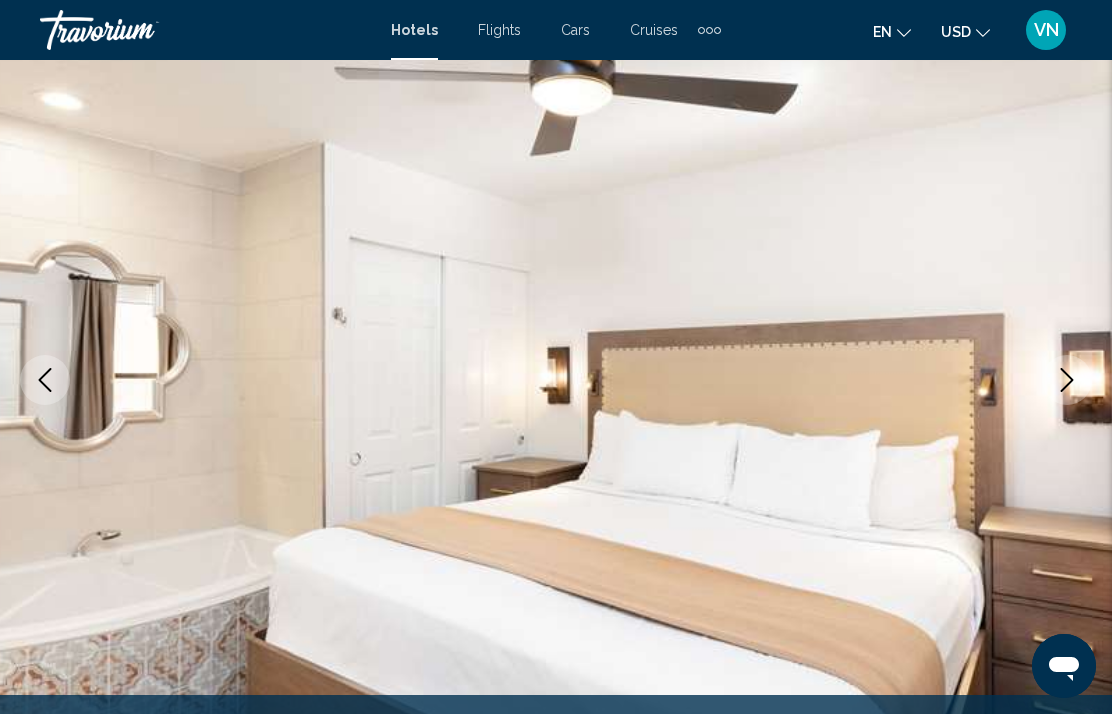 click at bounding box center [1067, 380] 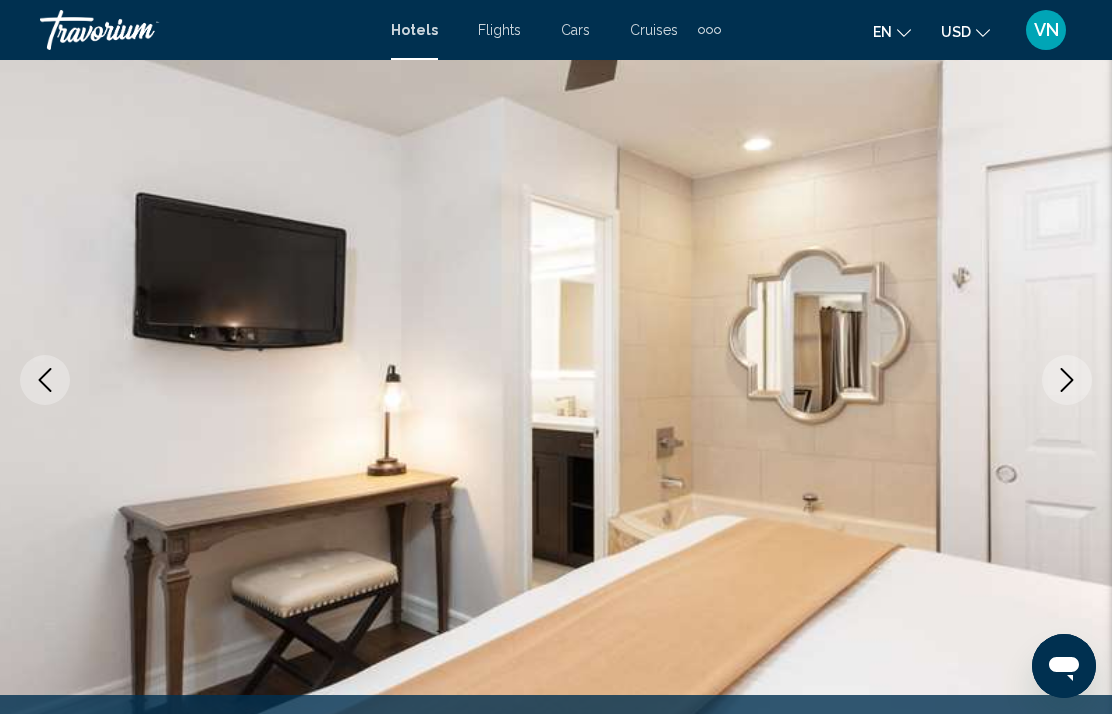 click at bounding box center [1067, 380] 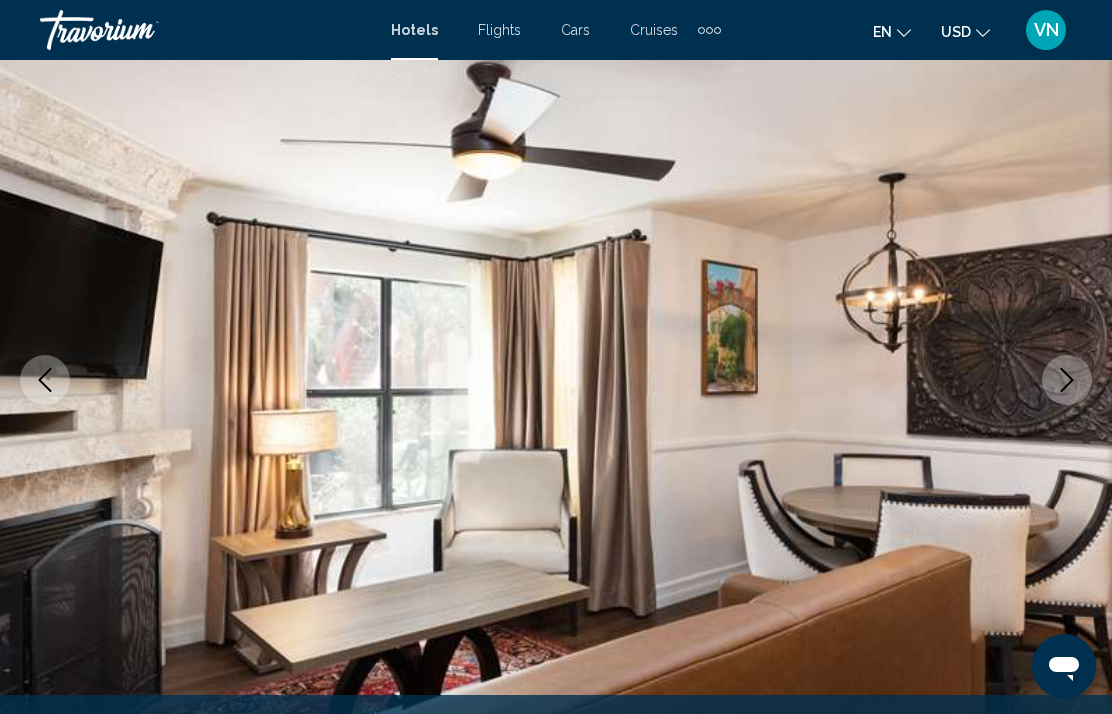 click at bounding box center (1067, 380) 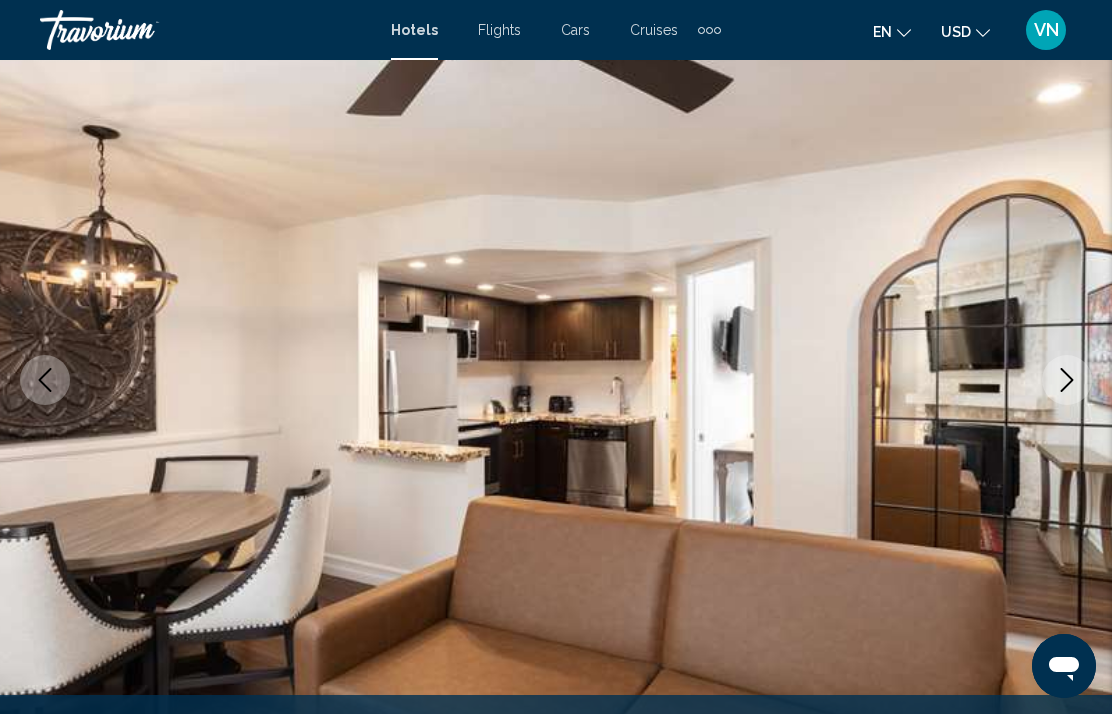 click at bounding box center (1067, 380) 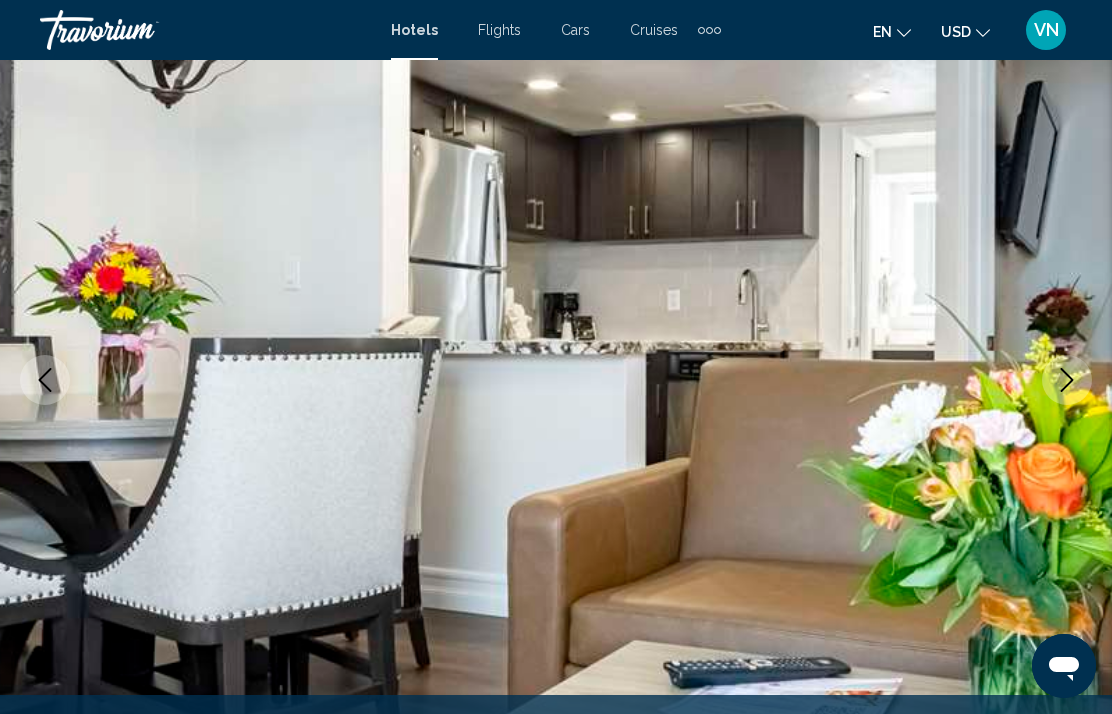 click at bounding box center [1067, 380] 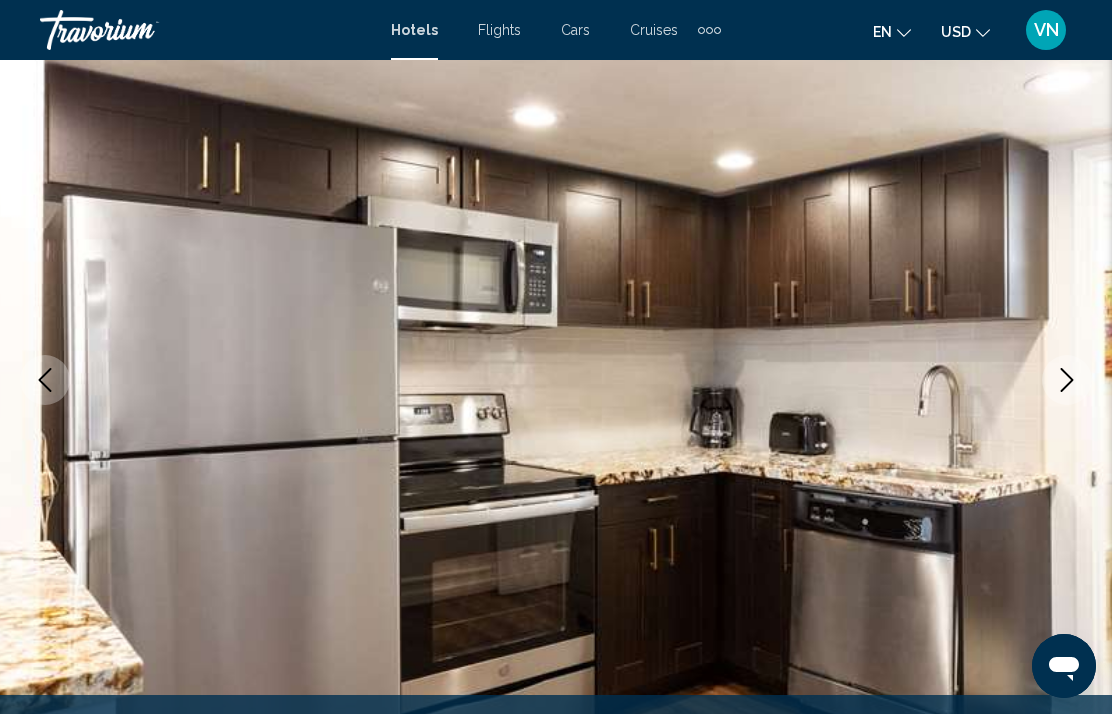 click at bounding box center [1067, 380] 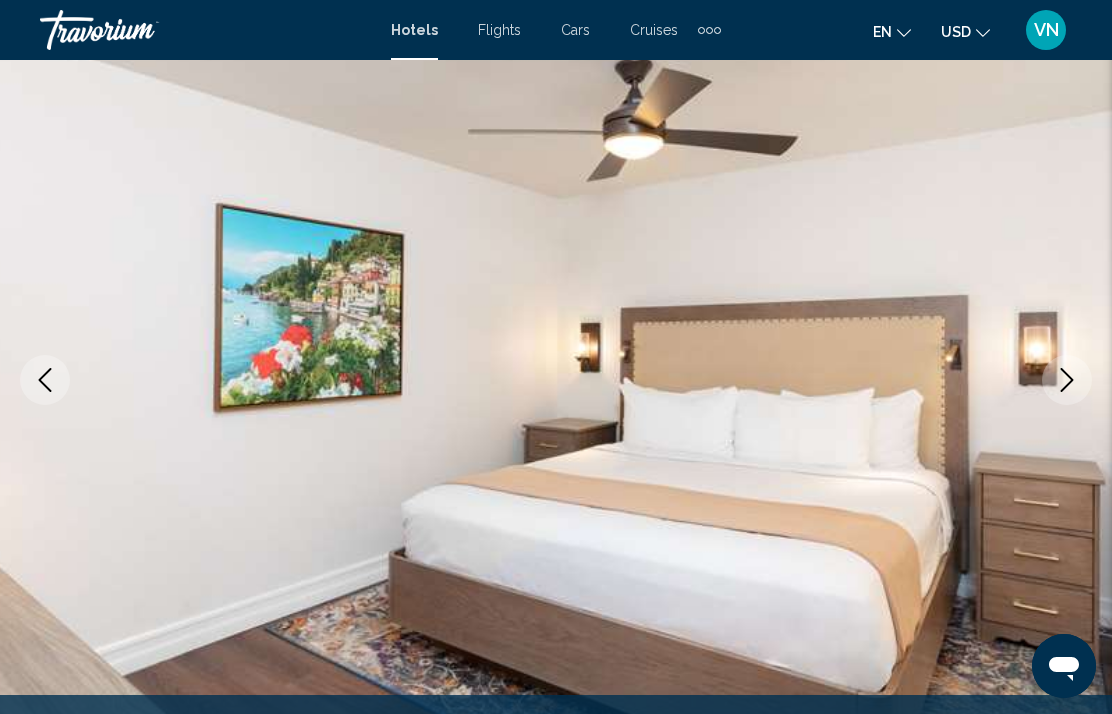 click at bounding box center (1067, 380) 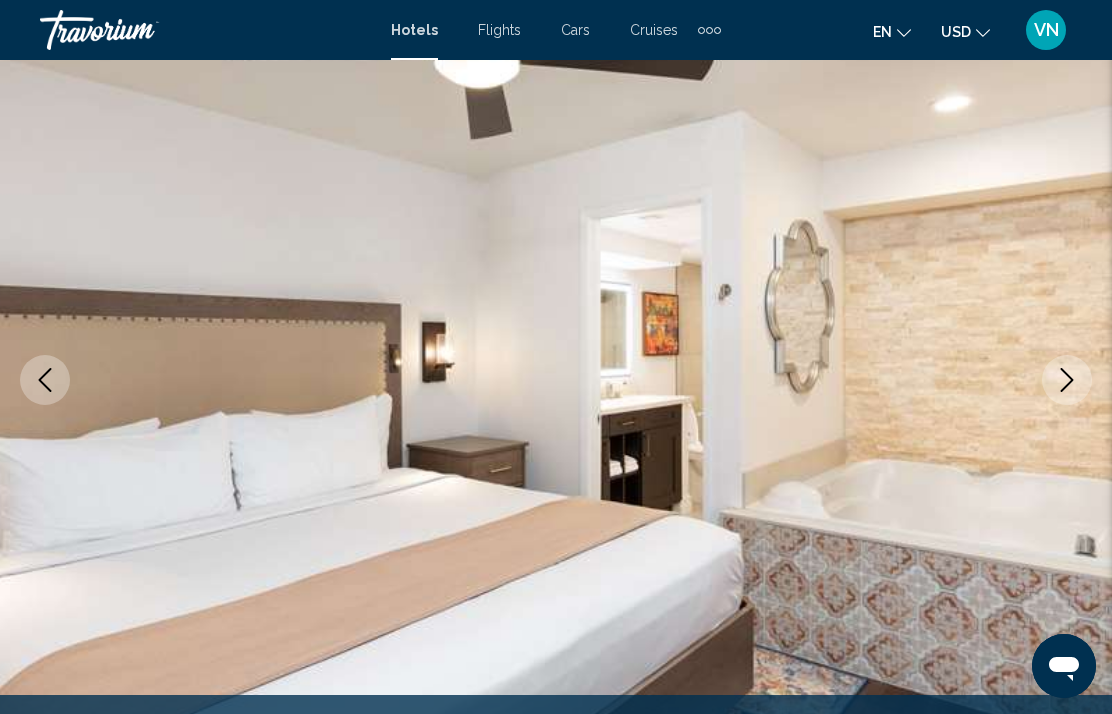 click at bounding box center [1067, 380] 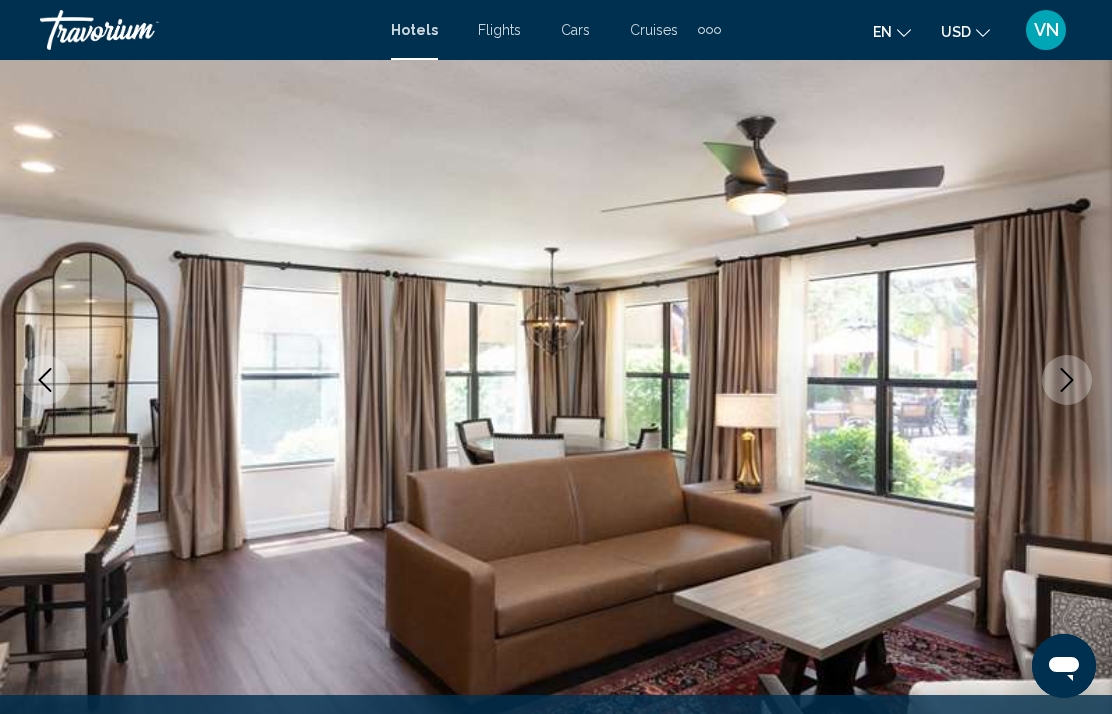 click at bounding box center (1067, 380) 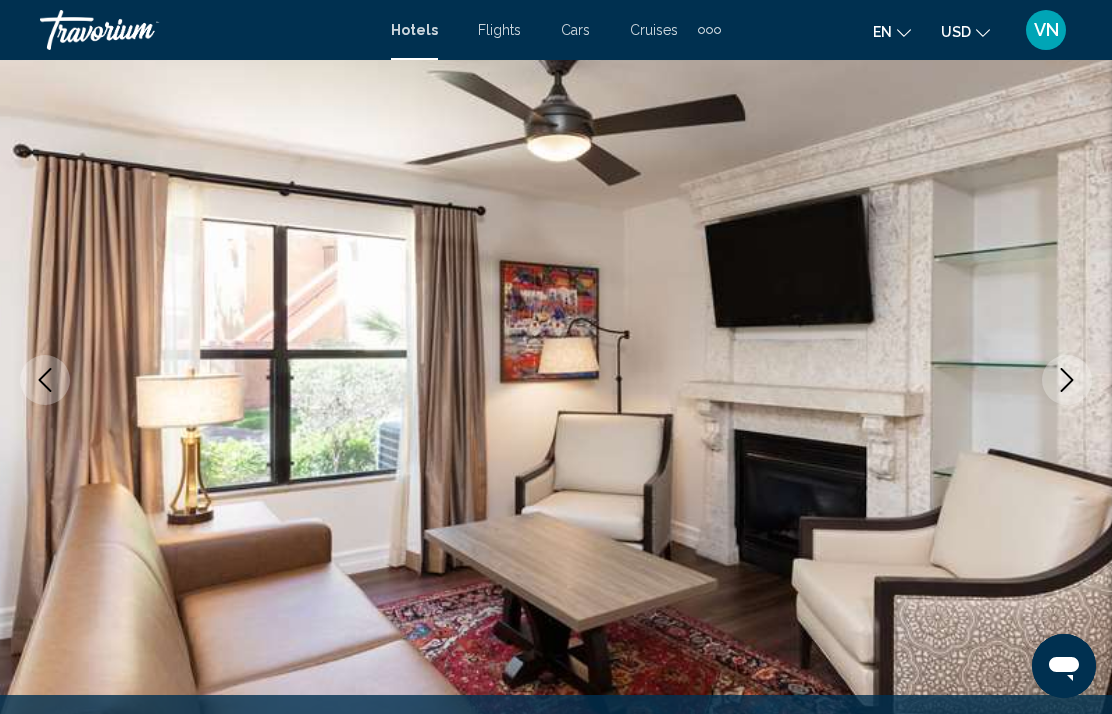 click at bounding box center (1067, 380) 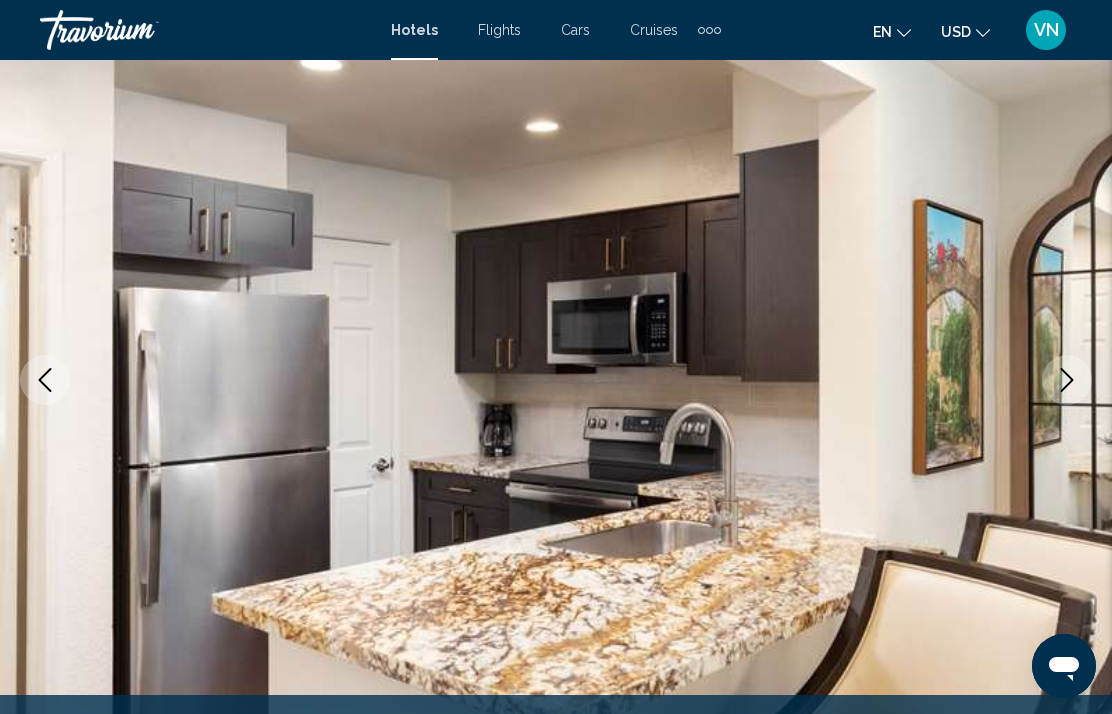 click at bounding box center (1067, 380) 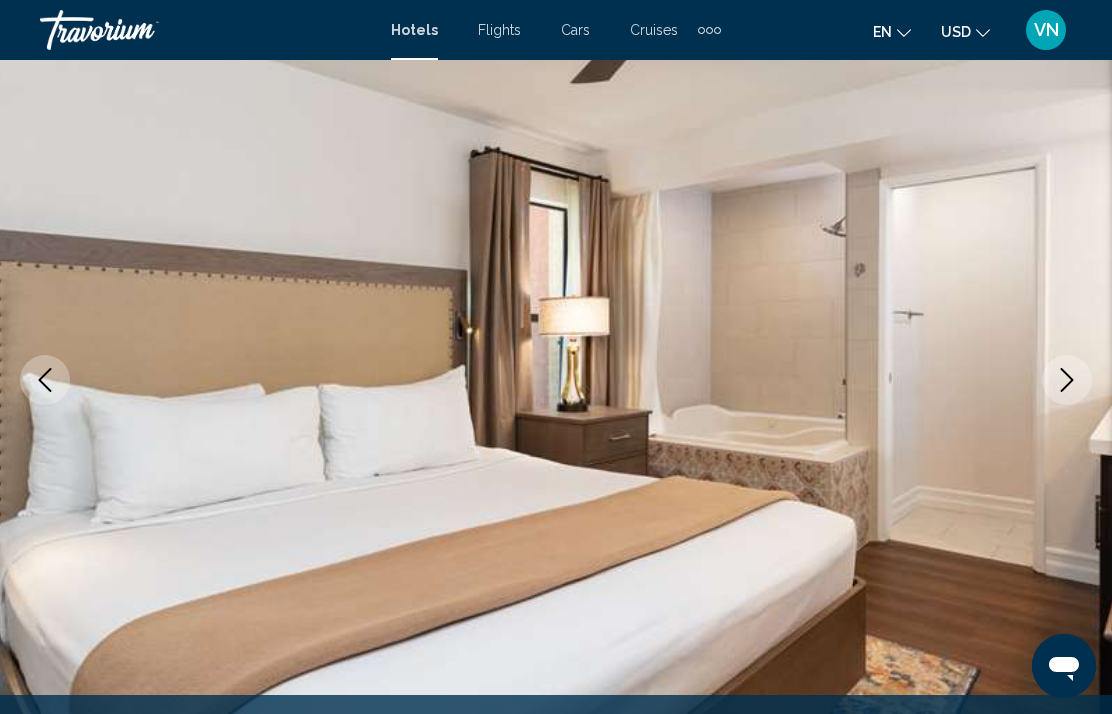 click at bounding box center [1067, 380] 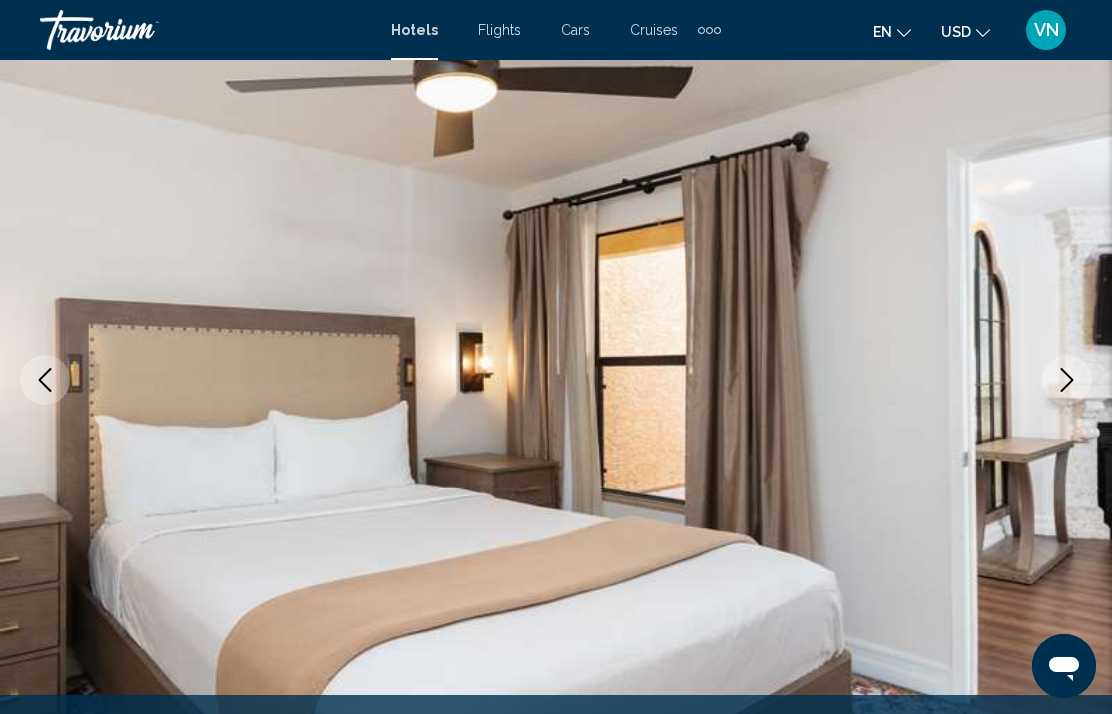 click at bounding box center [1067, 380] 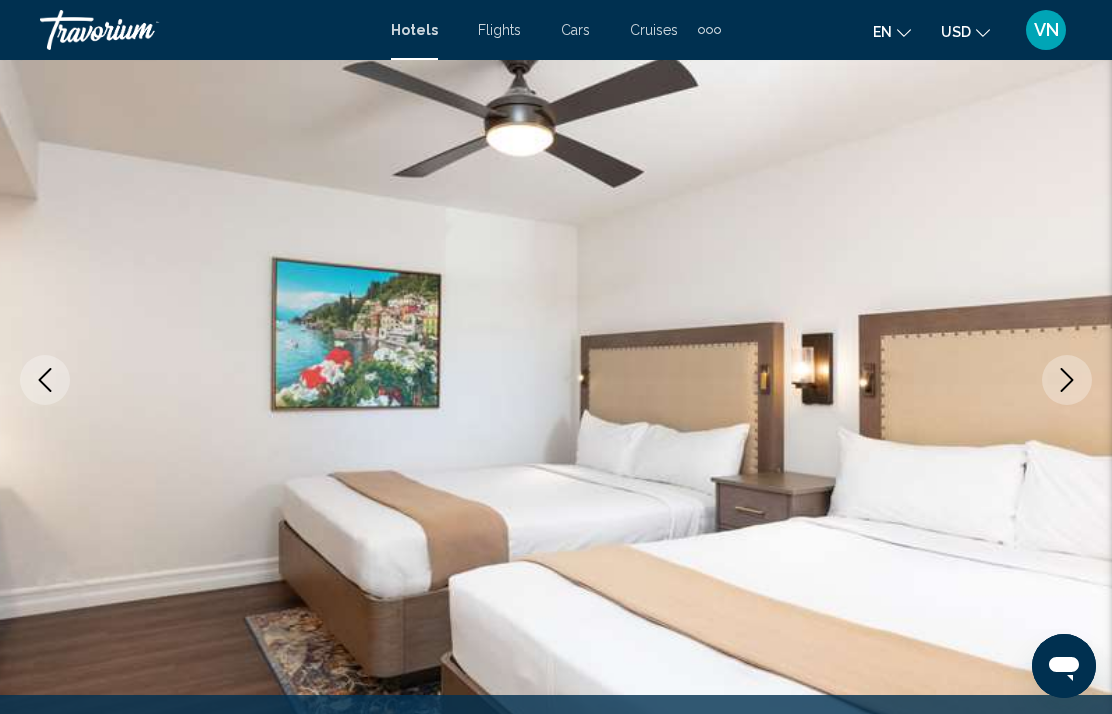 click at bounding box center [1067, 380] 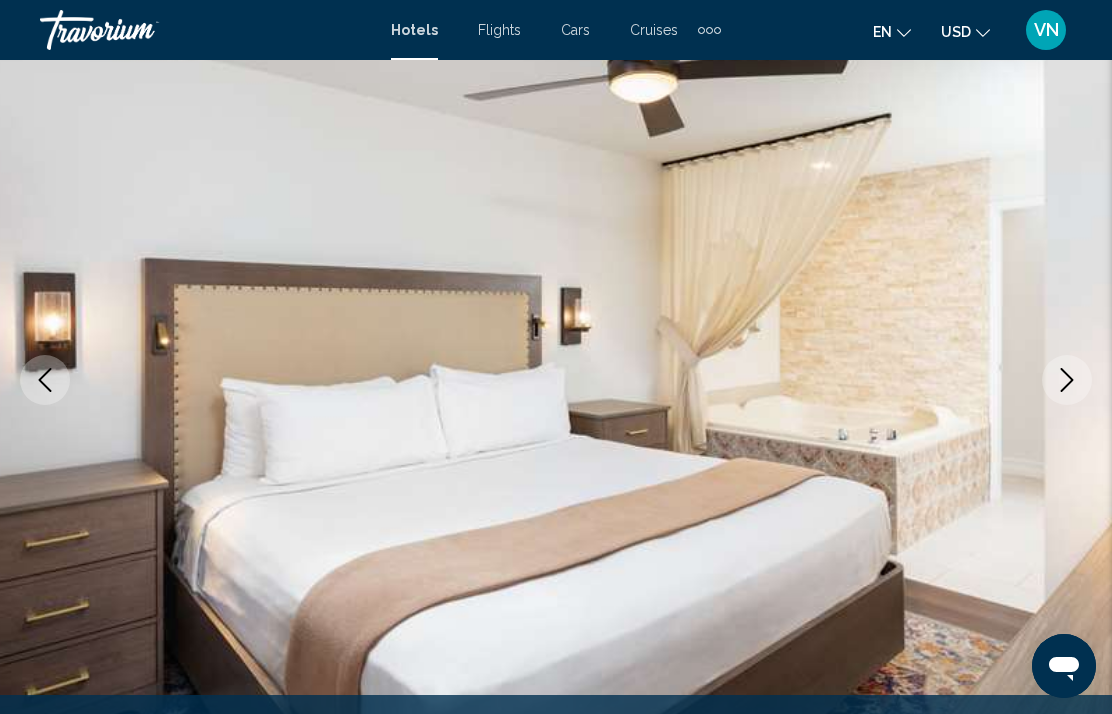 click at bounding box center (1067, 380) 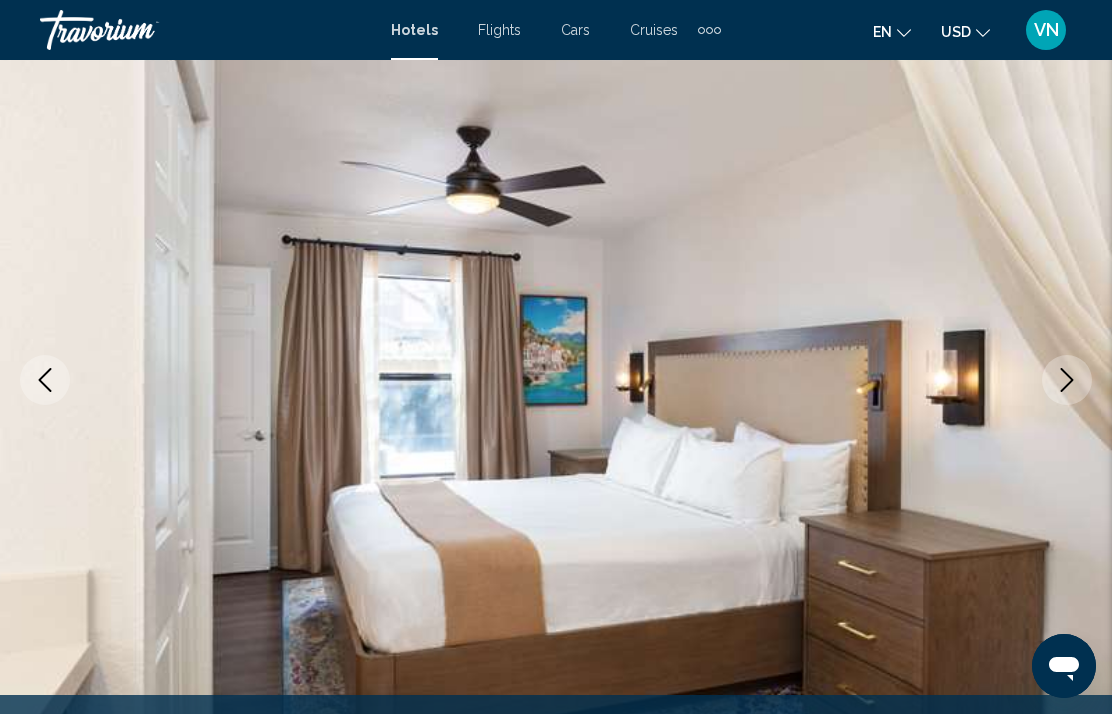 click at bounding box center (1067, 380) 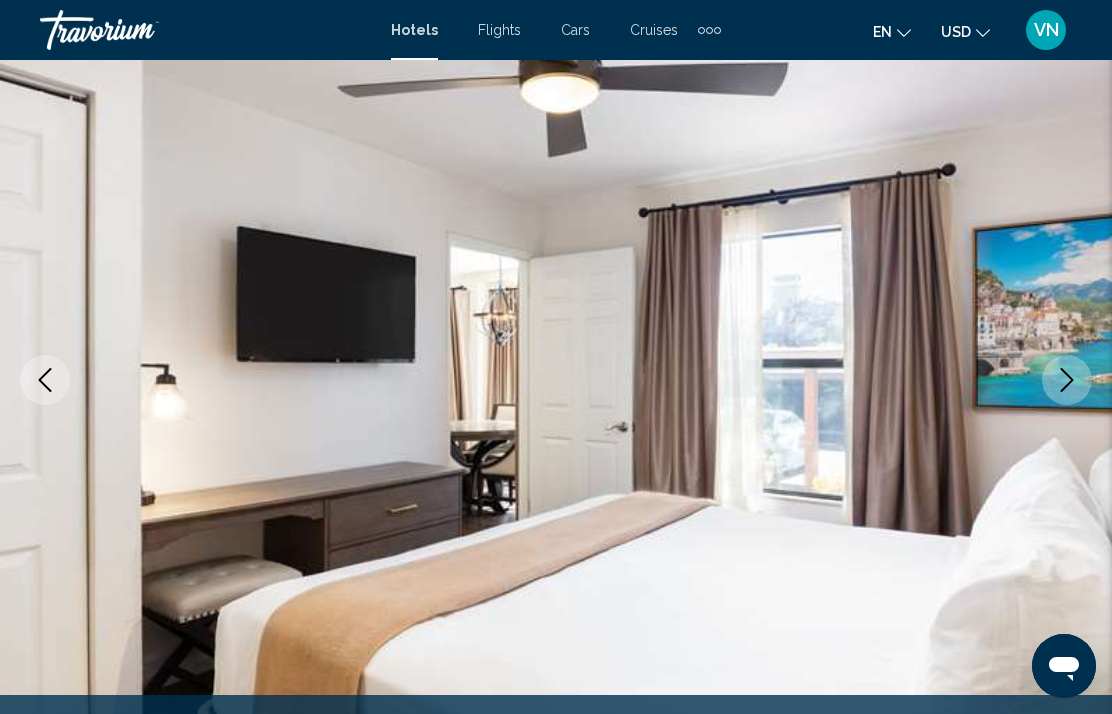 click at bounding box center (1067, 380) 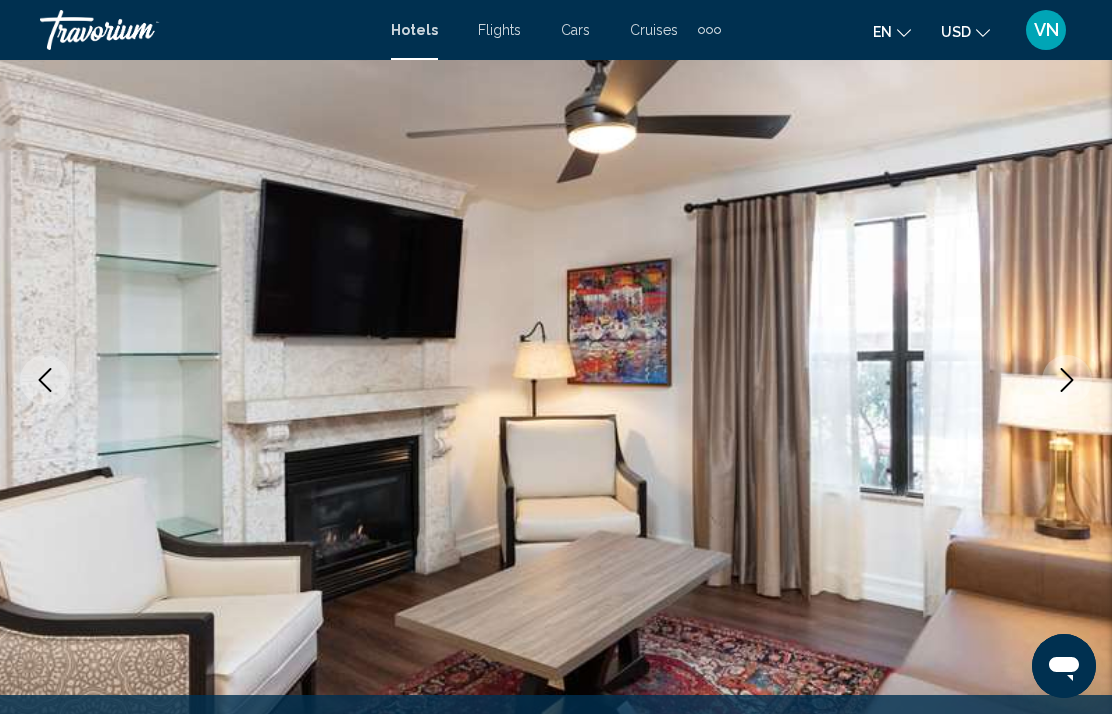 click at bounding box center [1067, 380] 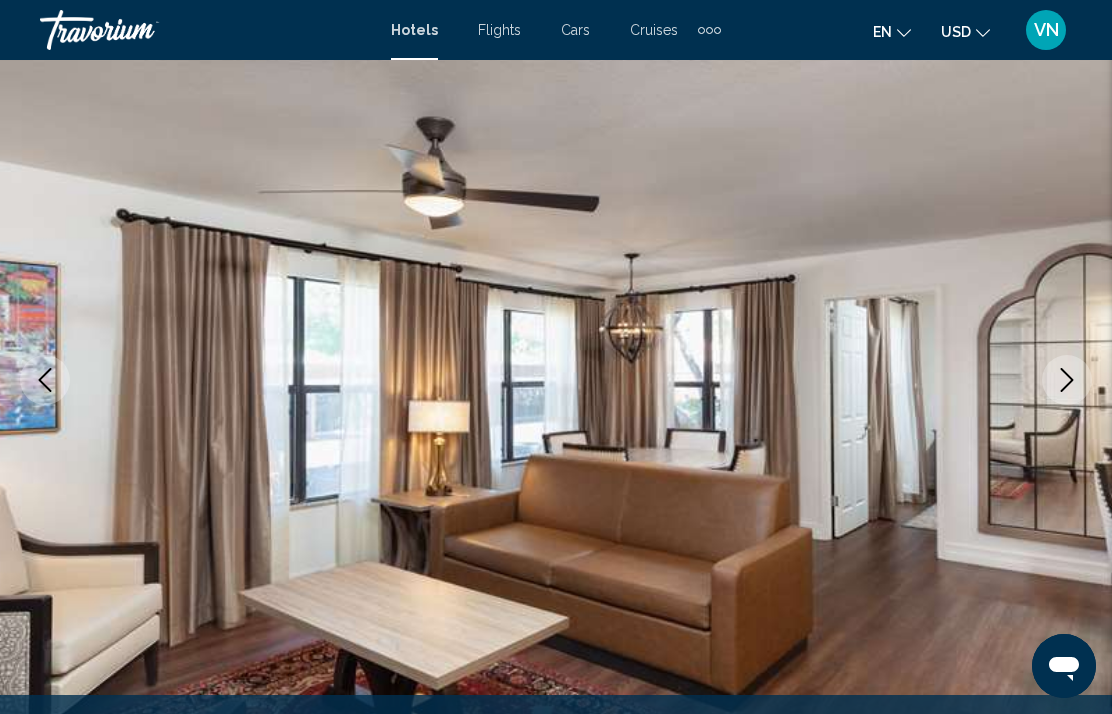 click at bounding box center (1067, 380) 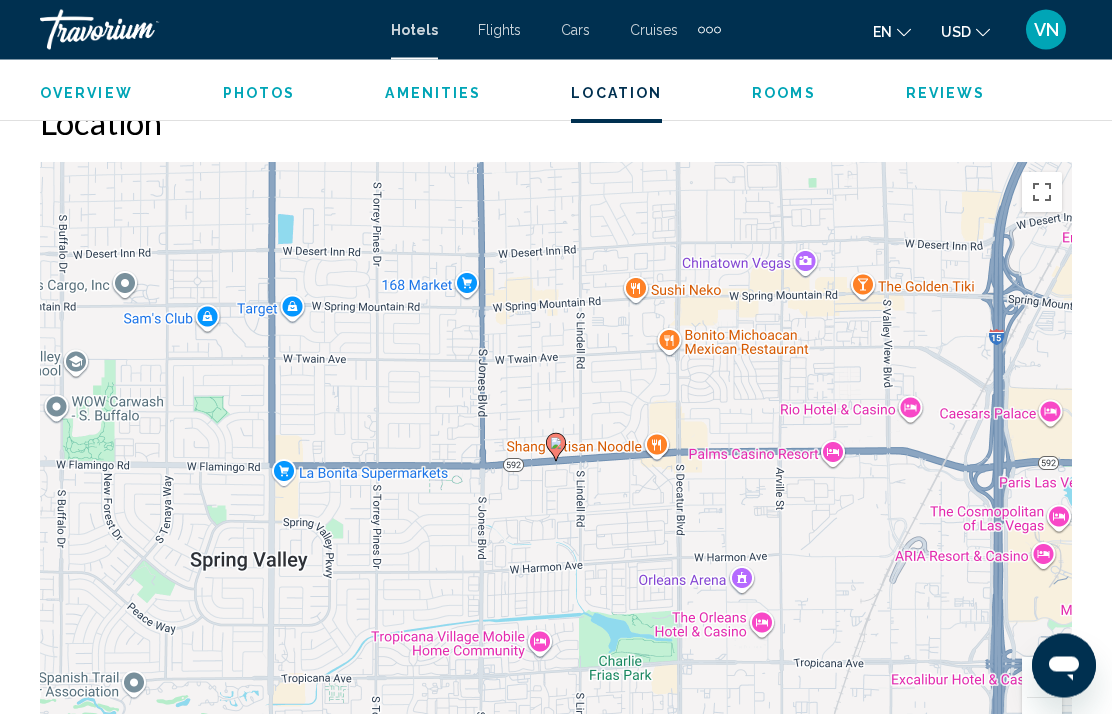 scroll, scrollTop: 2172, scrollLeft: 0, axis: vertical 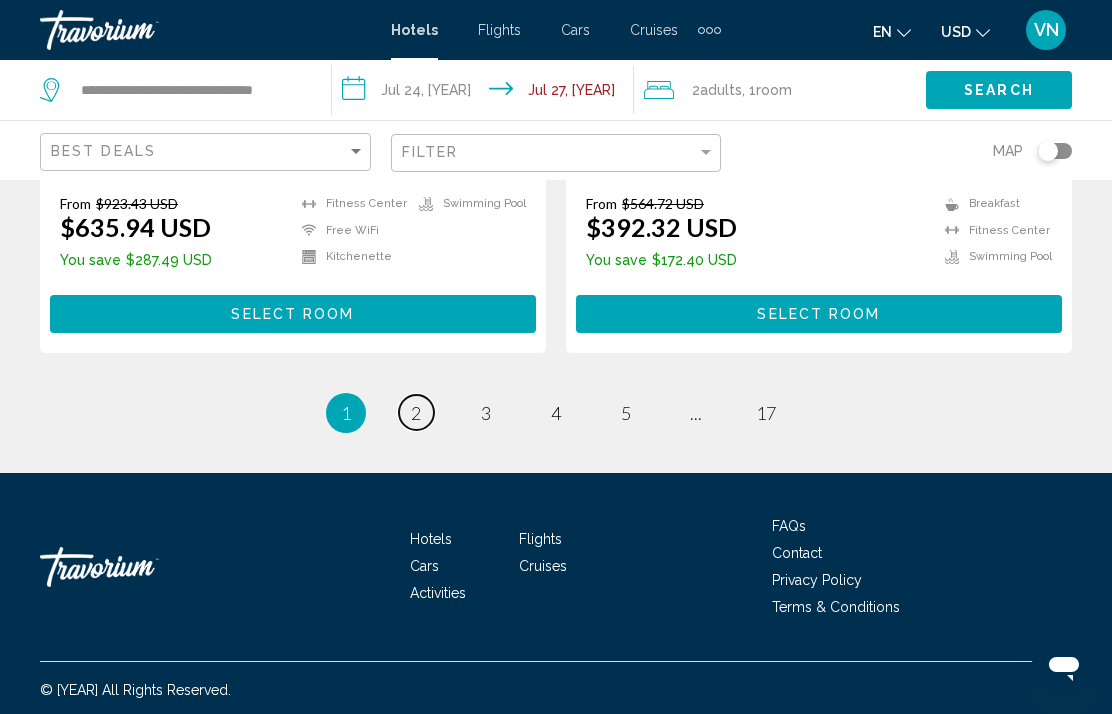 click on "2" at bounding box center (416, 413) 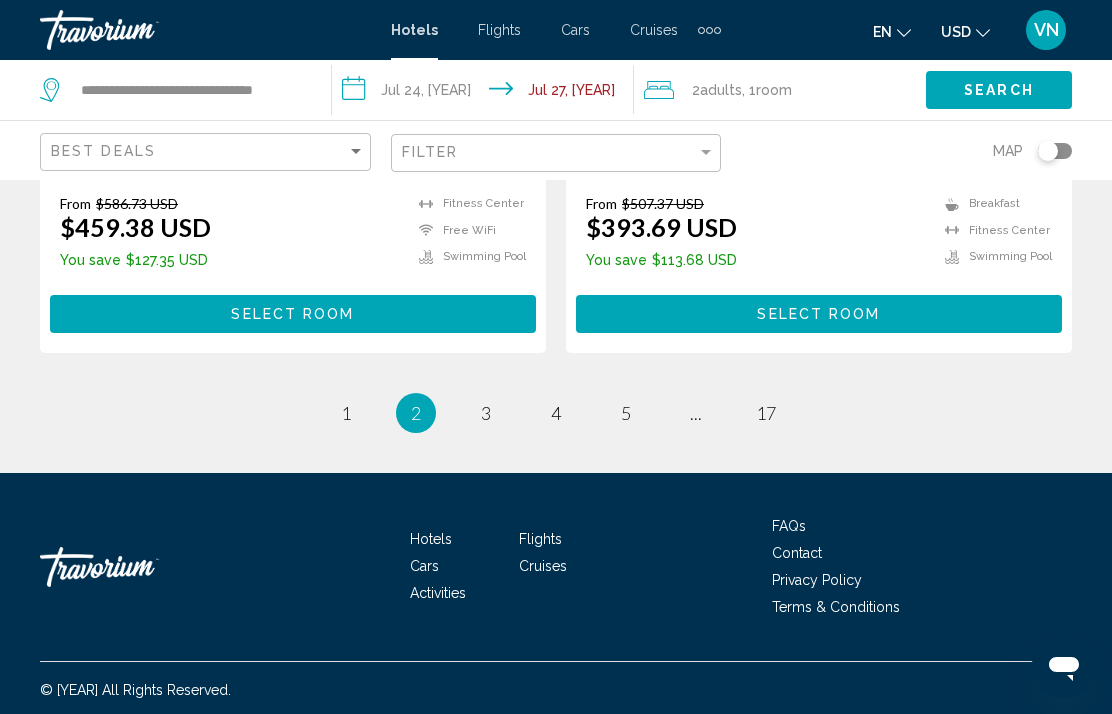 click on "2" at bounding box center (416, 413) 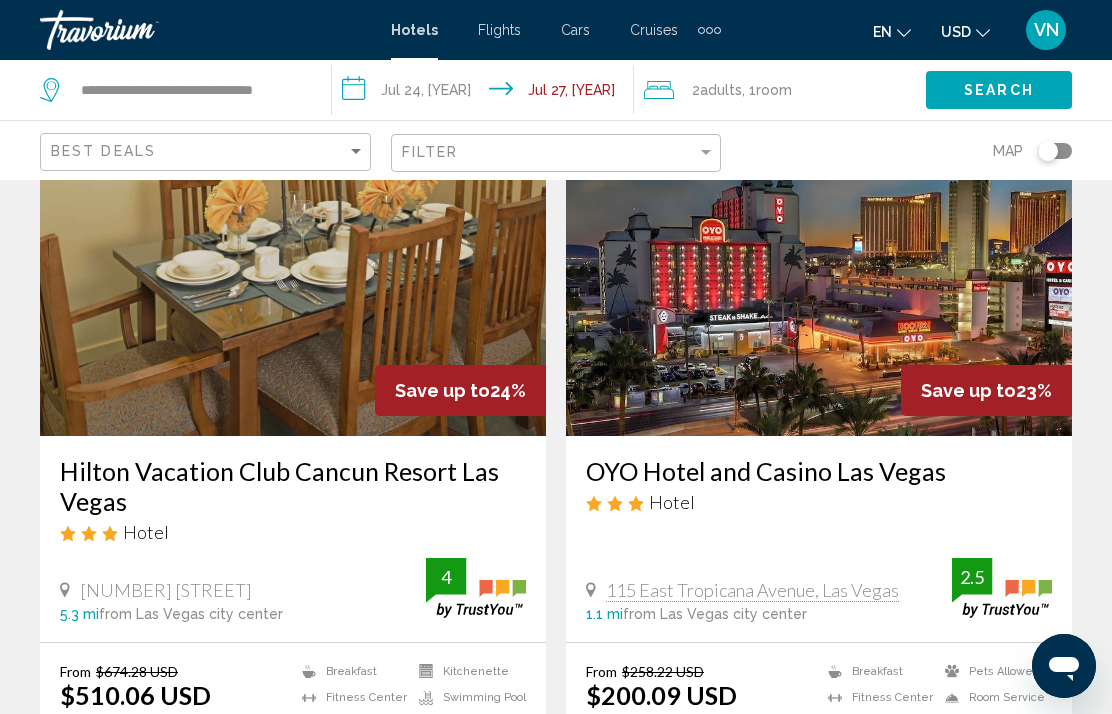 scroll, scrollTop: 2306, scrollLeft: 0, axis: vertical 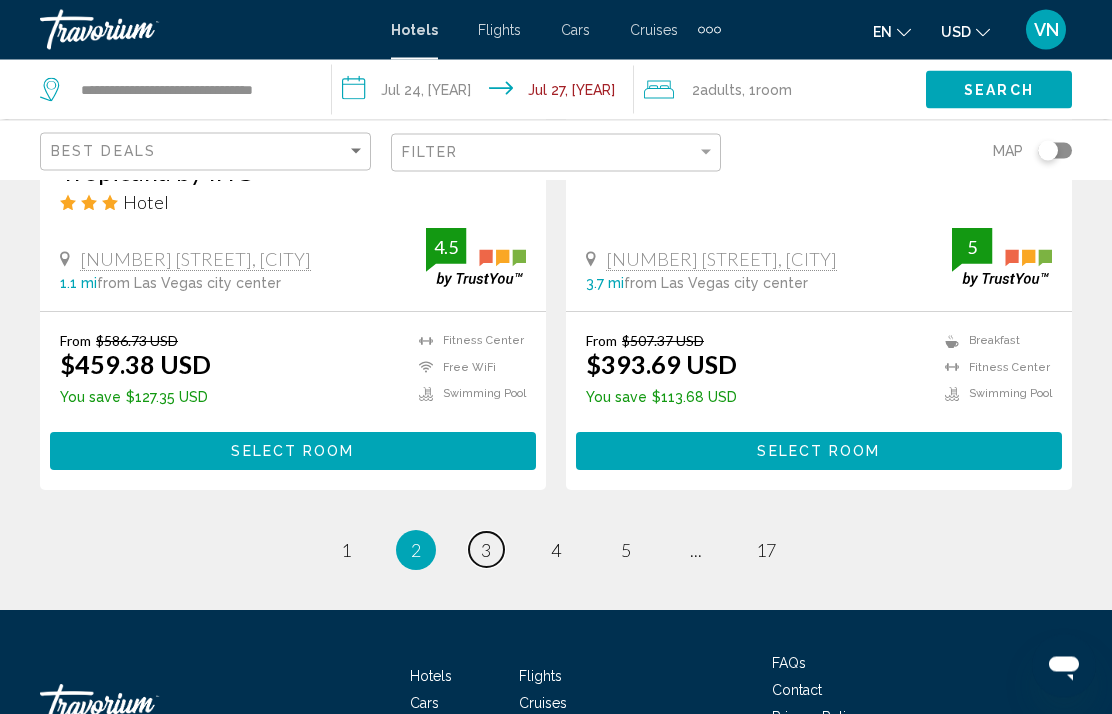 click on "page  3" at bounding box center (346, 550) 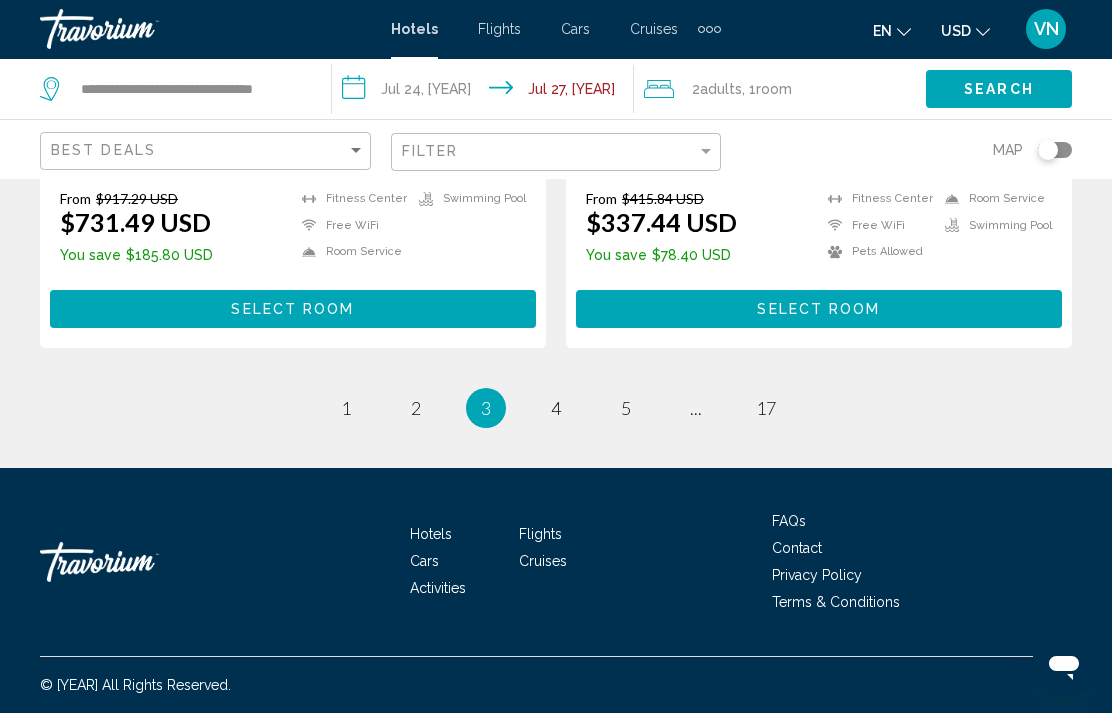 scroll, scrollTop: 4150, scrollLeft: 0, axis: vertical 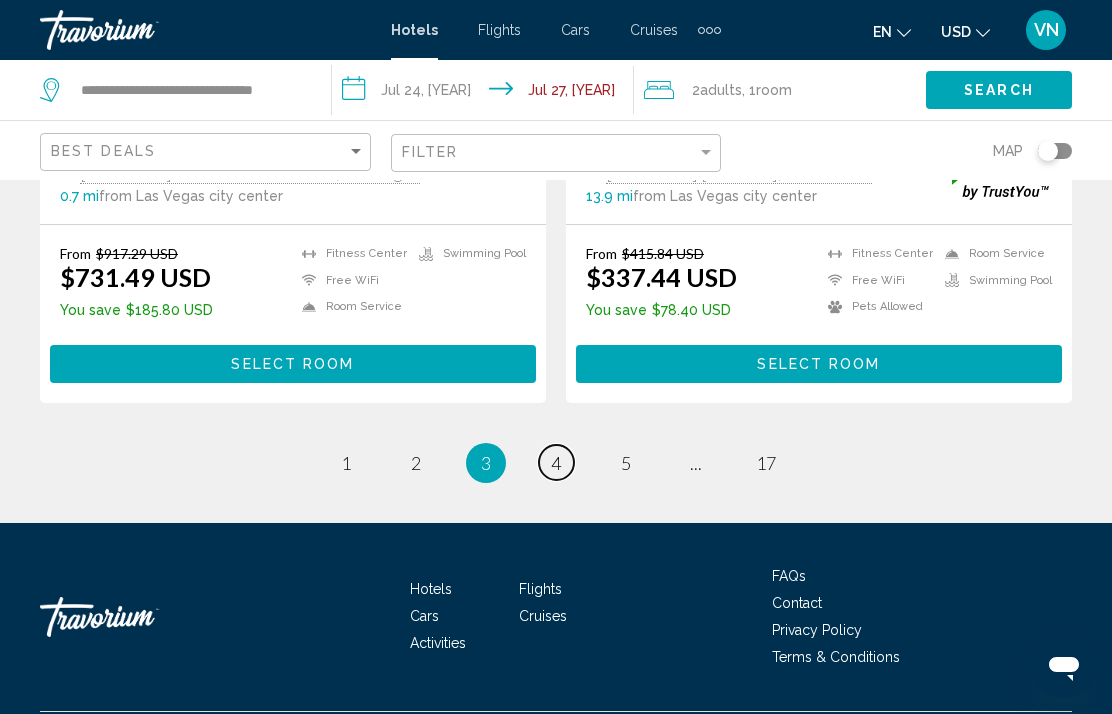click on "4" at bounding box center (346, 463) 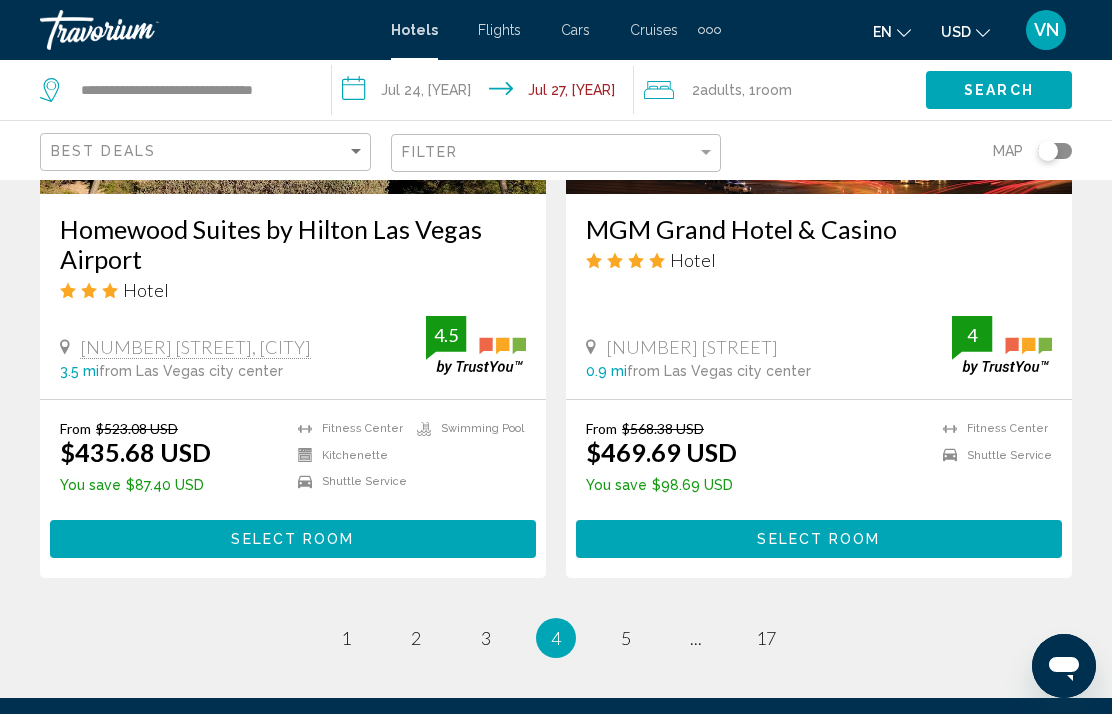 scroll, scrollTop: 3985, scrollLeft: 0, axis: vertical 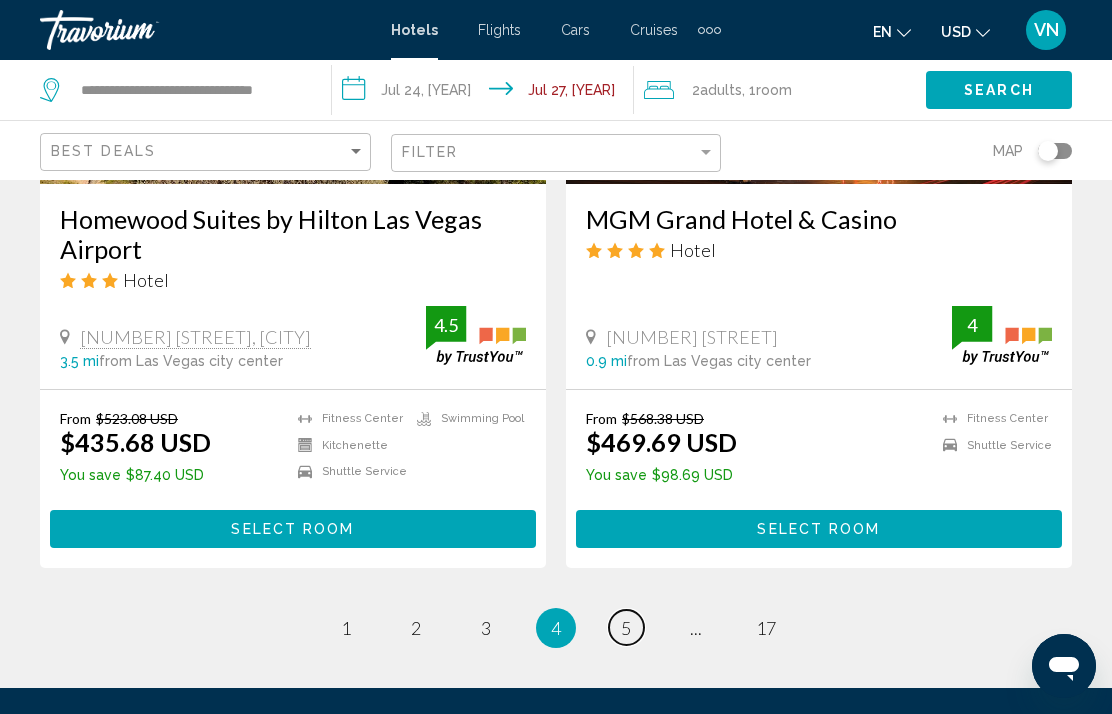 click on "page  5" at bounding box center (346, 627) 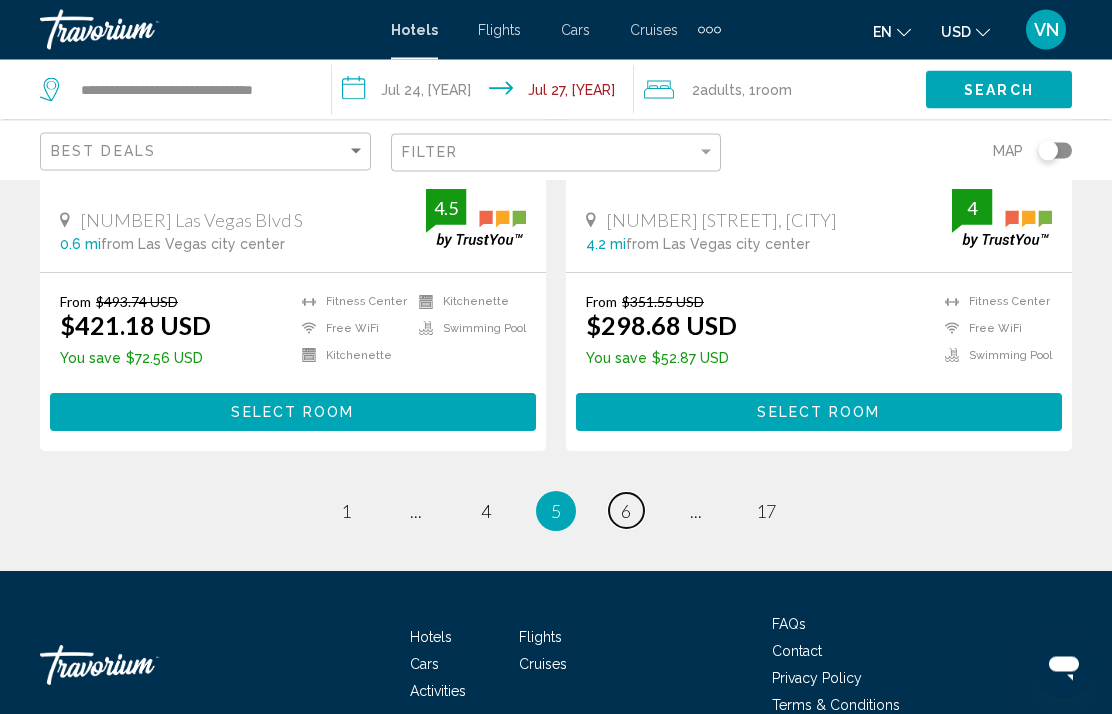 scroll, scrollTop: 4116, scrollLeft: 0, axis: vertical 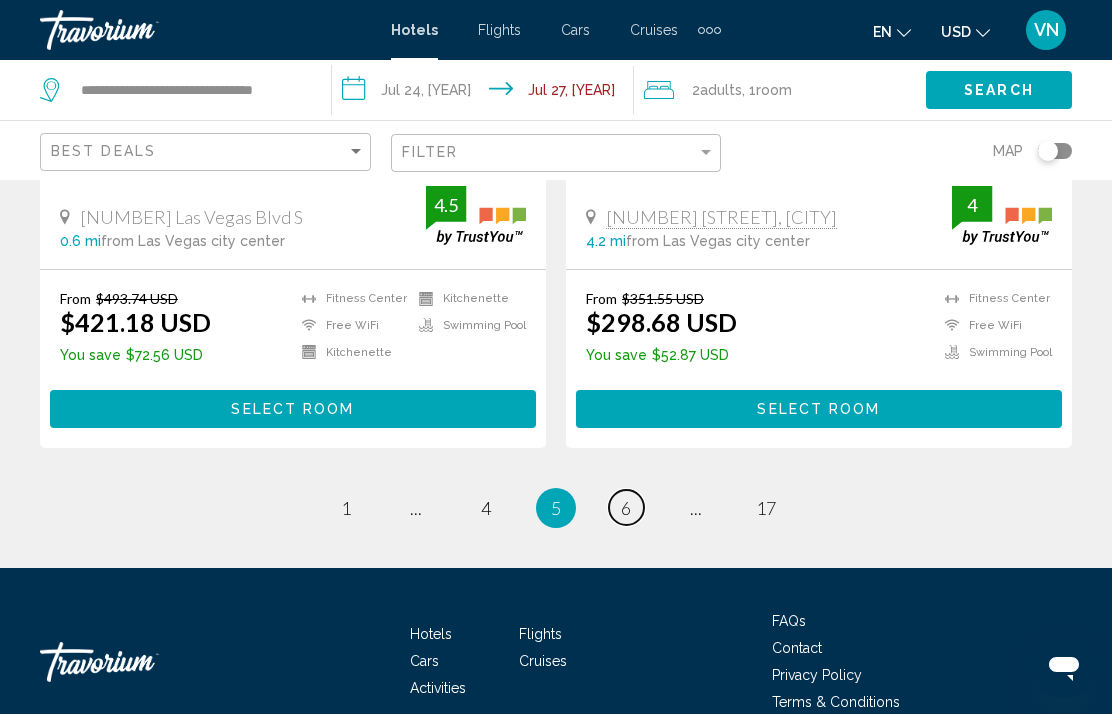 click on "6" at bounding box center (346, 508) 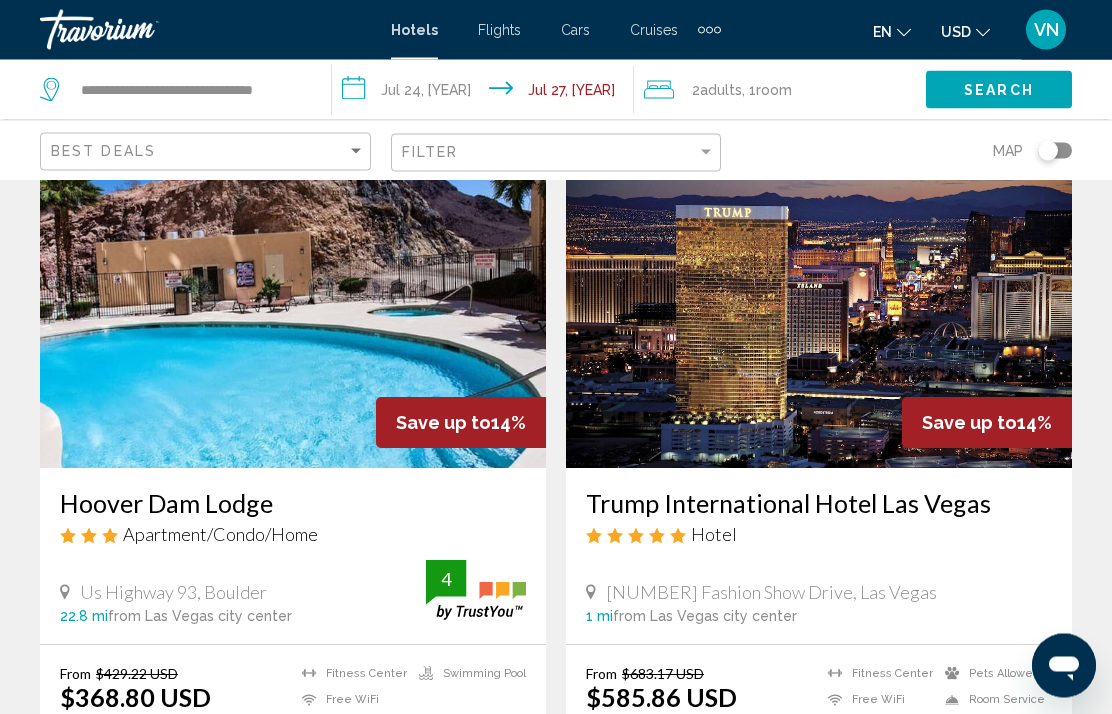 scroll, scrollTop: 835, scrollLeft: 0, axis: vertical 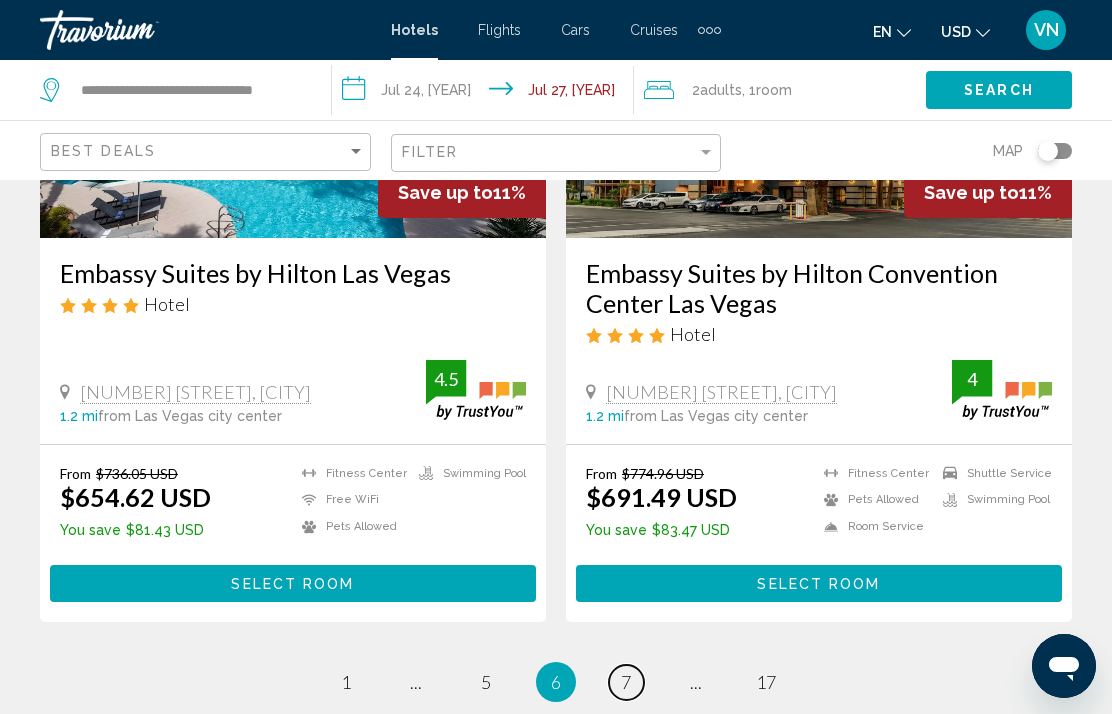 click on "7" at bounding box center [346, 682] 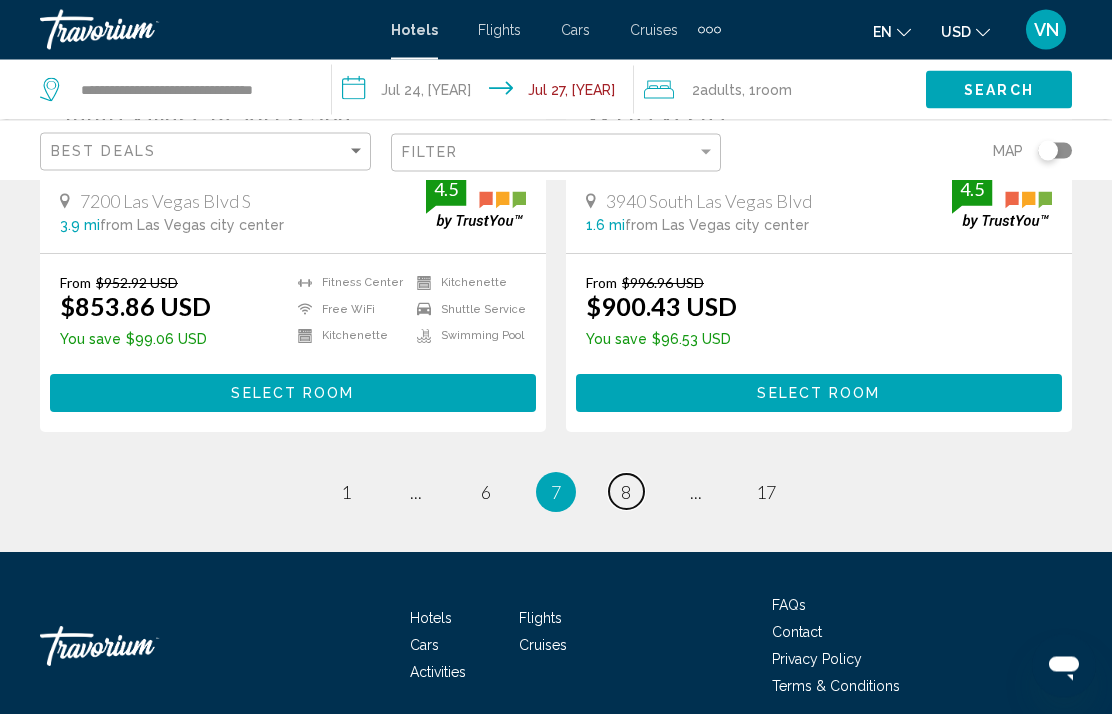 scroll, scrollTop: 4120, scrollLeft: 0, axis: vertical 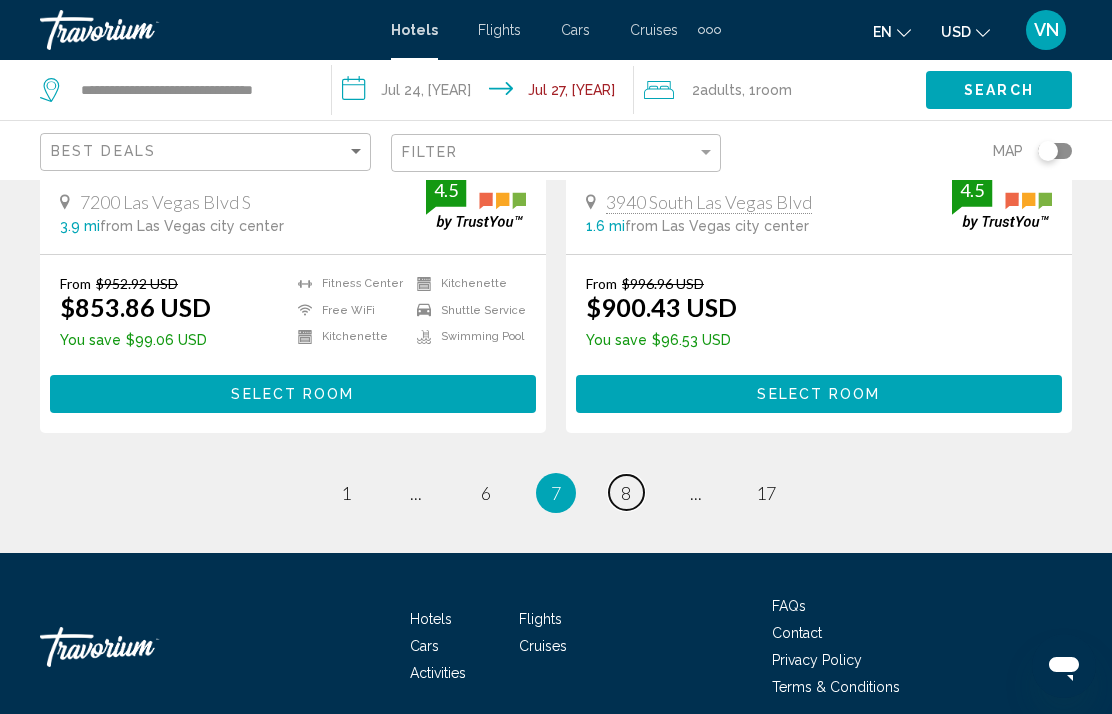 click on "8" at bounding box center (346, 493) 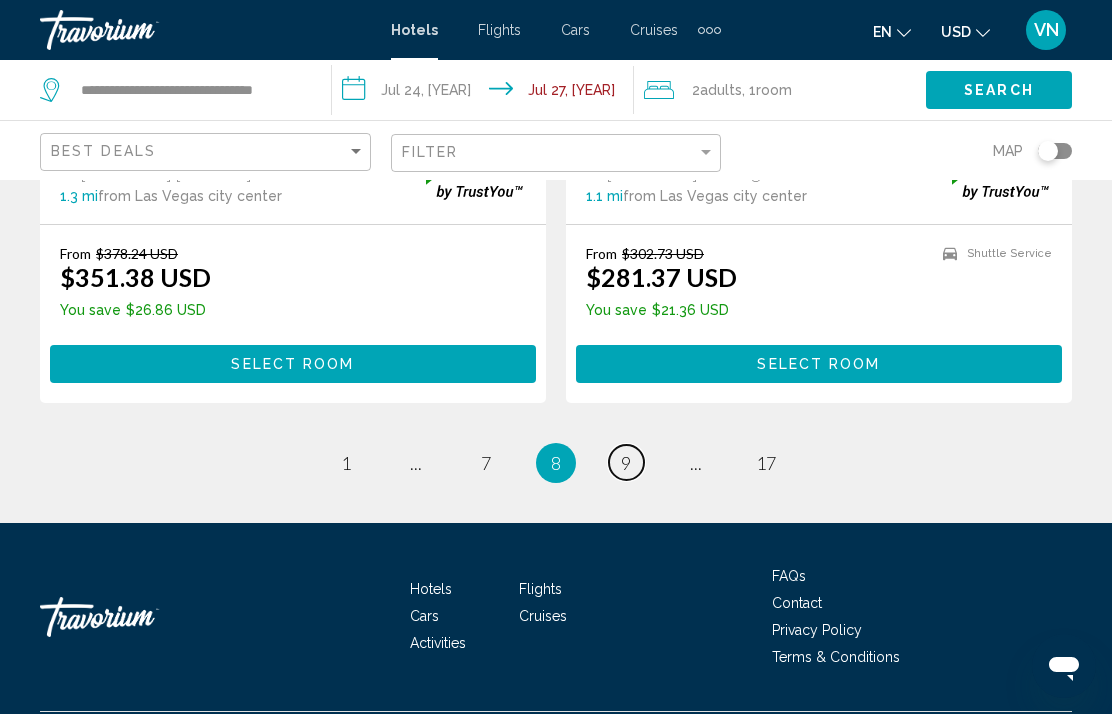 scroll, scrollTop: 4090, scrollLeft: 0, axis: vertical 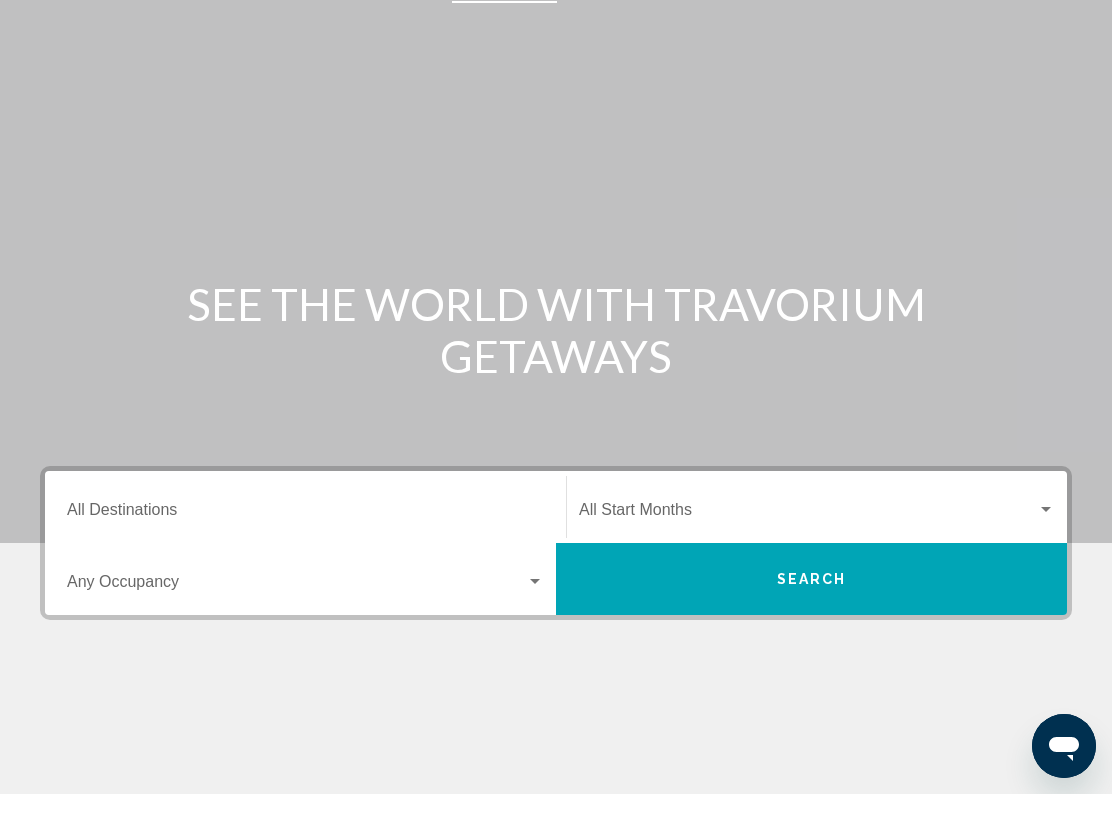 click on "Destination All Destinations" at bounding box center (305, 534) 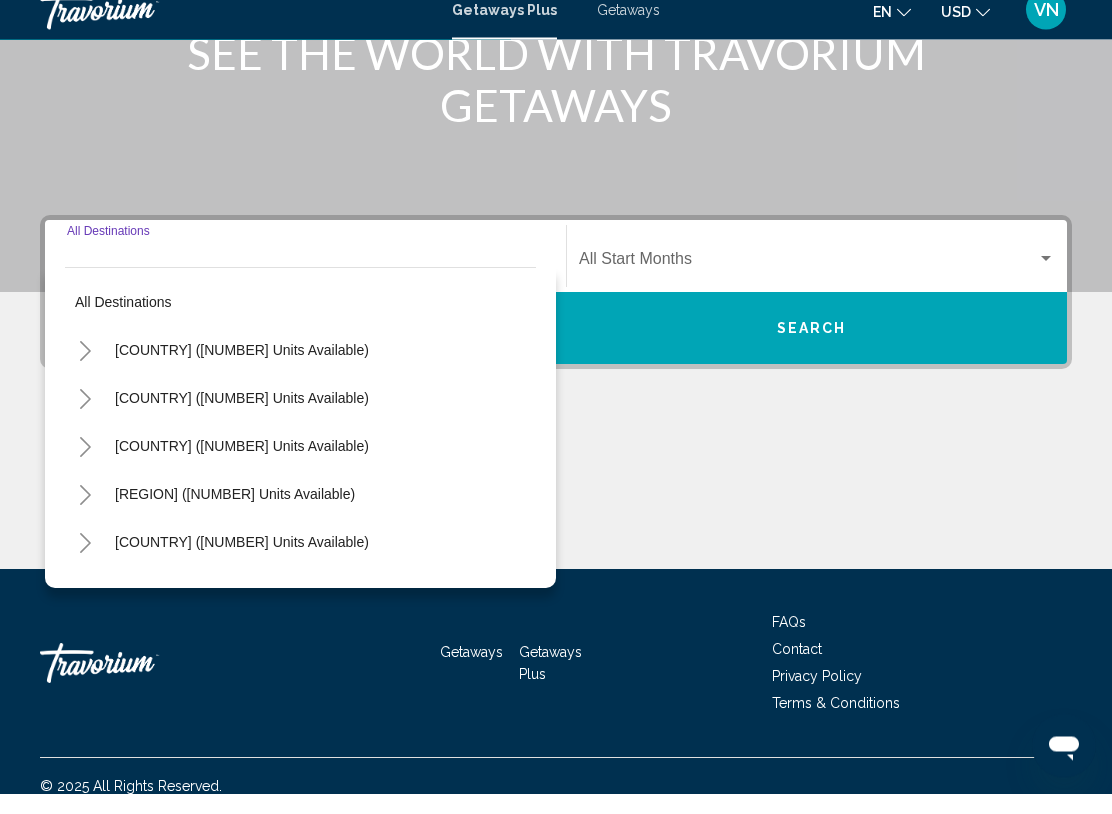 scroll, scrollTop: 308, scrollLeft: 0, axis: vertical 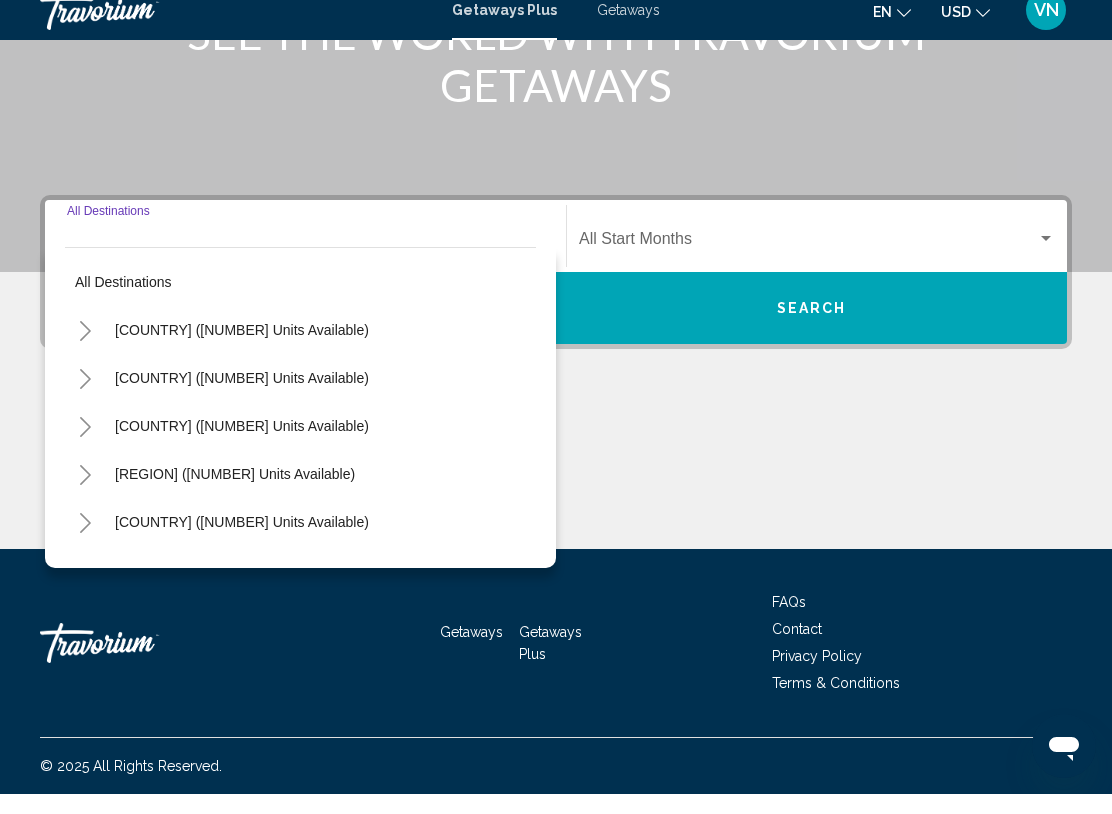 click on "[COUNTRY] ([NUMBER] units available)" at bounding box center [242, 350] 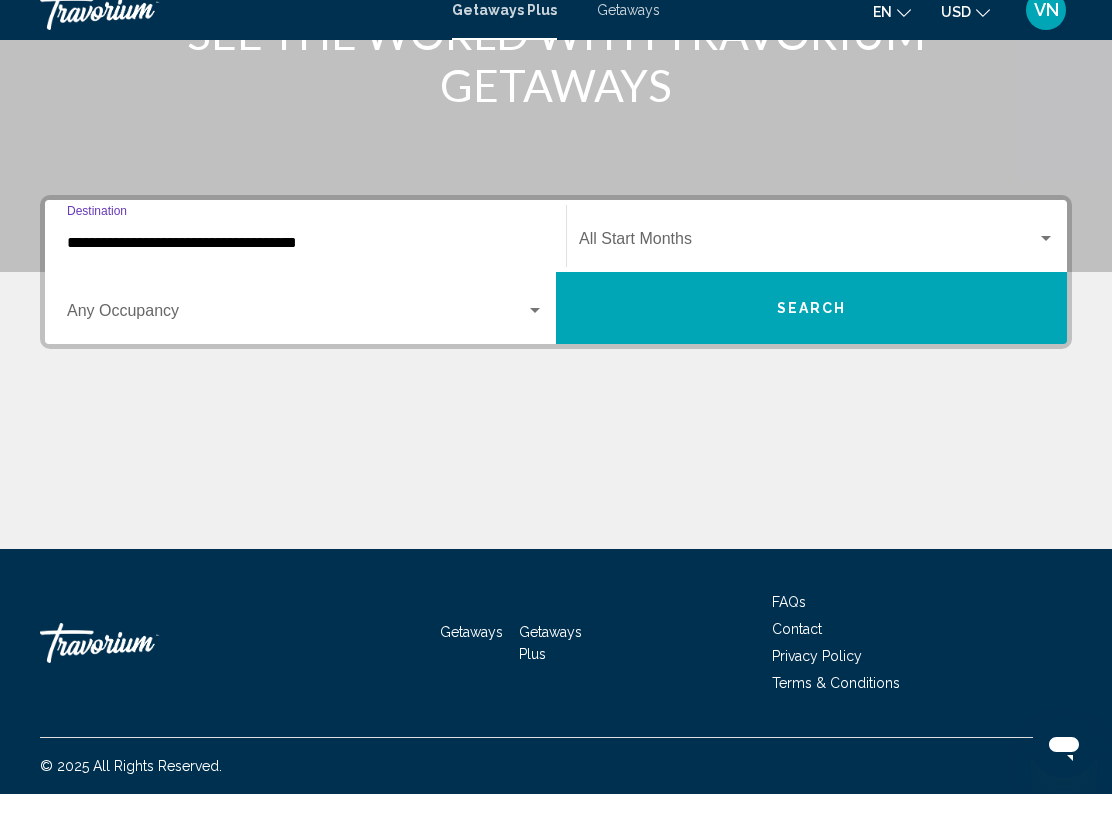 click on "**********" at bounding box center [305, 263] 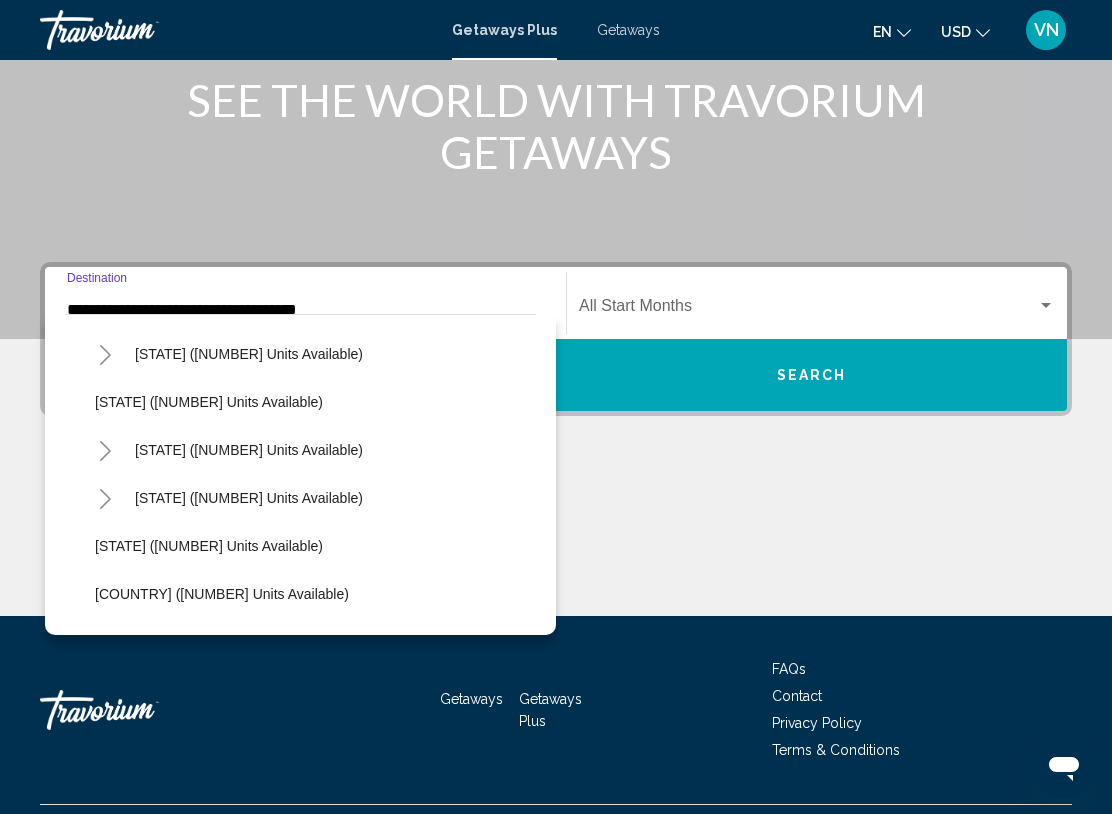 scroll, scrollTop: 909, scrollLeft: 0, axis: vertical 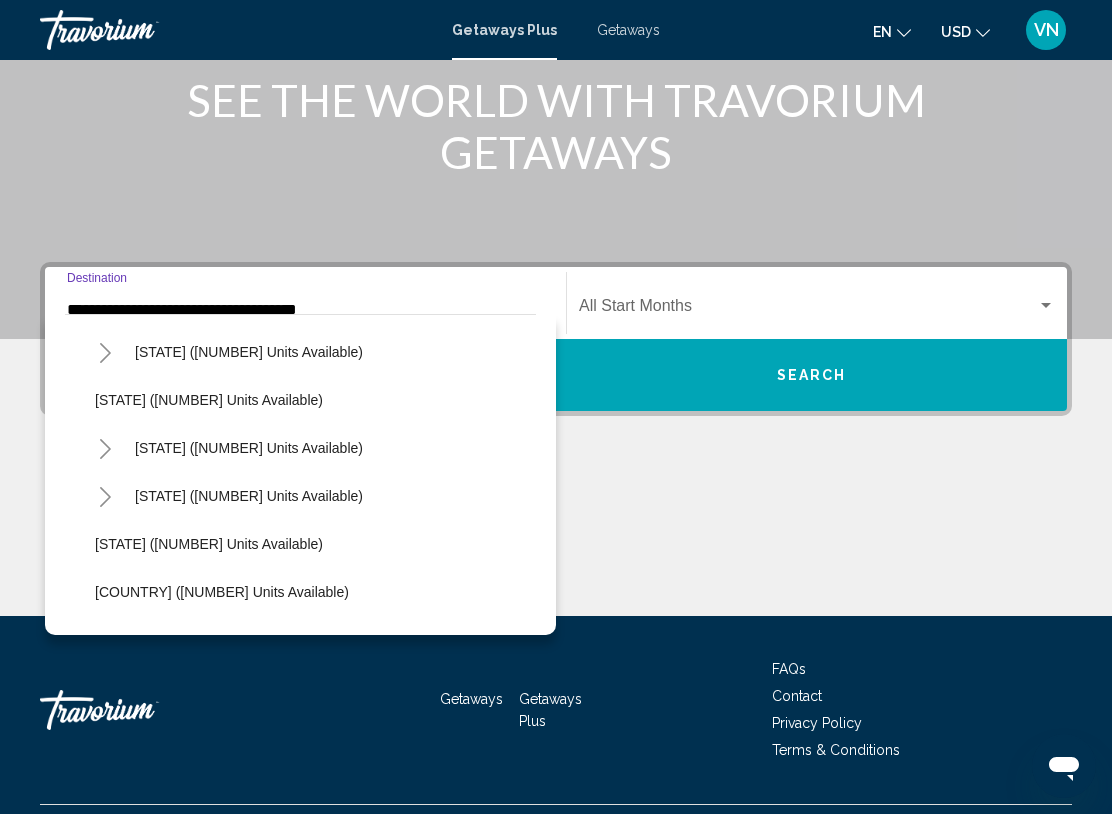 click at bounding box center (105, 449) 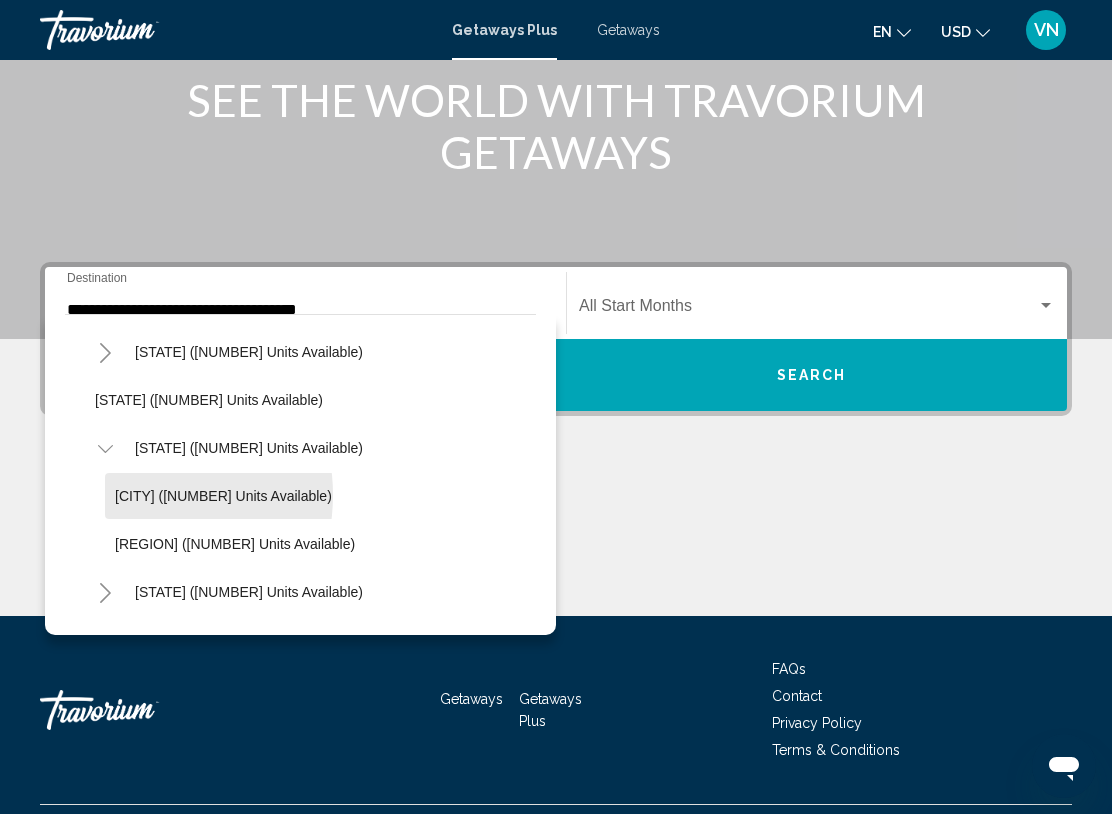 click on "[CITY] ([NUMBER] units available)" at bounding box center (223, 496) 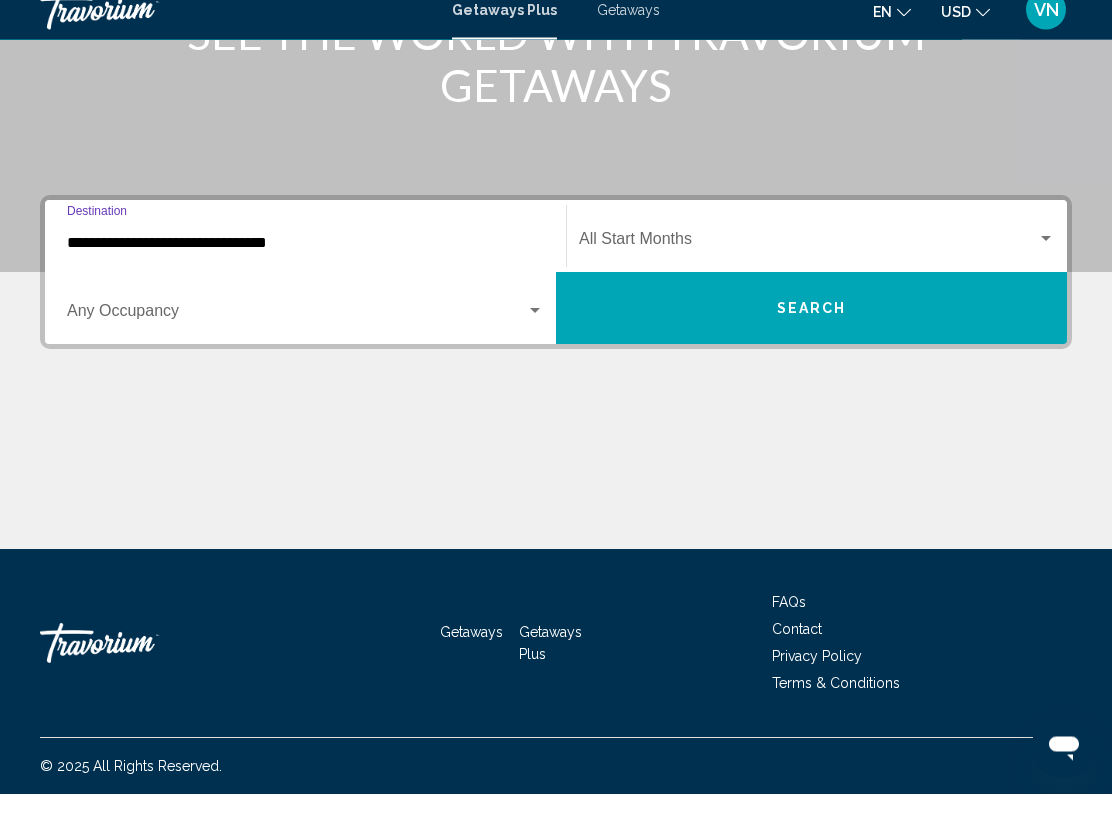 scroll, scrollTop: 308, scrollLeft: 0, axis: vertical 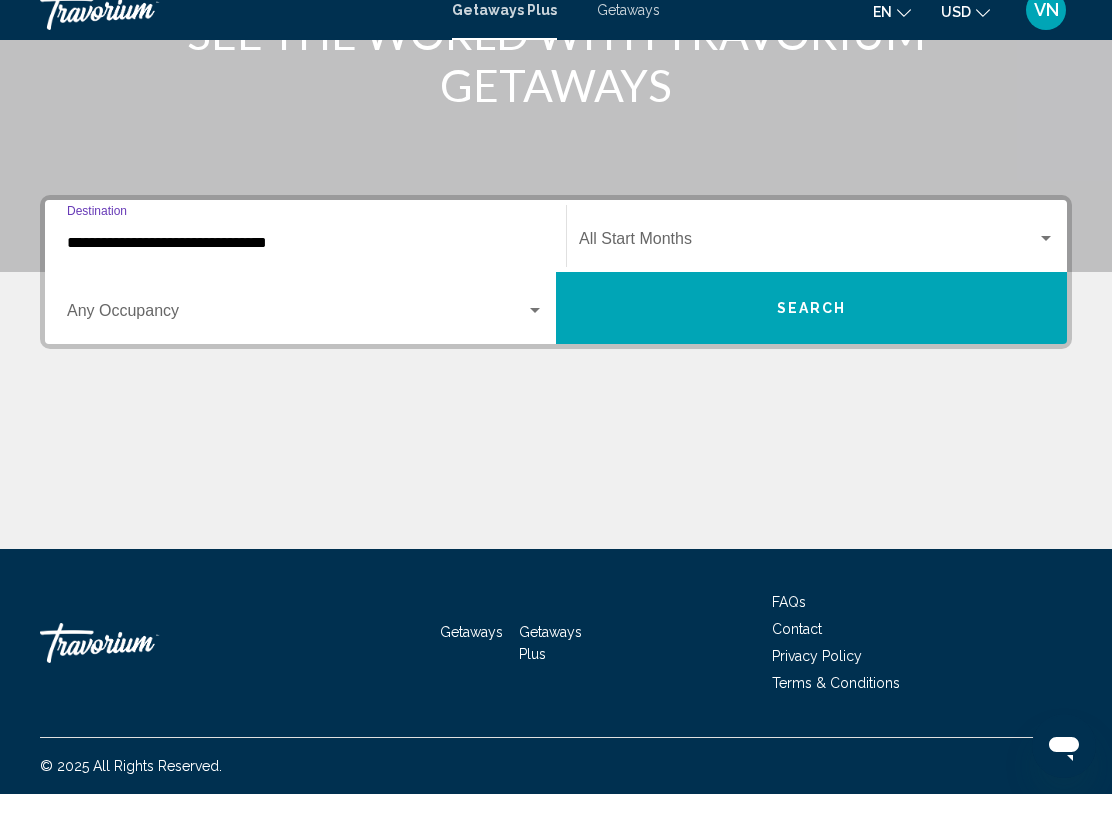 click at bounding box center (808, 263) 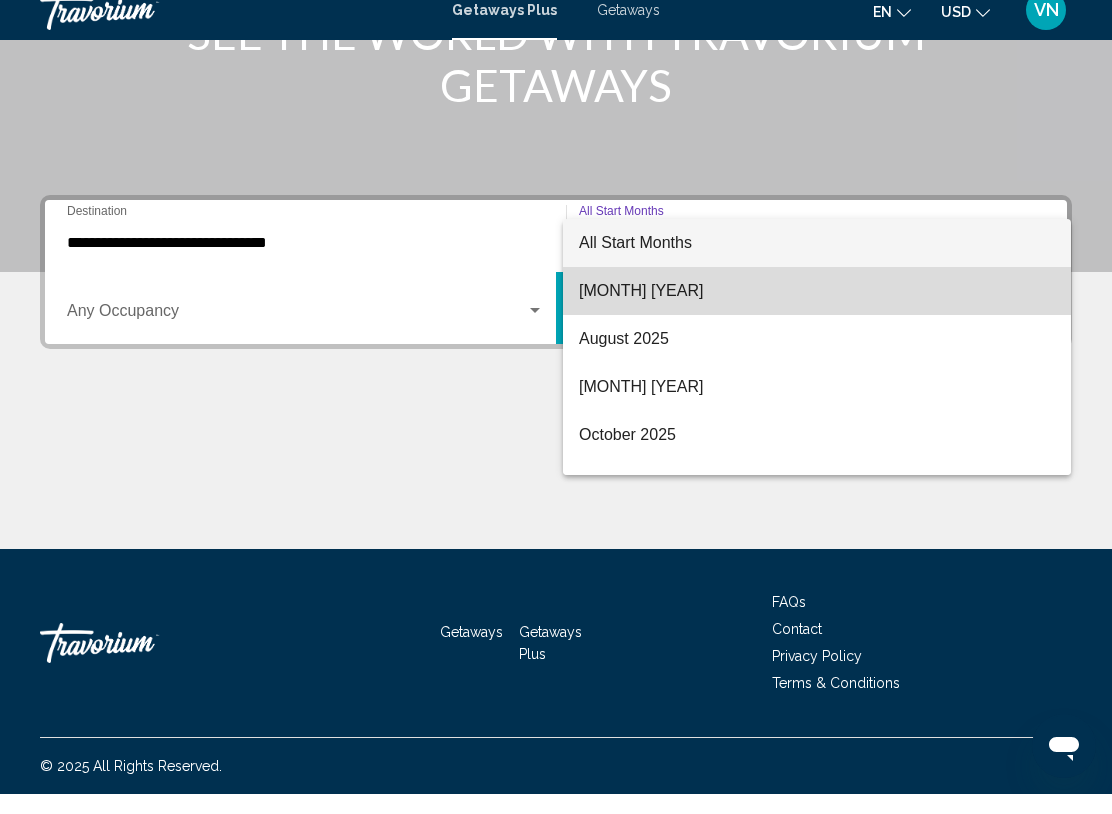 click on "[MONTH] [YEAR]" at bounding box center (817, 311) 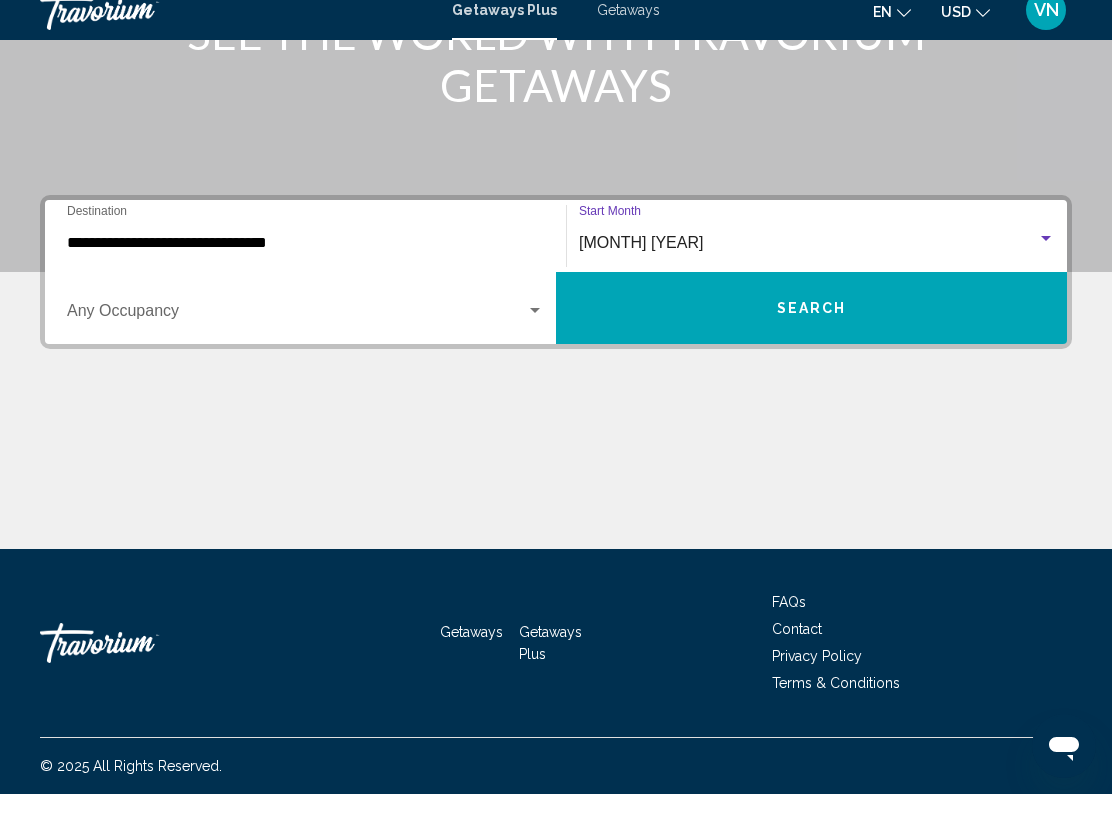 click on "Search" at bounding box center (811, 328) 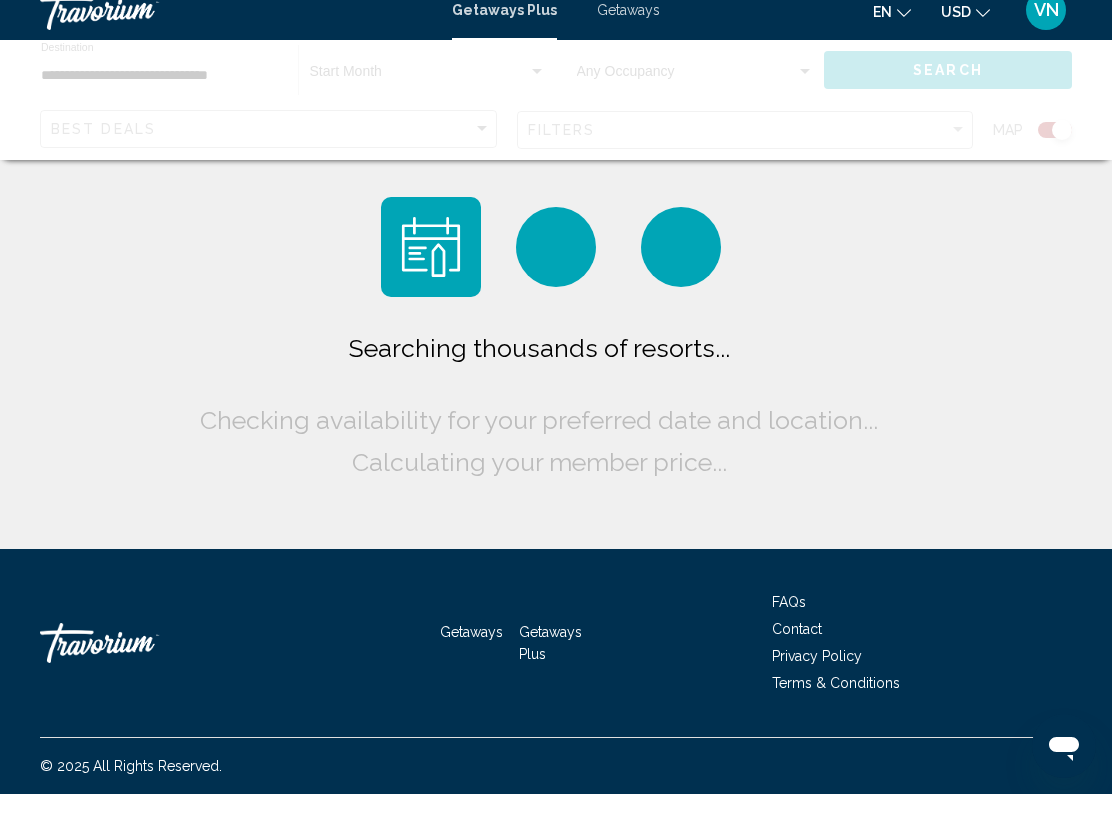 scroll, scrollTop: 0, scrollLeft: 0, axis: both 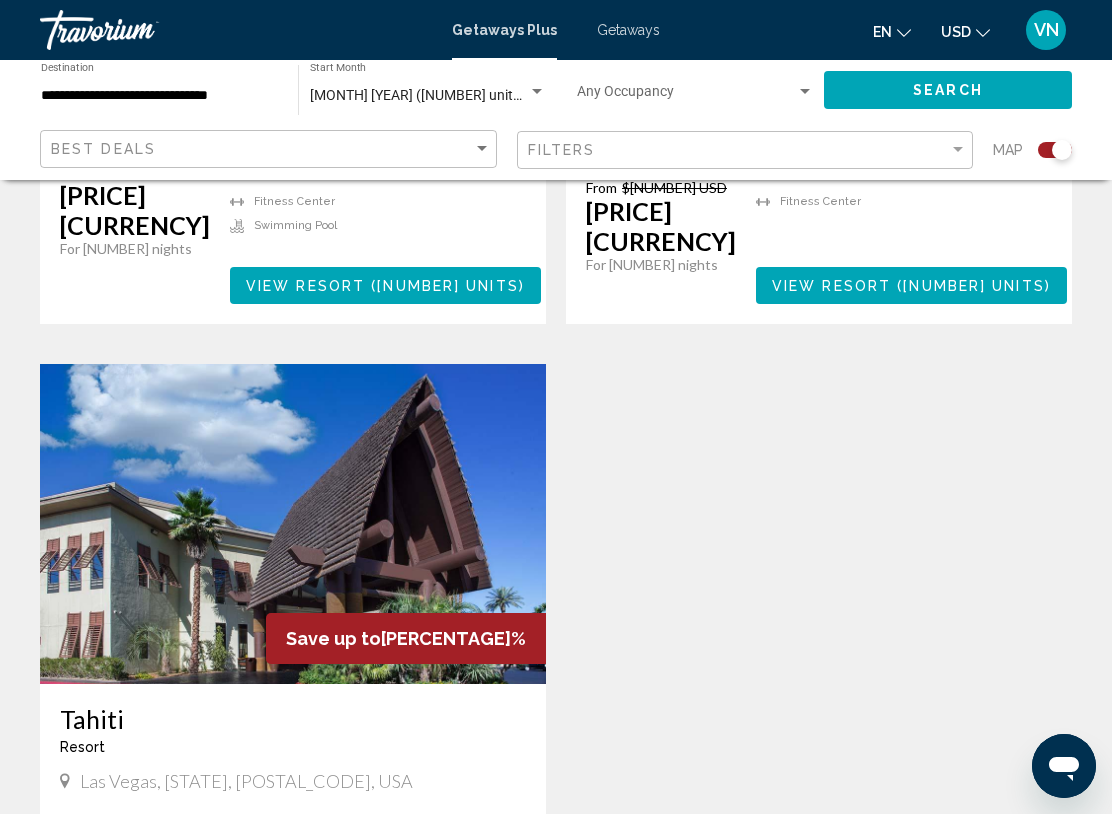 click on "View Resort    ( [NUMBER] units )" at bounding box center [385, 944] 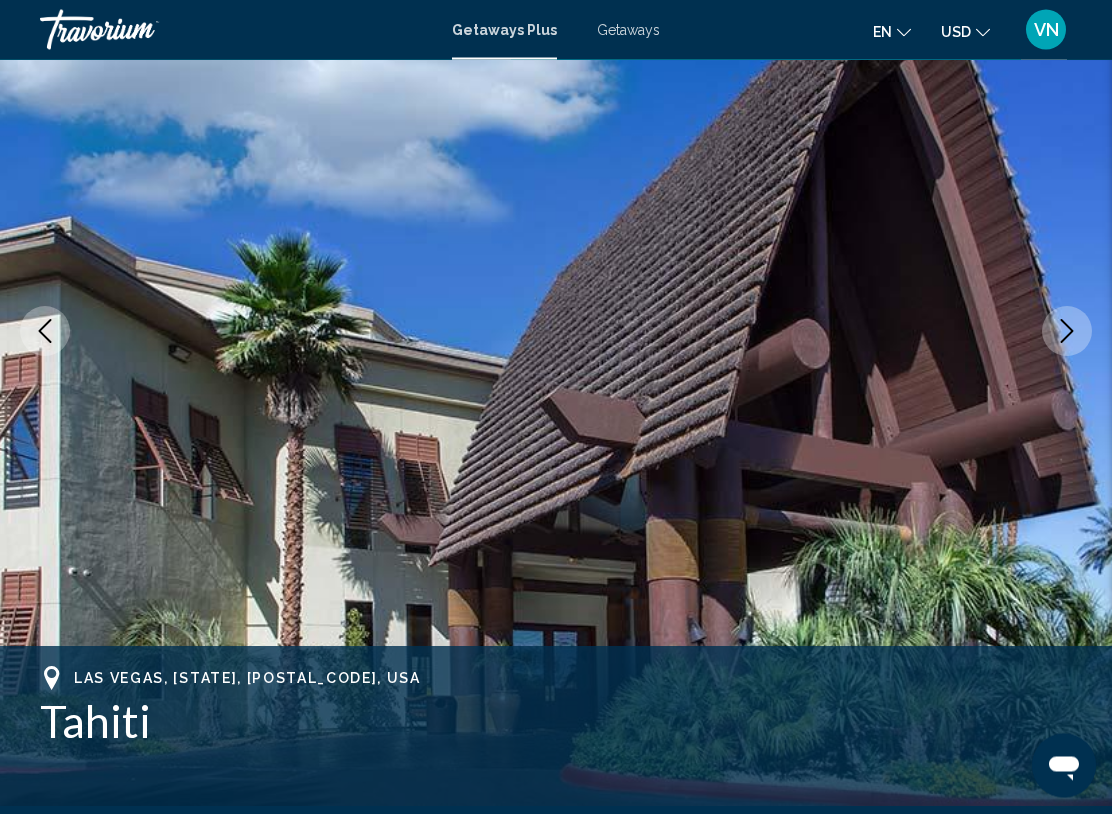 scroll, scrollTop: 195, scrollLeft: 0, axis: vertical 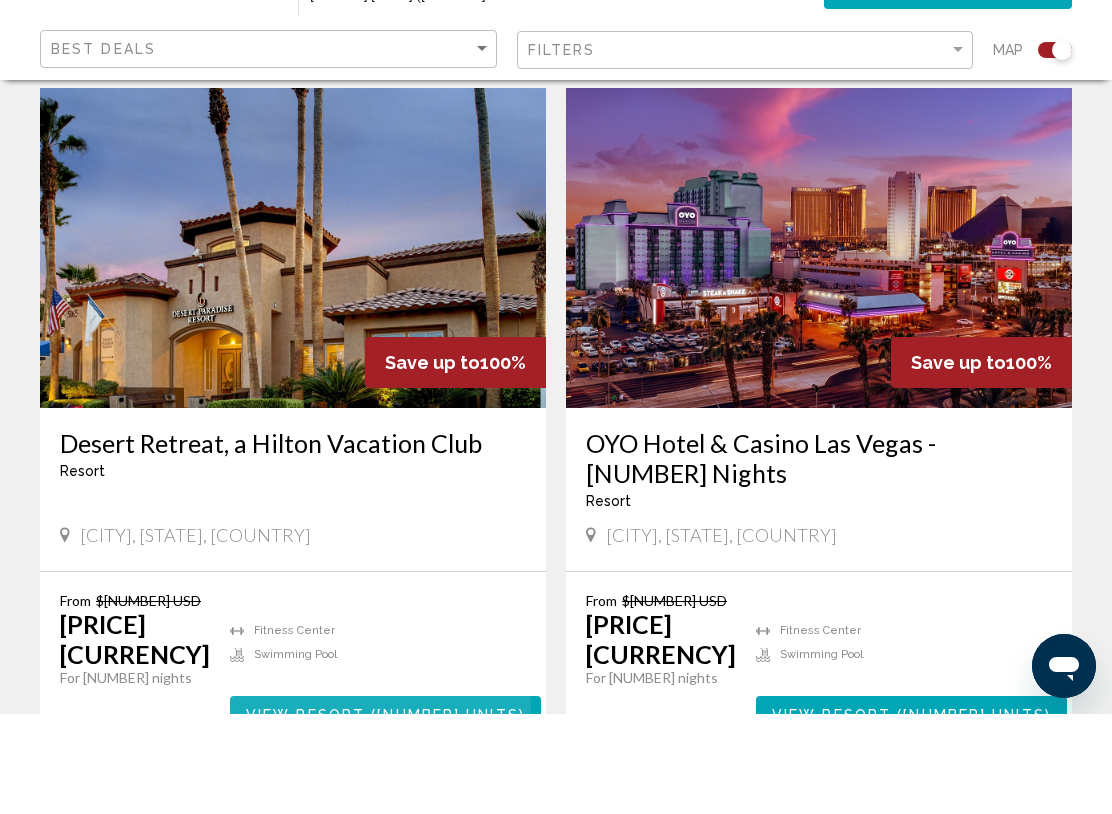 click on "View Resort" at bounding box center (305, 815) 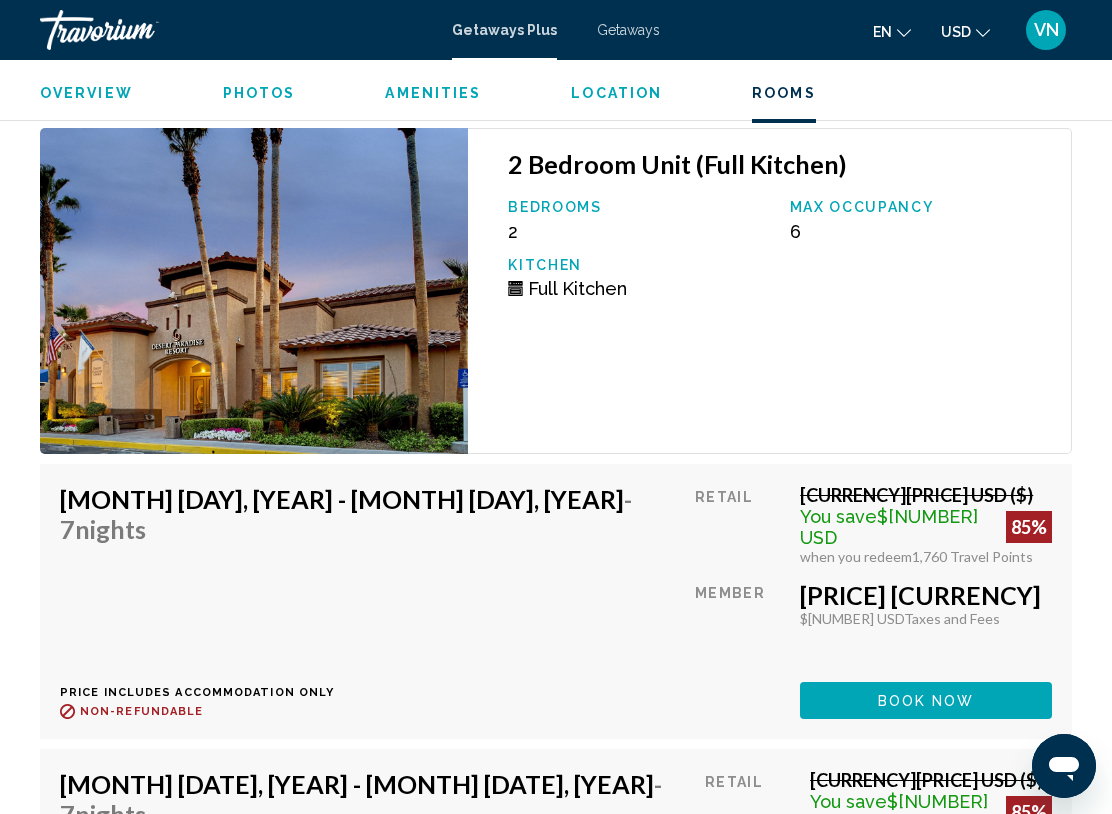 scroll, scrollTop: 3339, scrollLeft: 0, axis: vertical 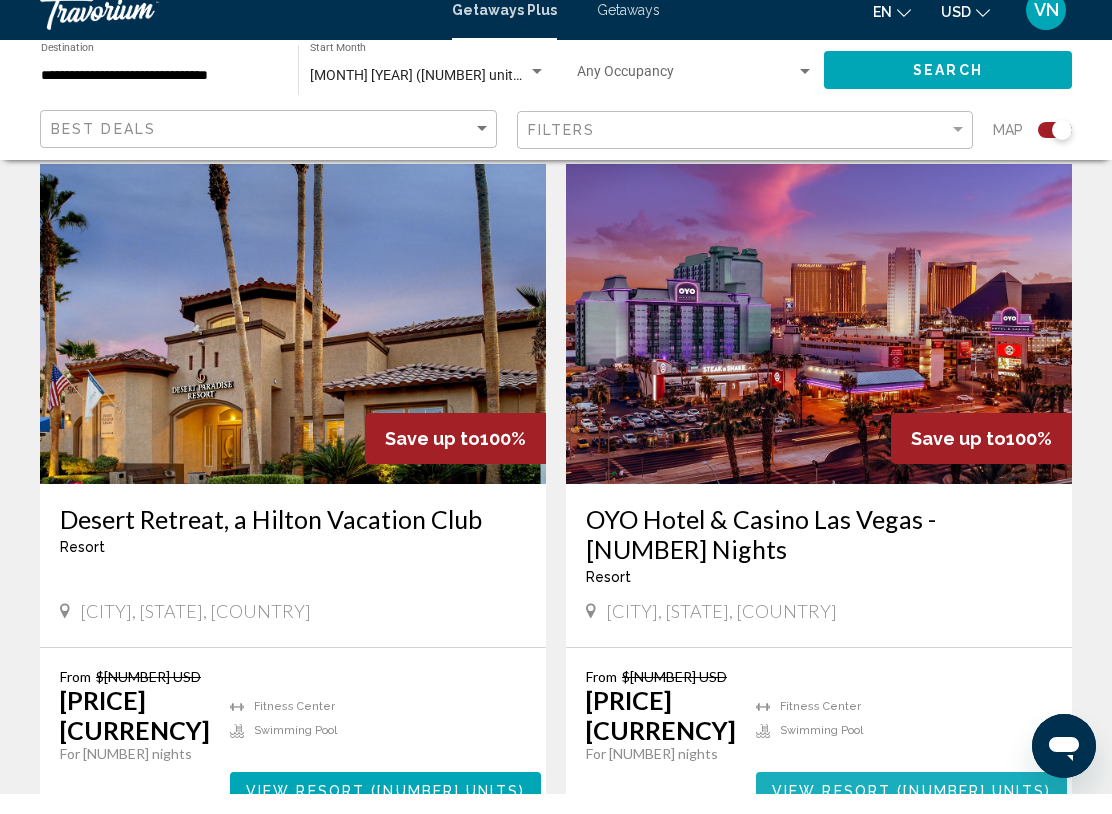 click on "[NUMBER] units" at bounding box center (973, 811) 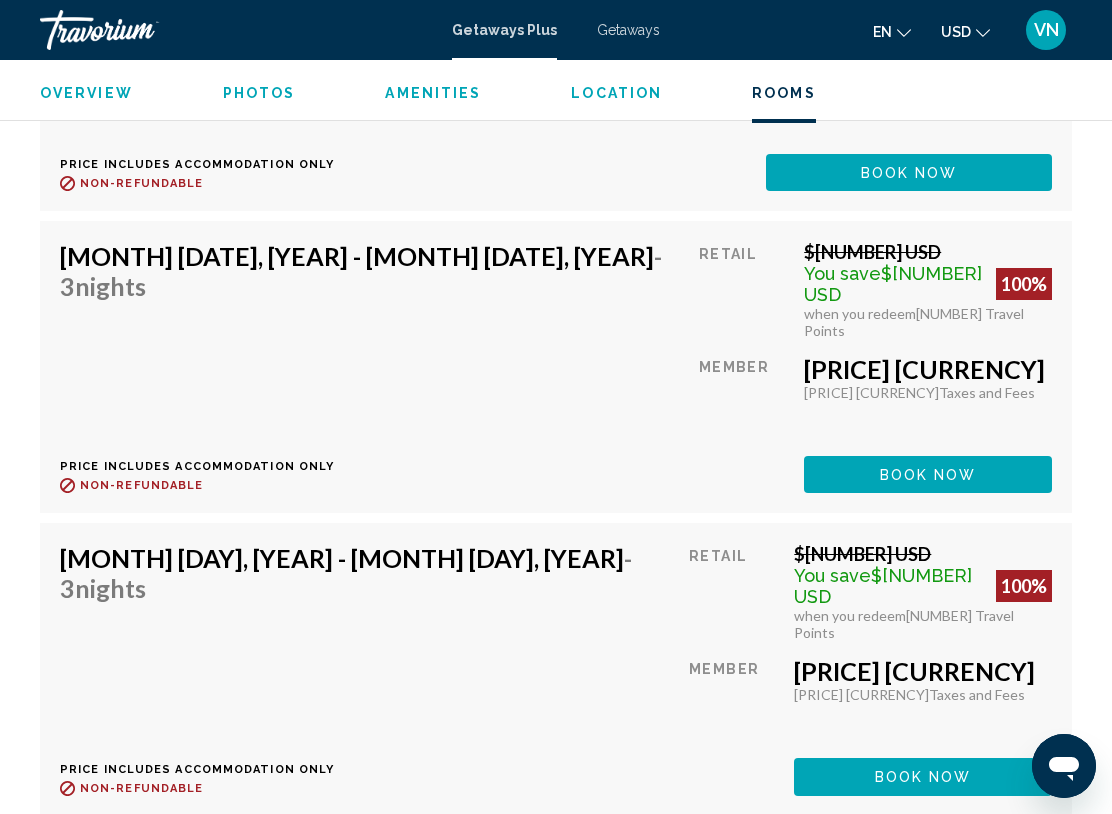 scroll, scrollTop: 4177, scrollLeft: 0, axis: vertical 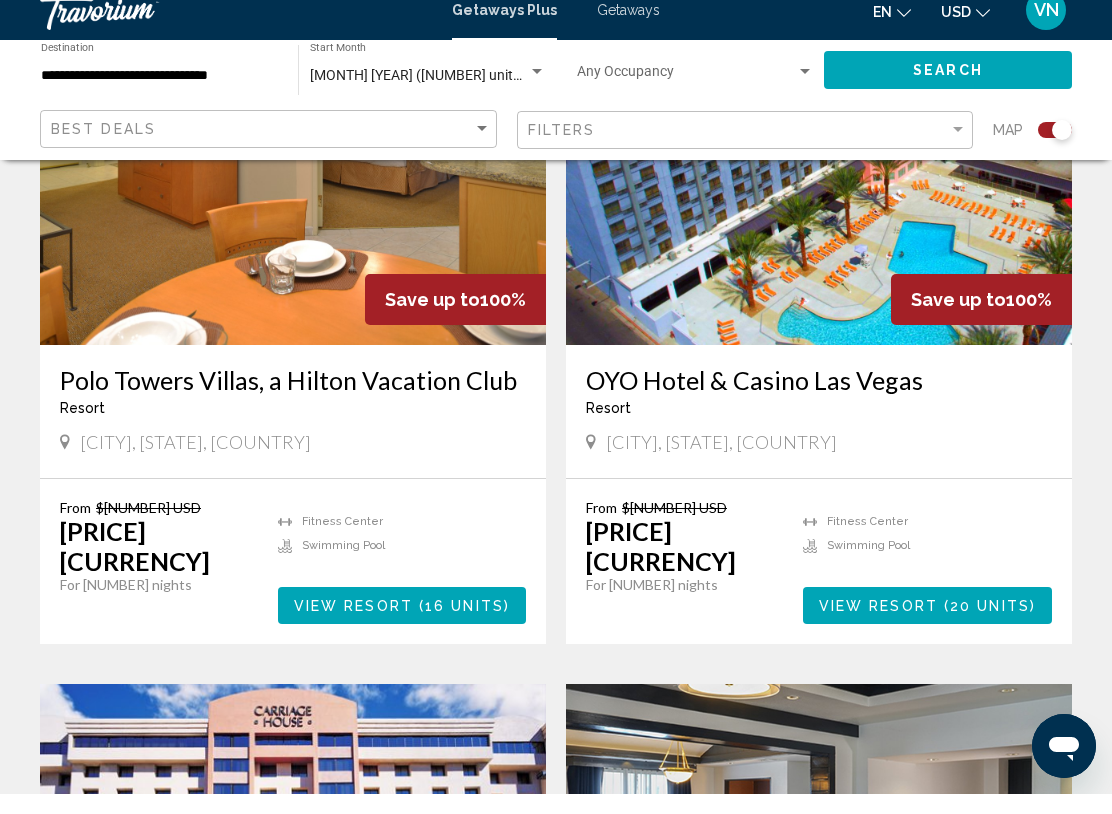 click on "View Resort    ( [NUMBER] units )" at bounding box center (402, 625) 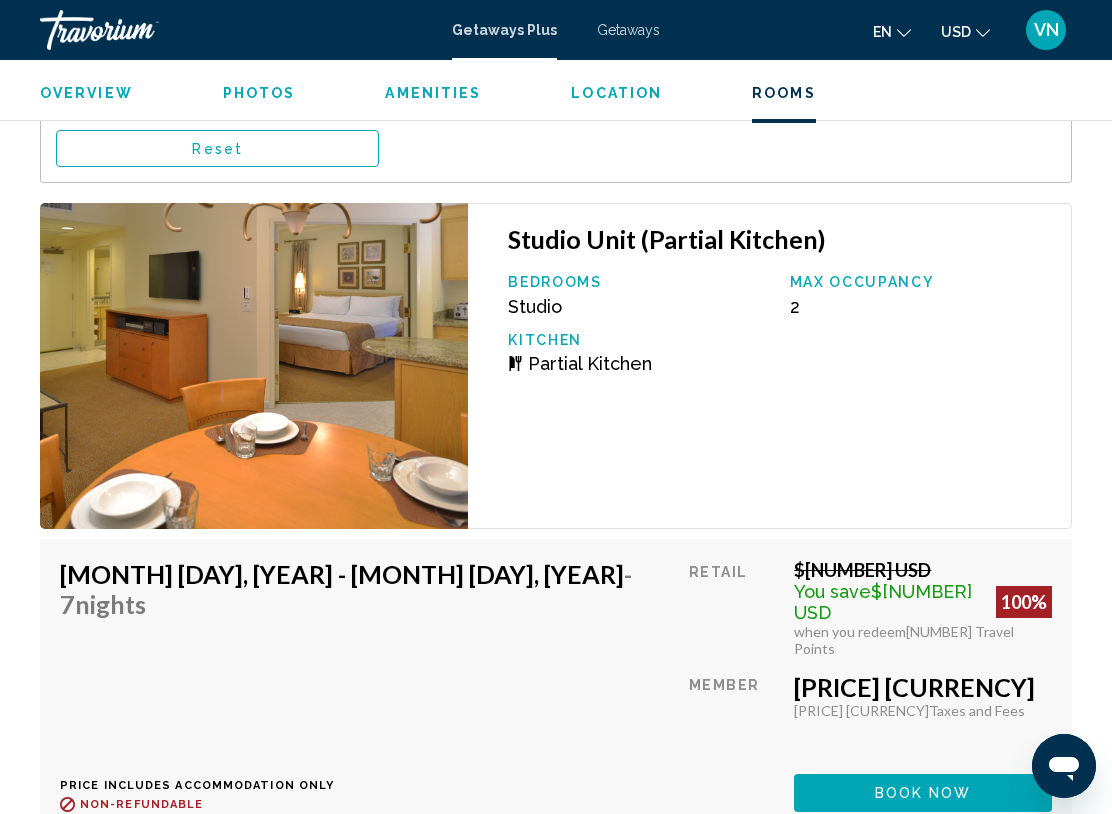 scroll, scrollTop: 3684, scrollLeft: 0, axis: vertical 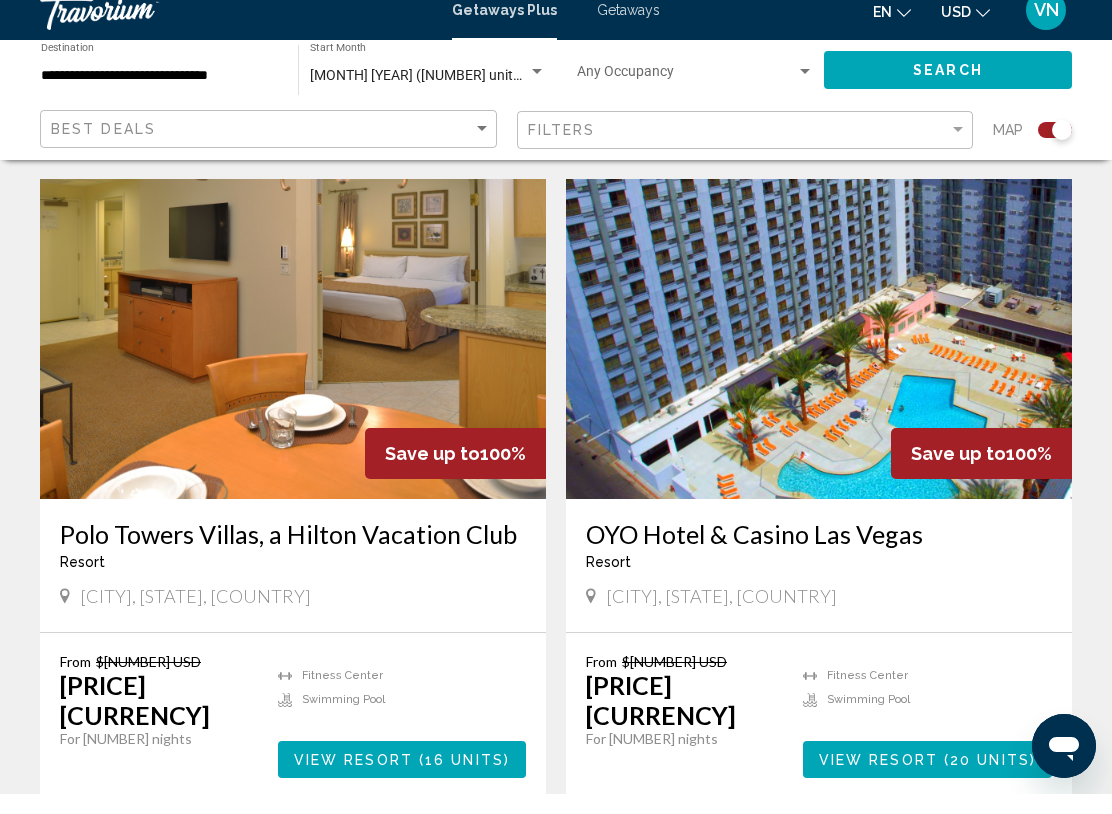 click on "20 units" at bounding box center [990, 780] 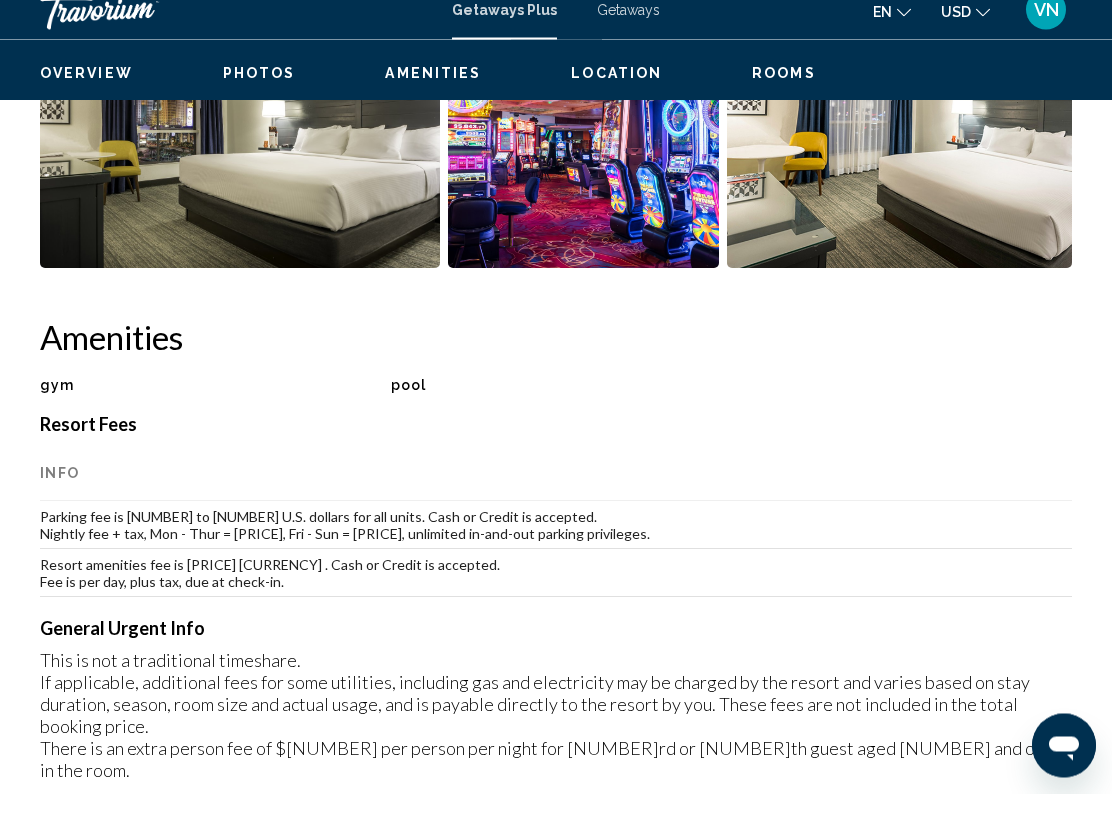 scroll, scrollTop: 1674, scrollLeft: 0, axis: vertical 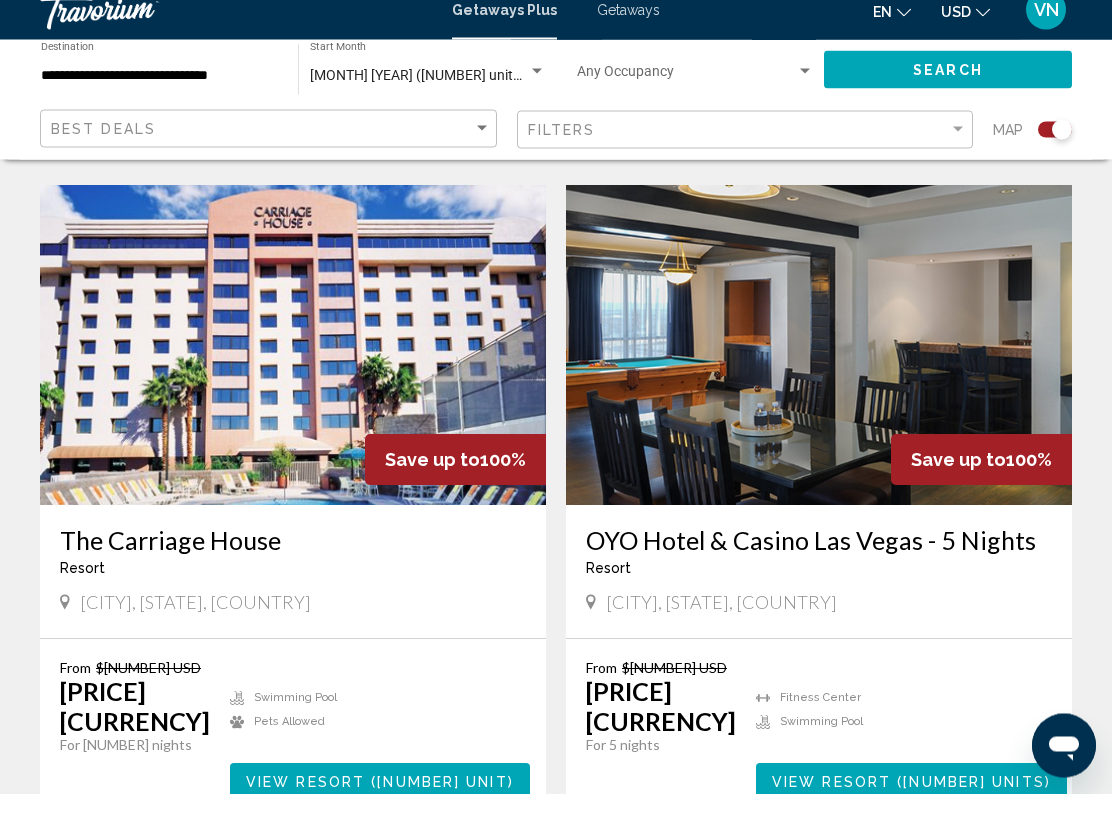 click at bounding box center [293, 366] 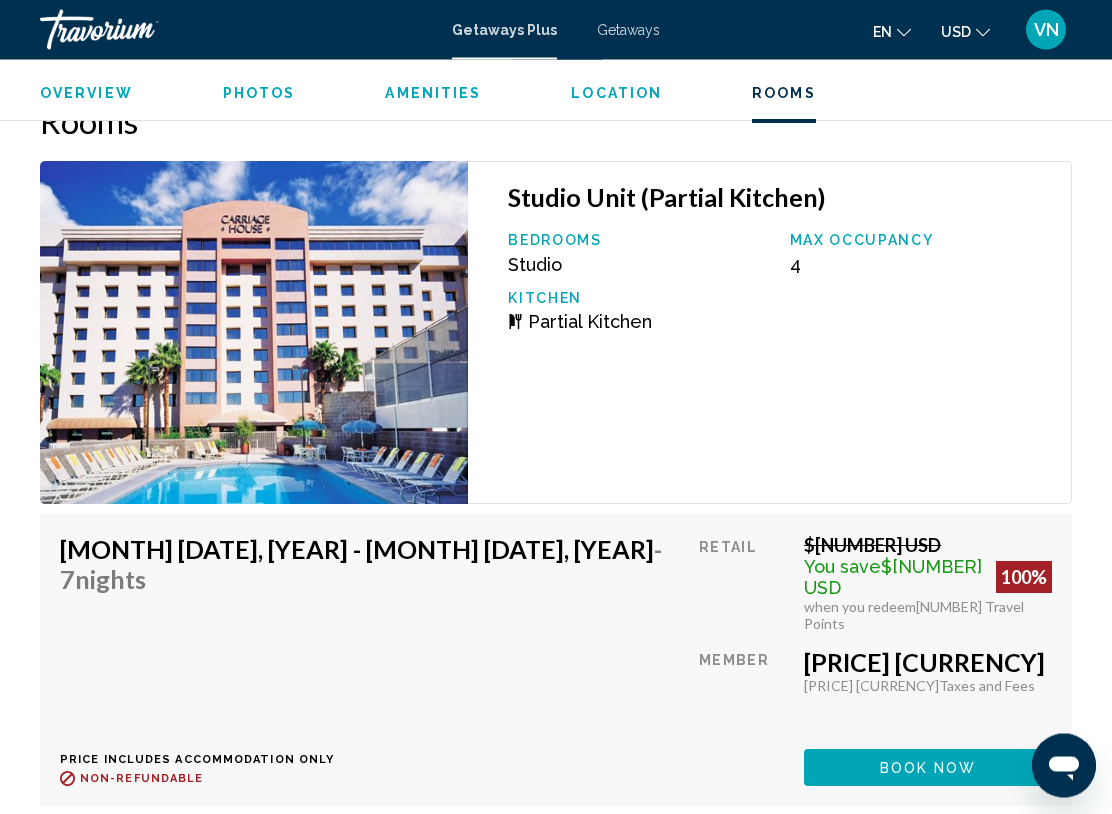 scroll, scrollTop: 3570, scrollLeft: 0, axis: vertical 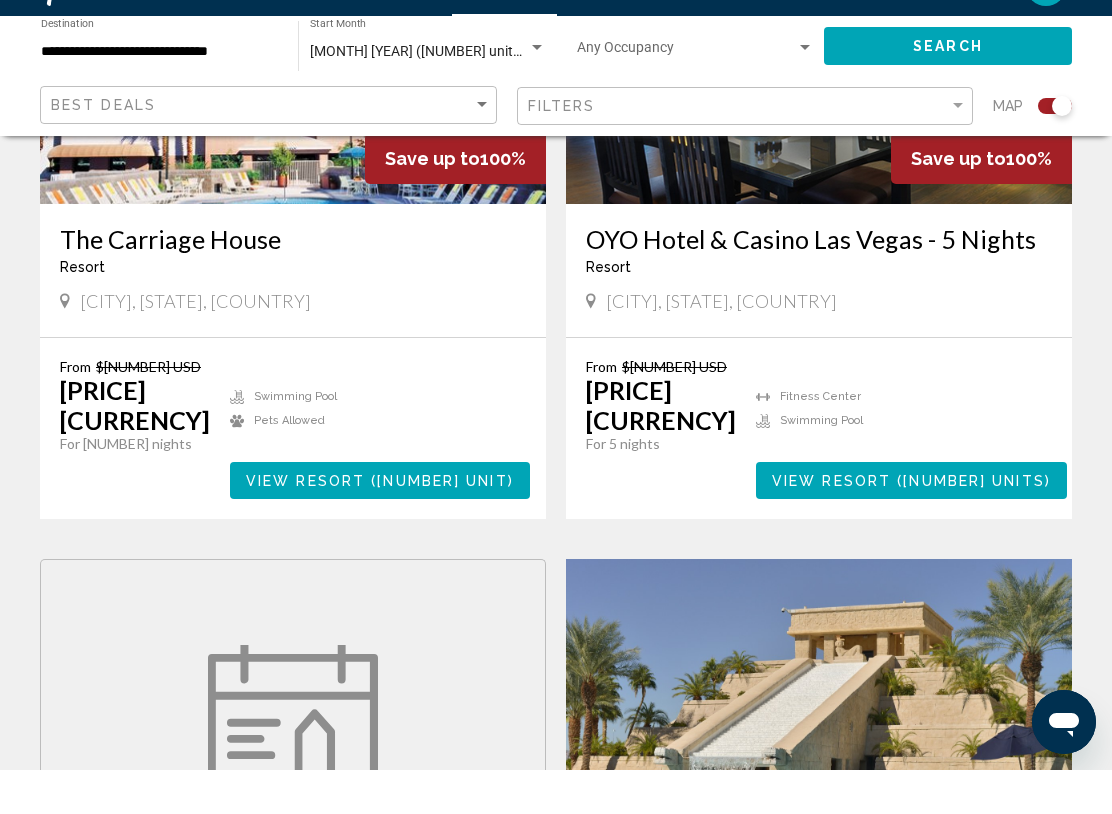 click on "View Resort    ( [NUMBER] units )" at bounding box center (911, 524) 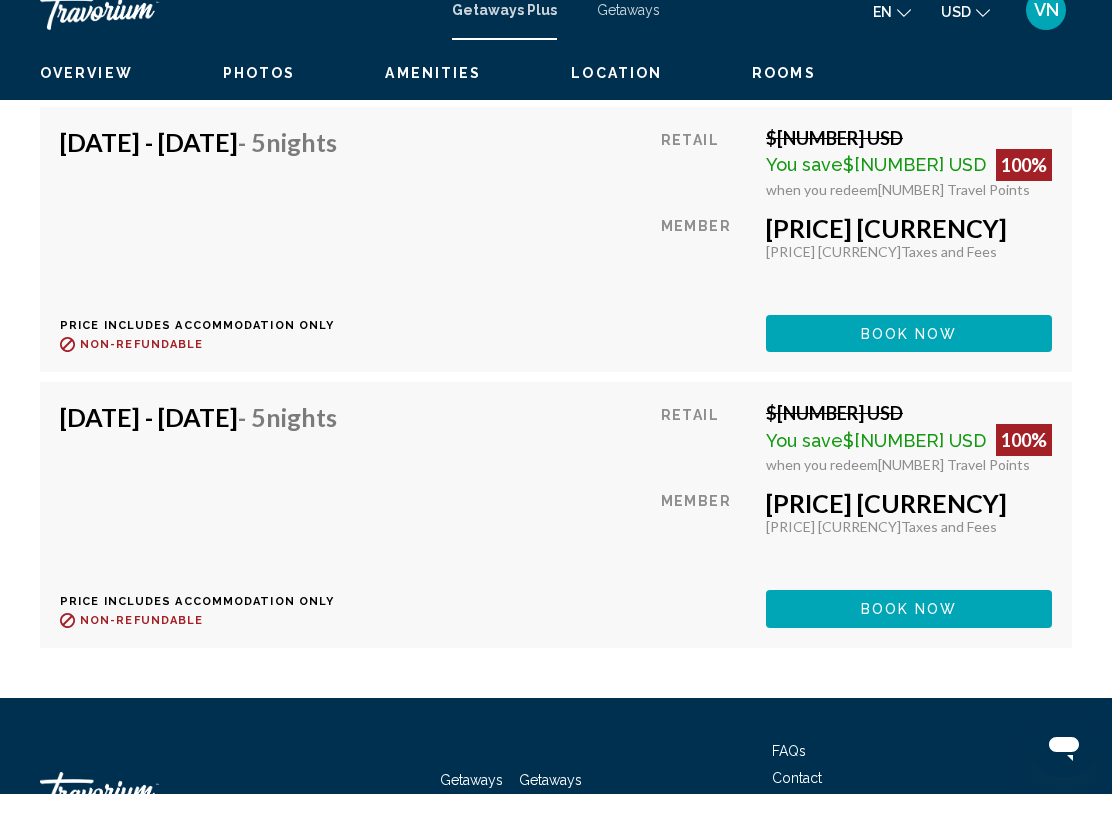 scroll, scrollTop: 4599, scrollLeft: 0, axis: vertical 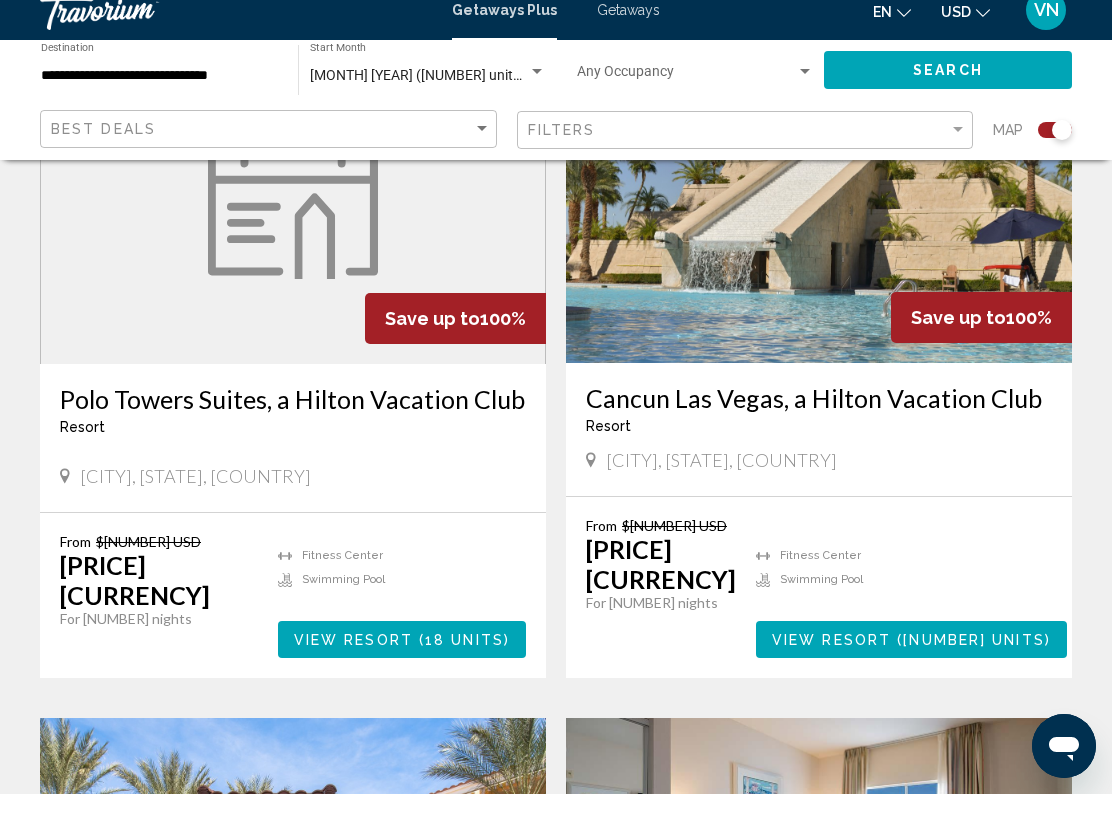 click on "View Resort    ( [NUMBER] units )" at bounding box center [402, 659] 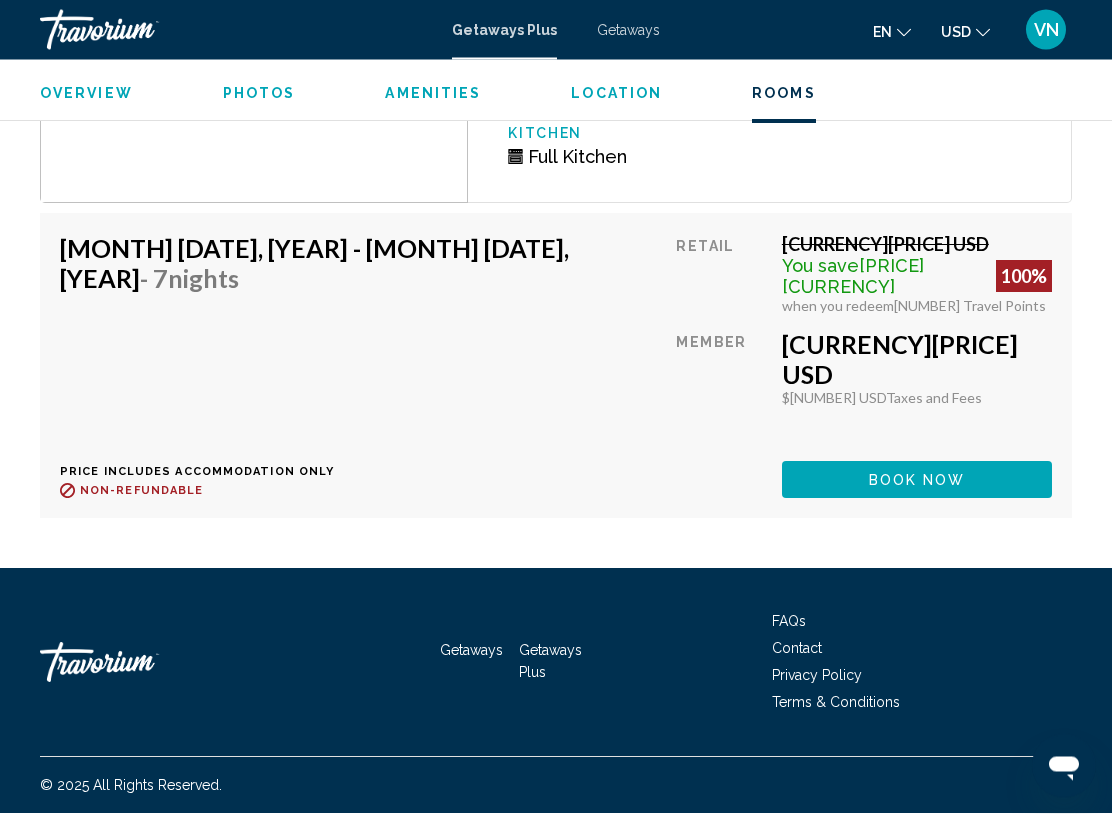 scroll, scrollTop: 5564, scrollLeft: 0, axis: vertical 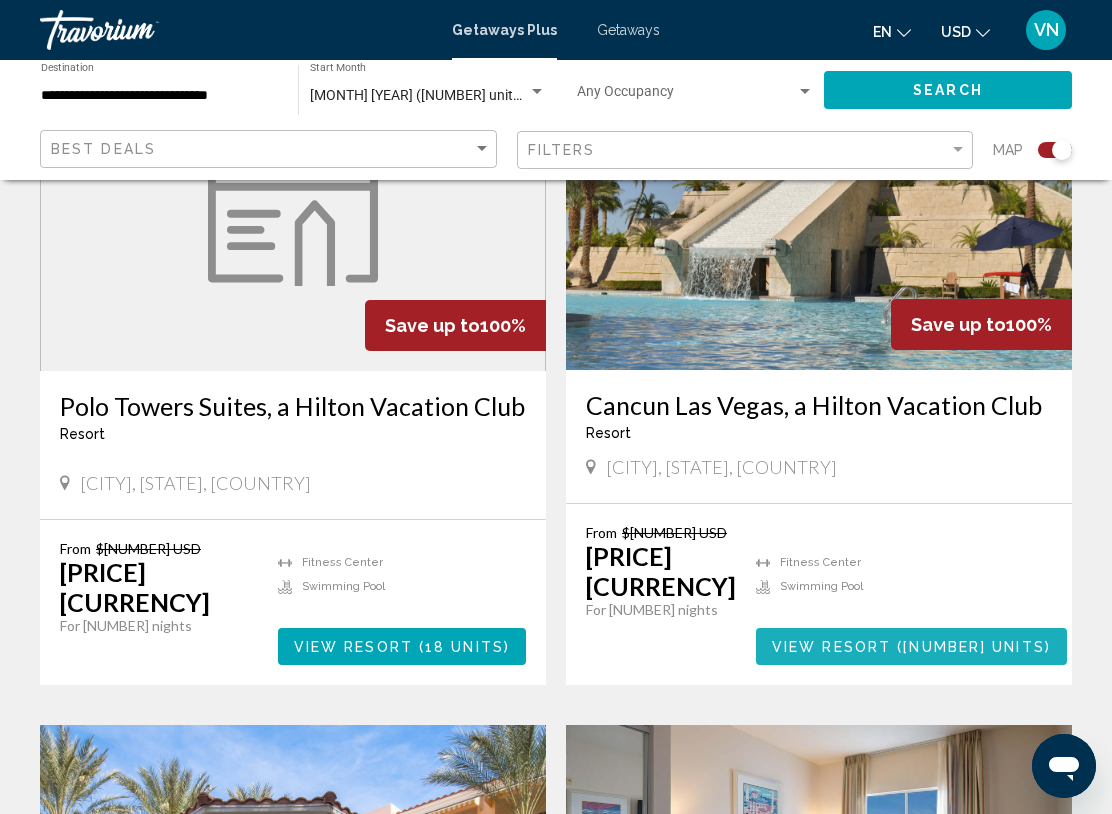 click on "View Resort    ( [NUMBER] units )" at bounding box center (911, 646) 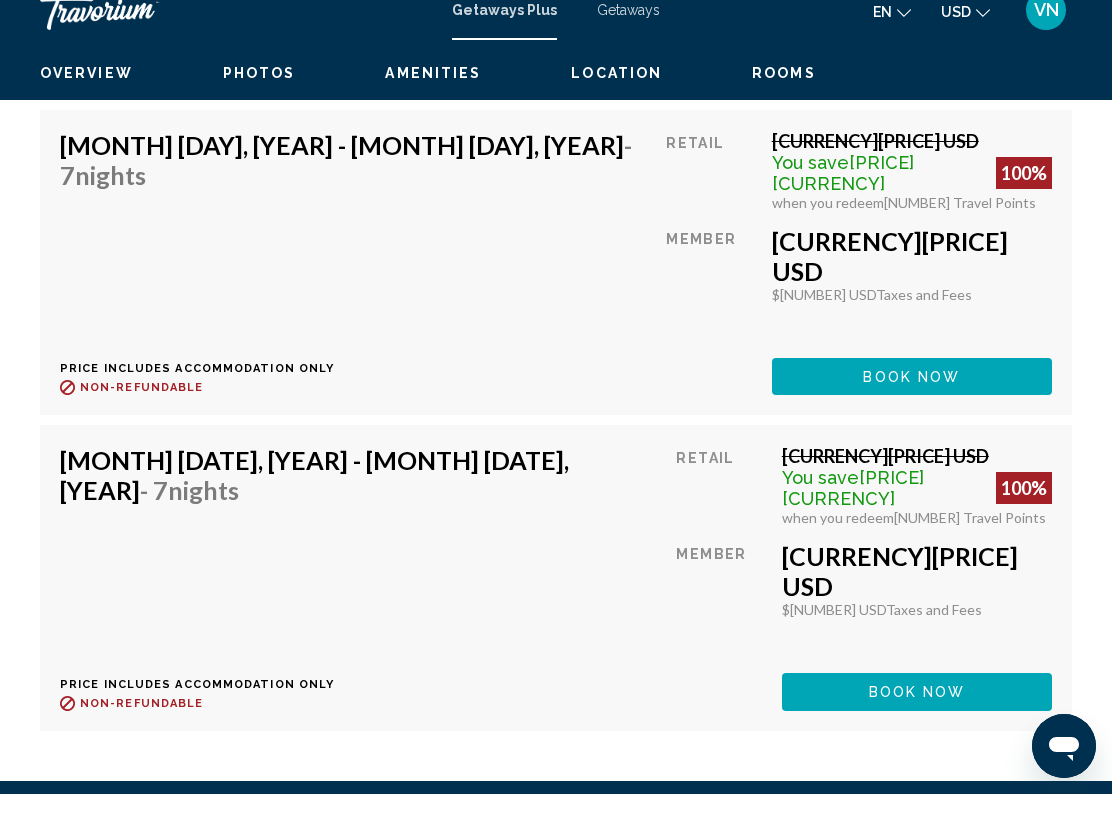 scroll, scrollTop: 4338, scrollLeft: 0, axis: vertical 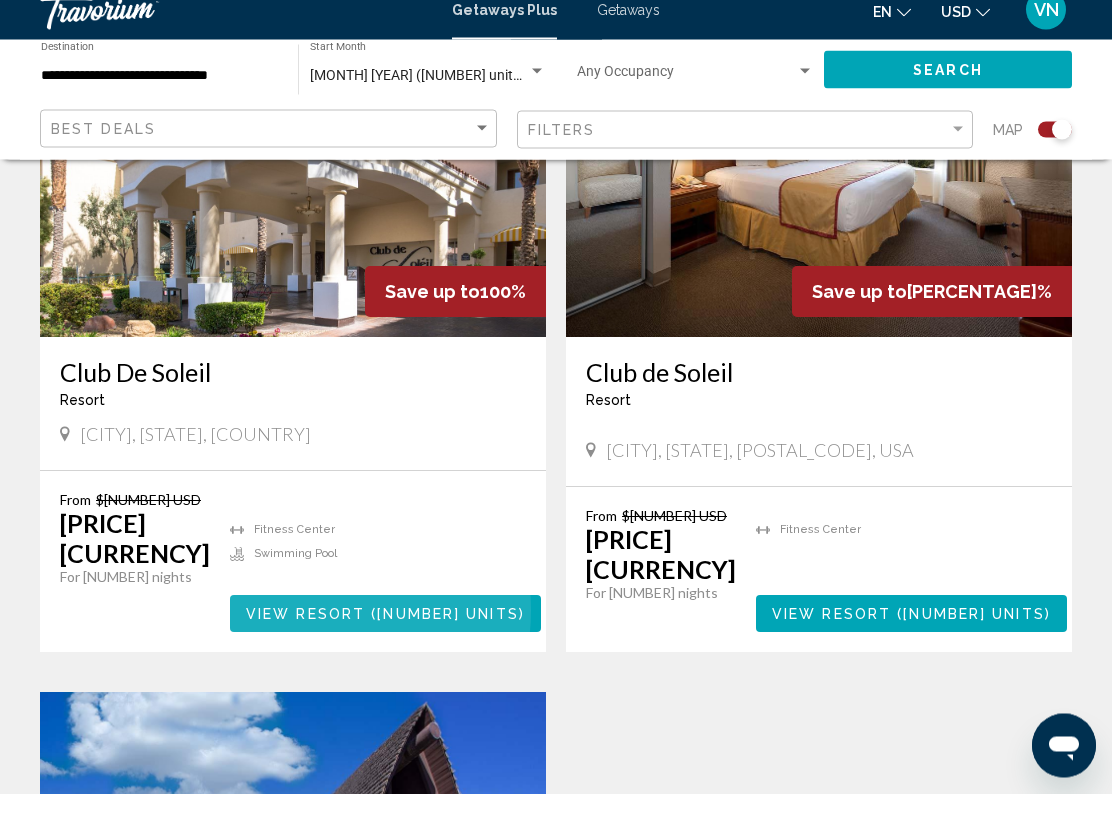 click on "View Resort" at bounding box center (305, 635) 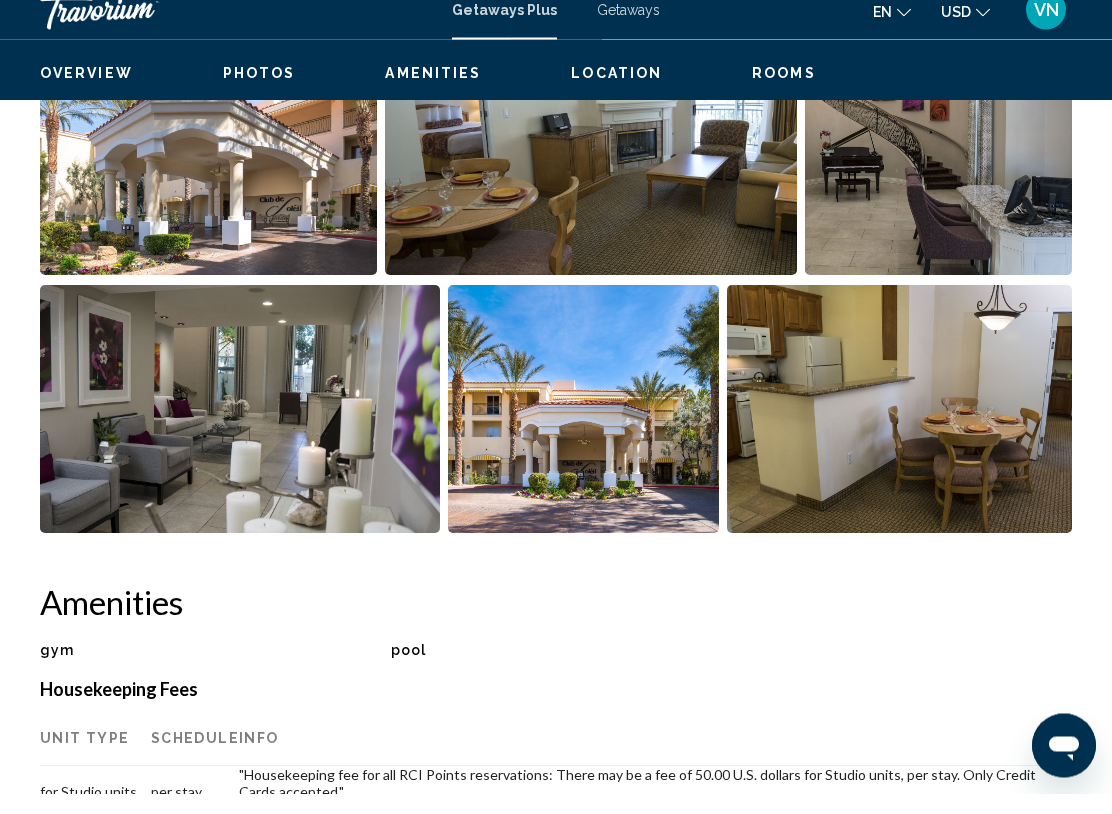 scroll, scrollTop: 1392, scrollLeft: 0, axis: vertical 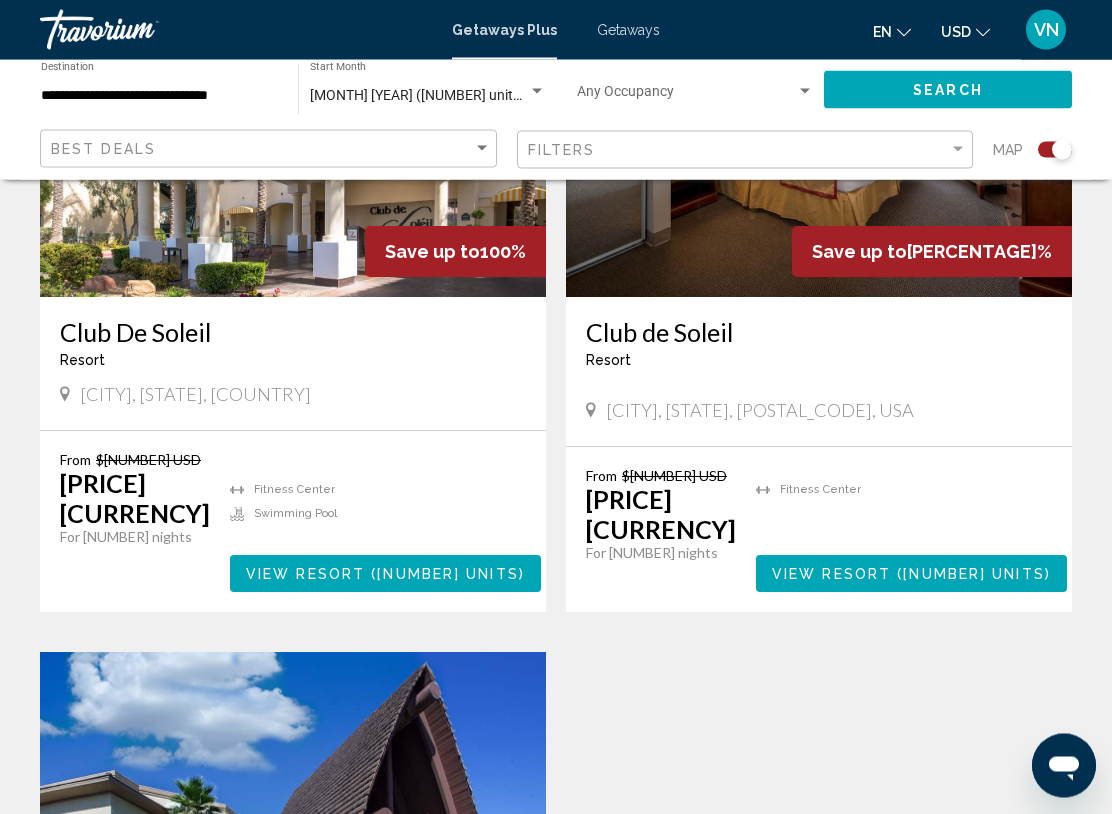 click on "View Resort    ( [NUMBER] units )" at bounding box center (911, 574) 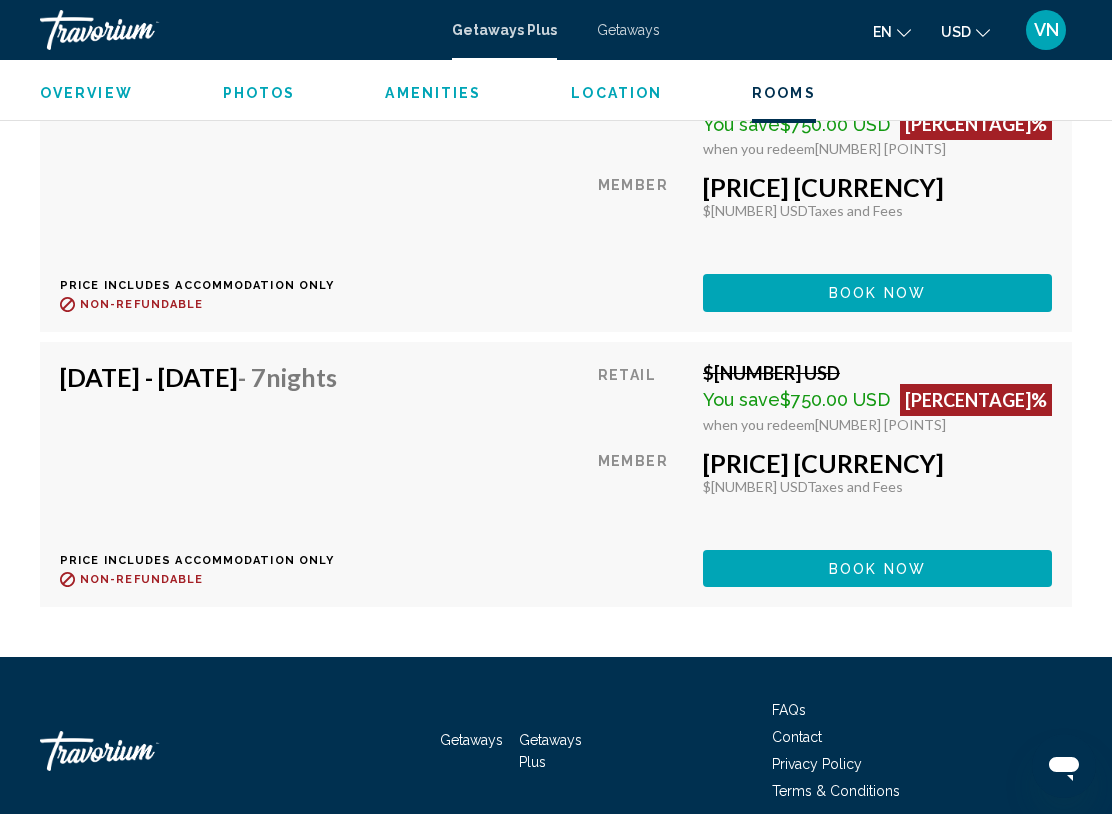scroll, scrollTop: 4390, scrollLeft: 0, axis: vertical 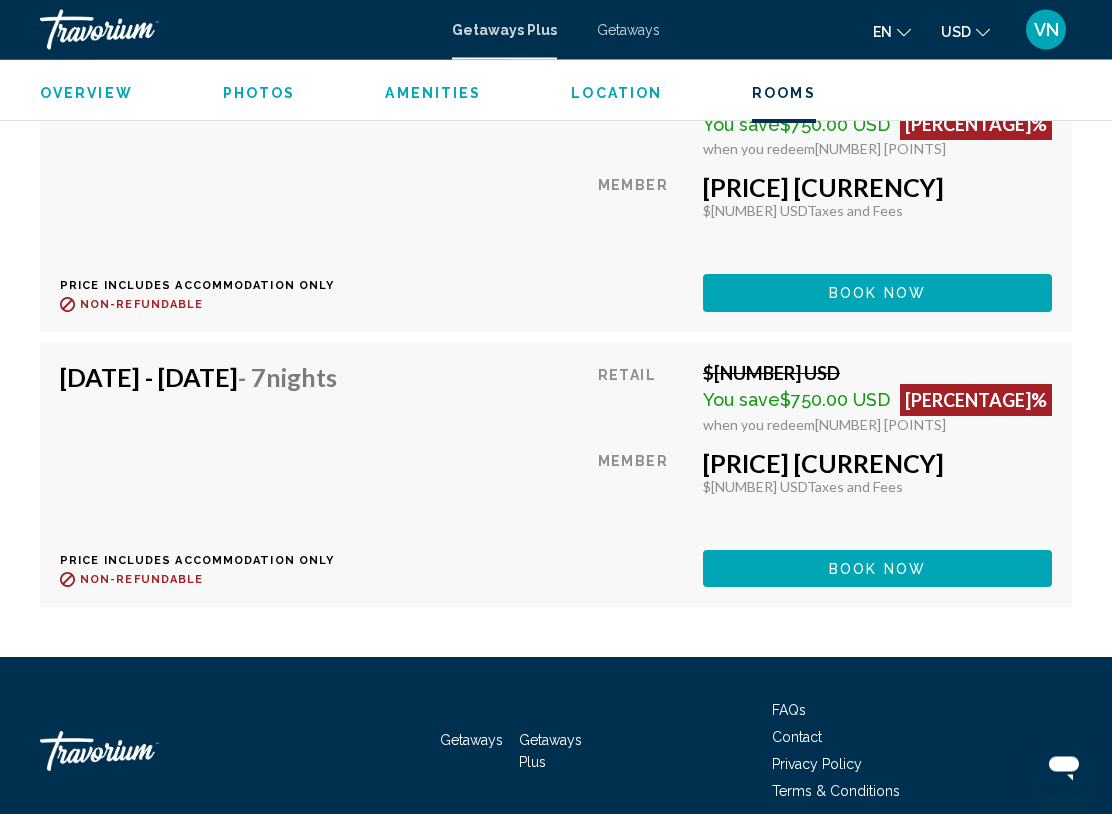 click on "Getaways" at bounding box center (628, 30) 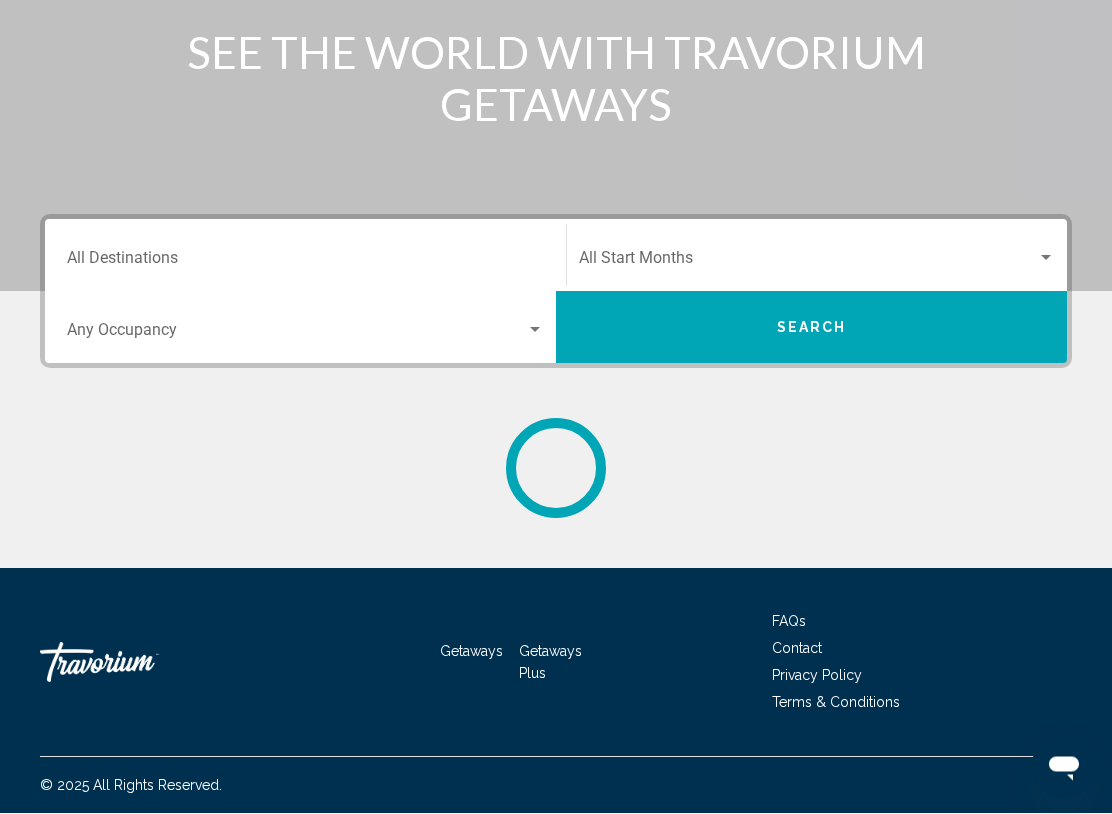 scroll, scrollTop: 0, scrollLeft: 0, axis: both 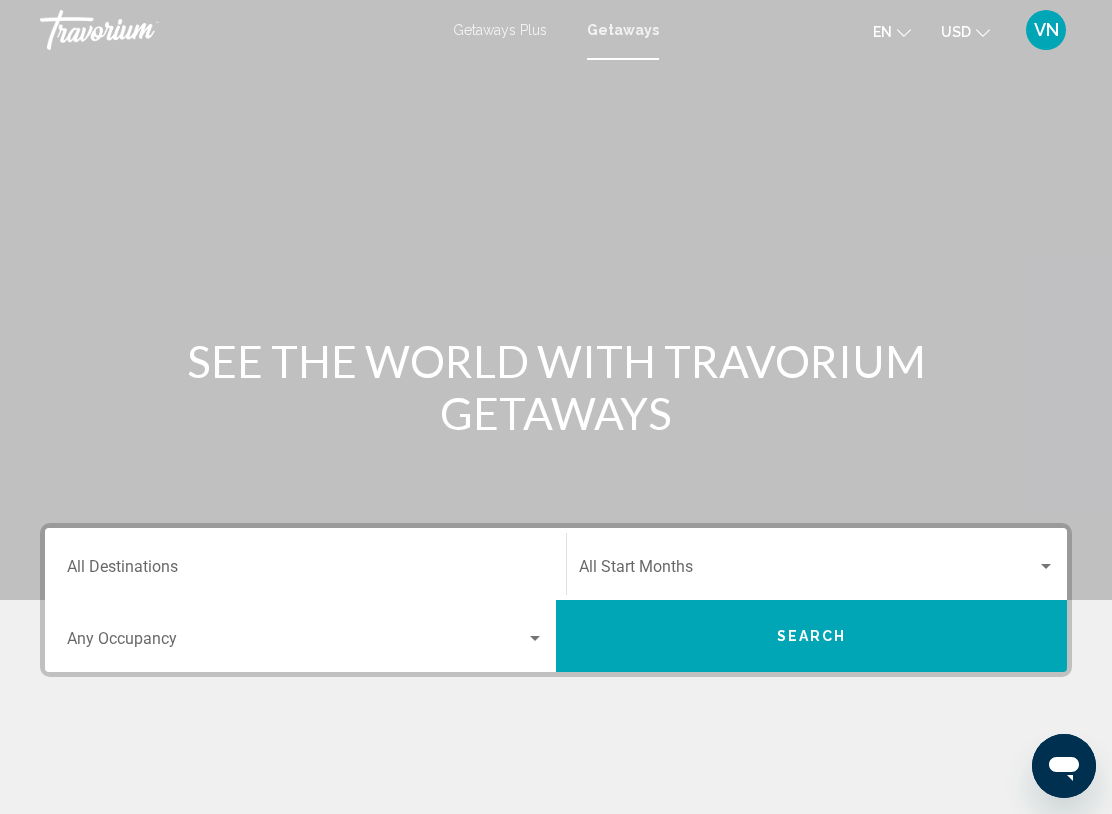 click on "Destination All Destinations" at bounding box center (305, 571) 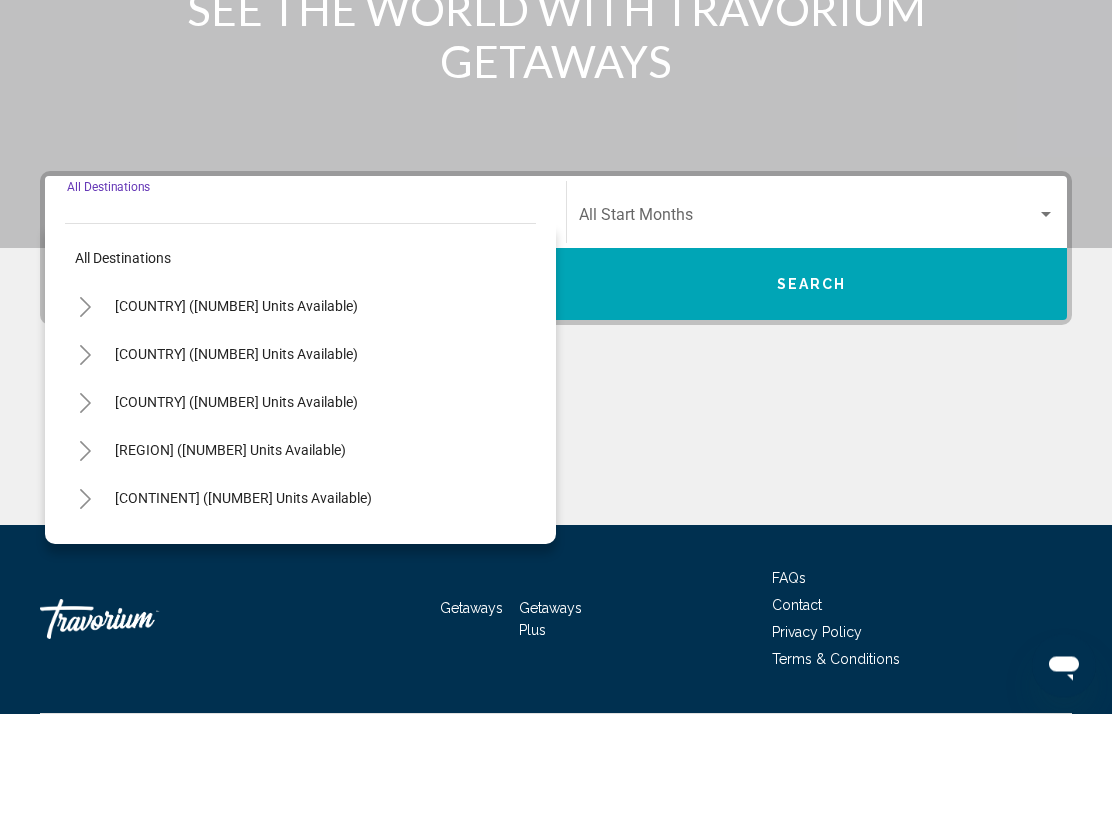 scroll, scrollTop: 308, scrollLeft: 0, axis: vertical 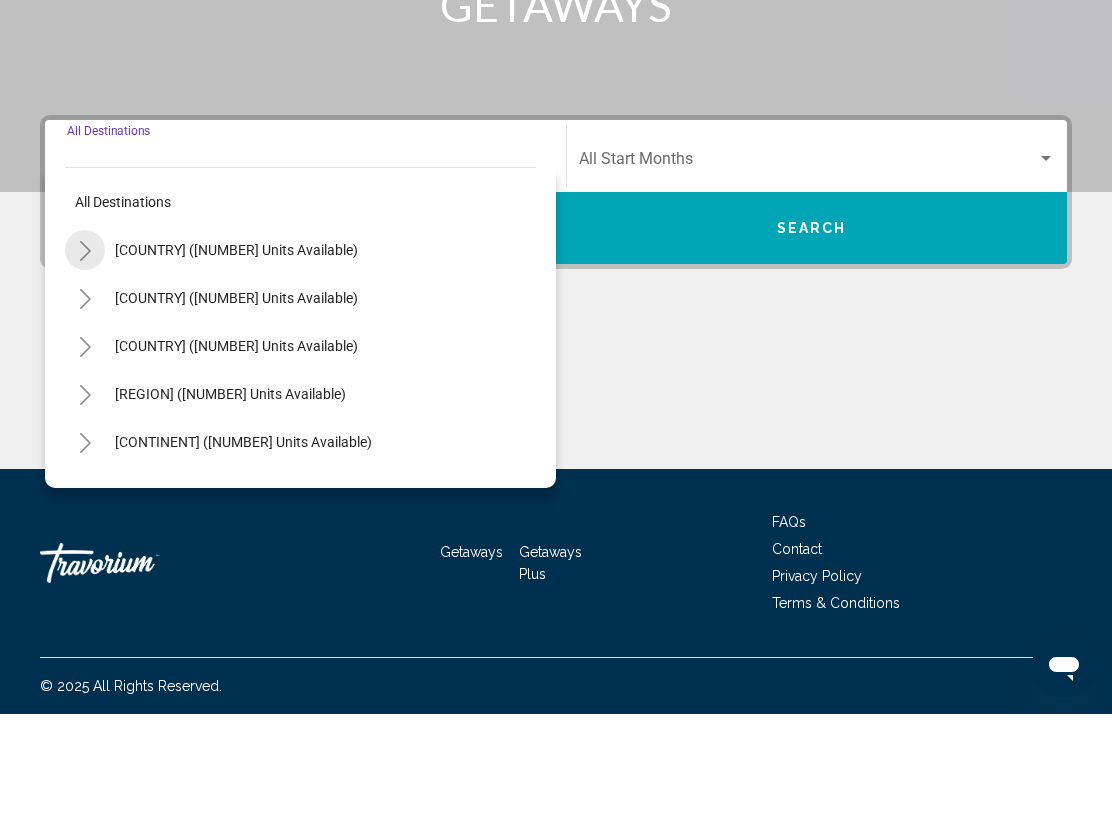 click at bounding box center (85, 351) 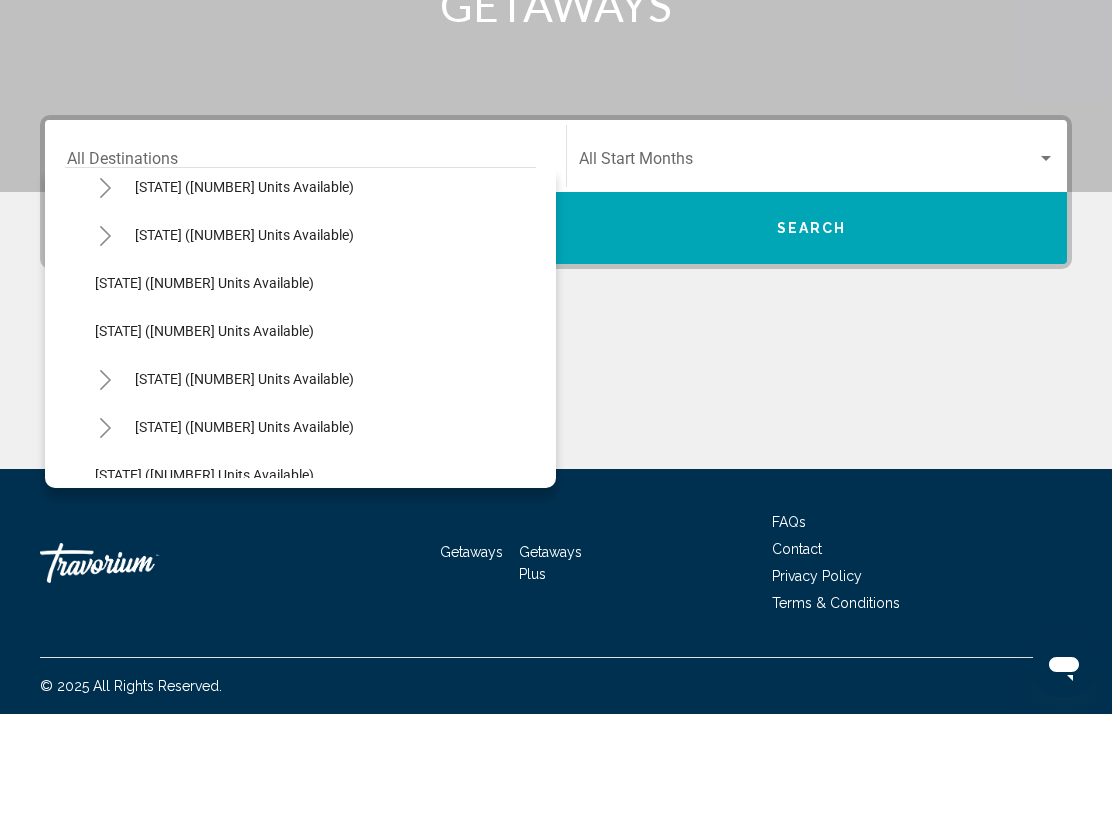 scroll, scrollTop: 1216, scrollLeft: 0, axis: vertical 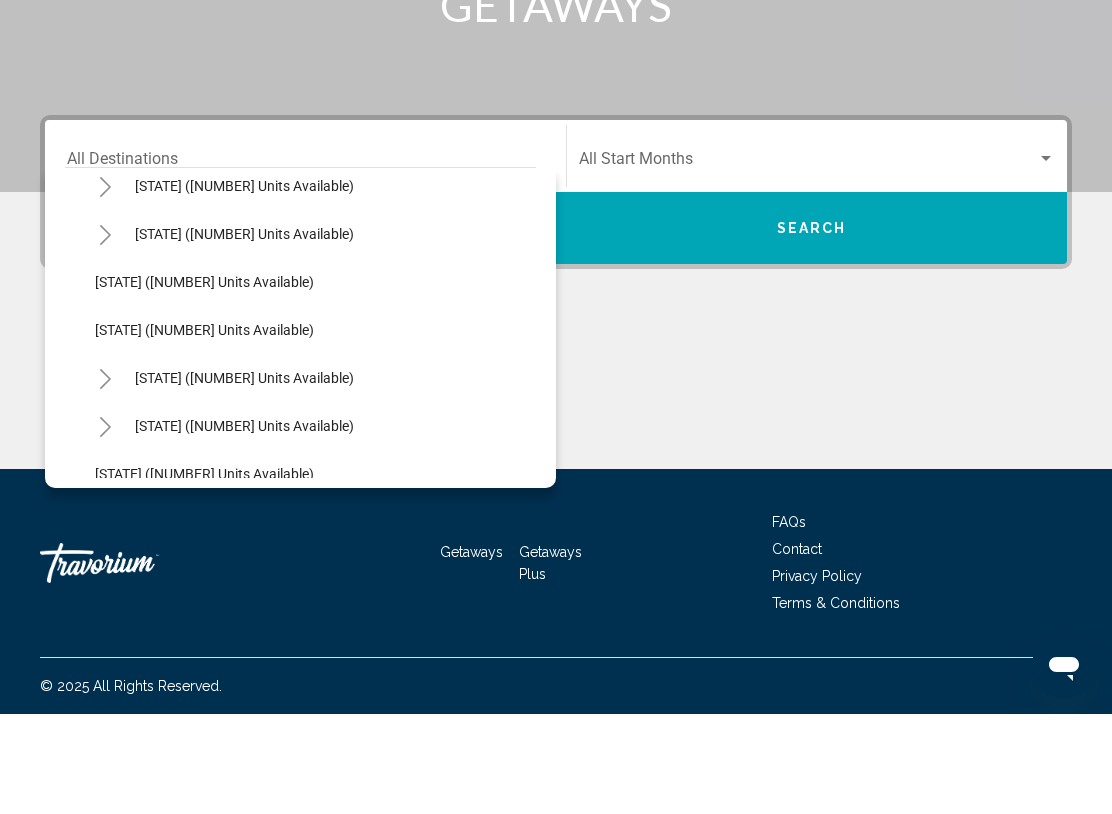click at bounding box center (105, 287) 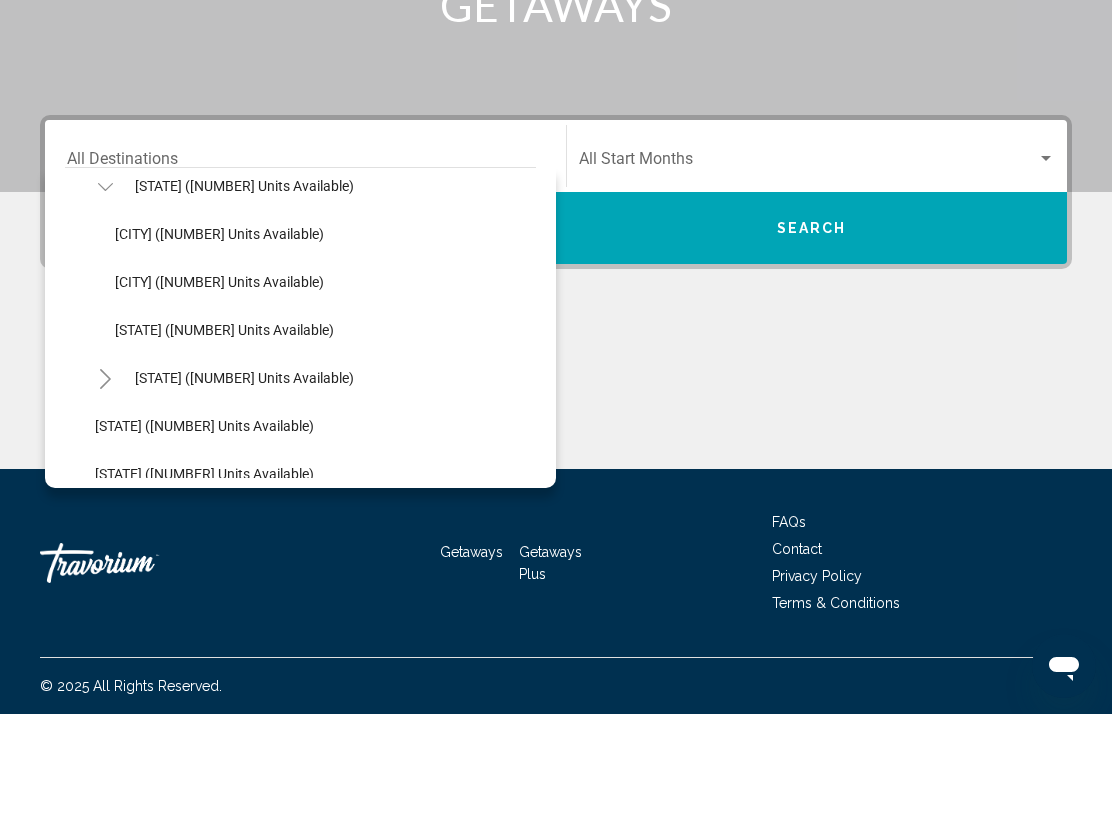 click on "[CITY] ([NUMBER] units available)" at bounding box center (219, 334) 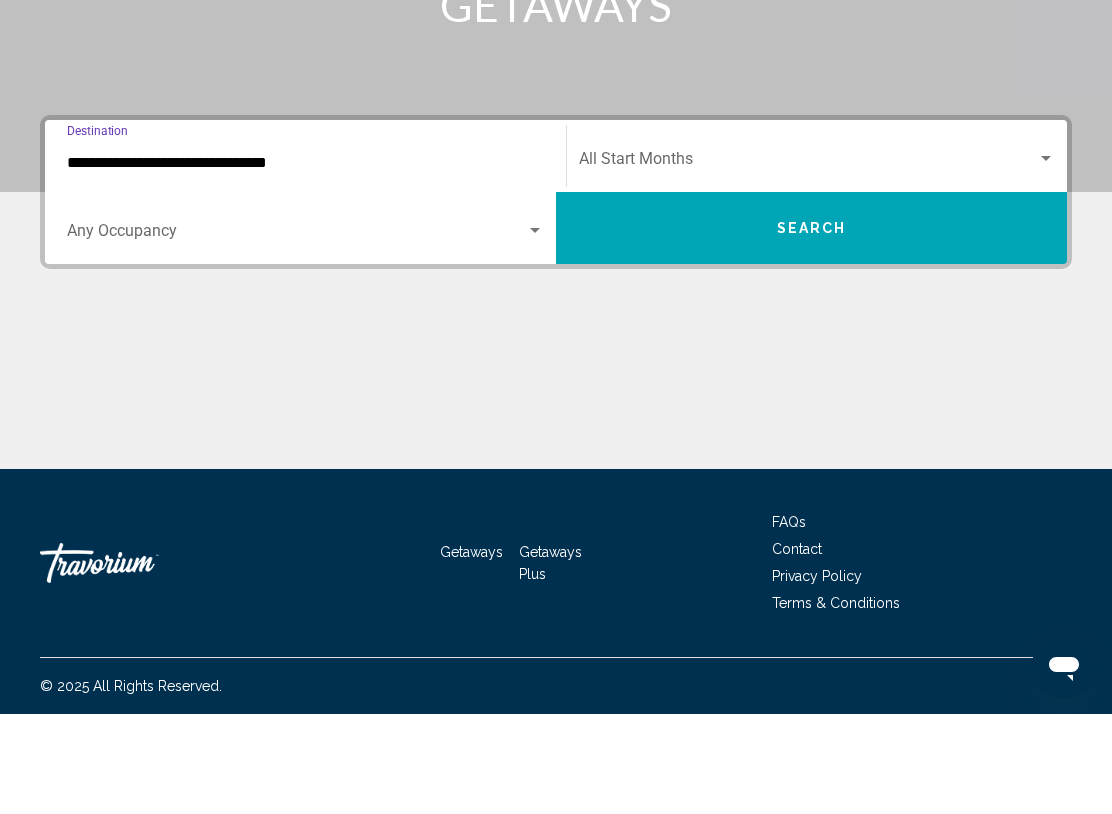 click at bounding box center [808, 263] 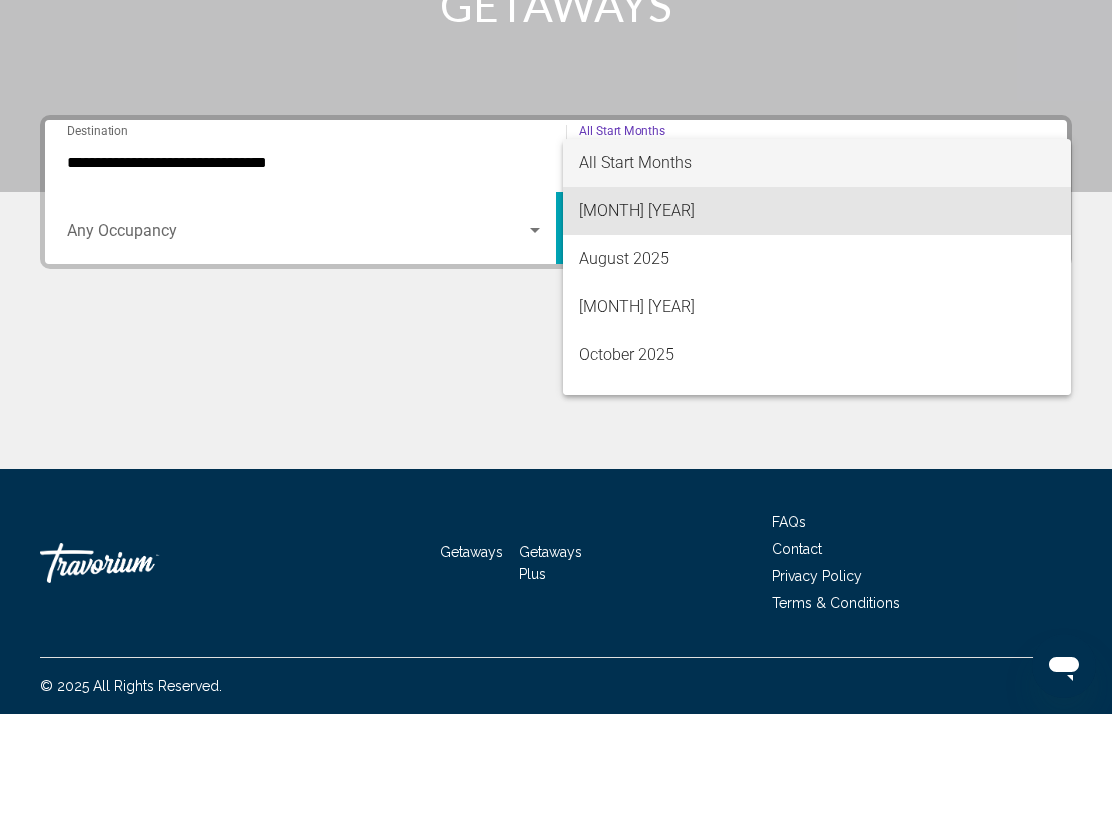 click on "[MONTH] [YEAR]" at bounding box center [817, 311] 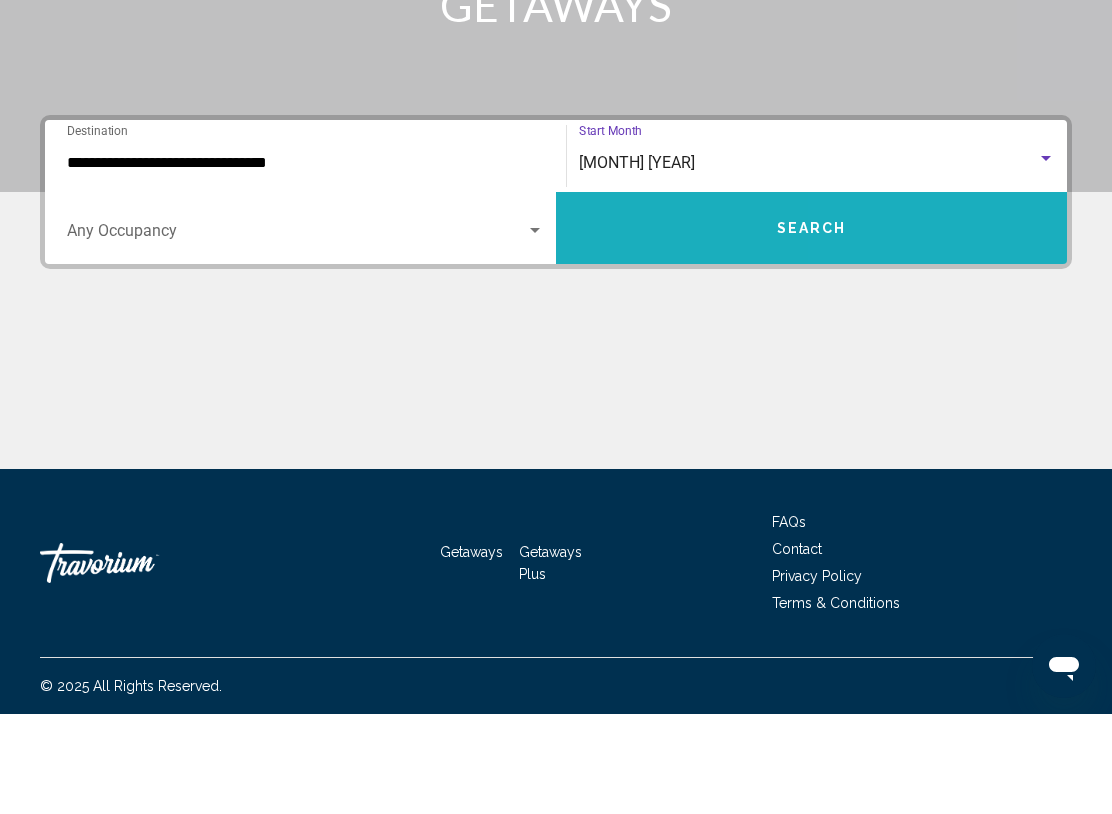 click on "Search" at bounding box center [811, 328] 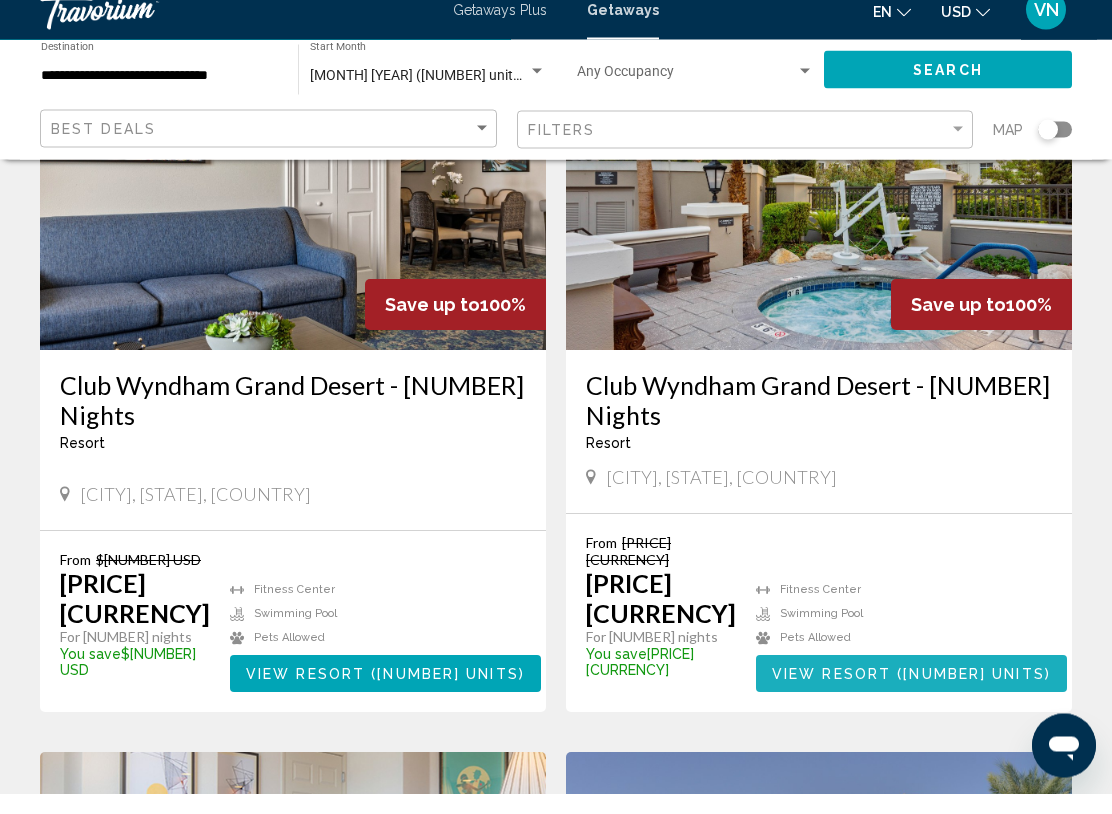 scroll, scrollTop: 925, scrollLeft: 0, axis: vertical 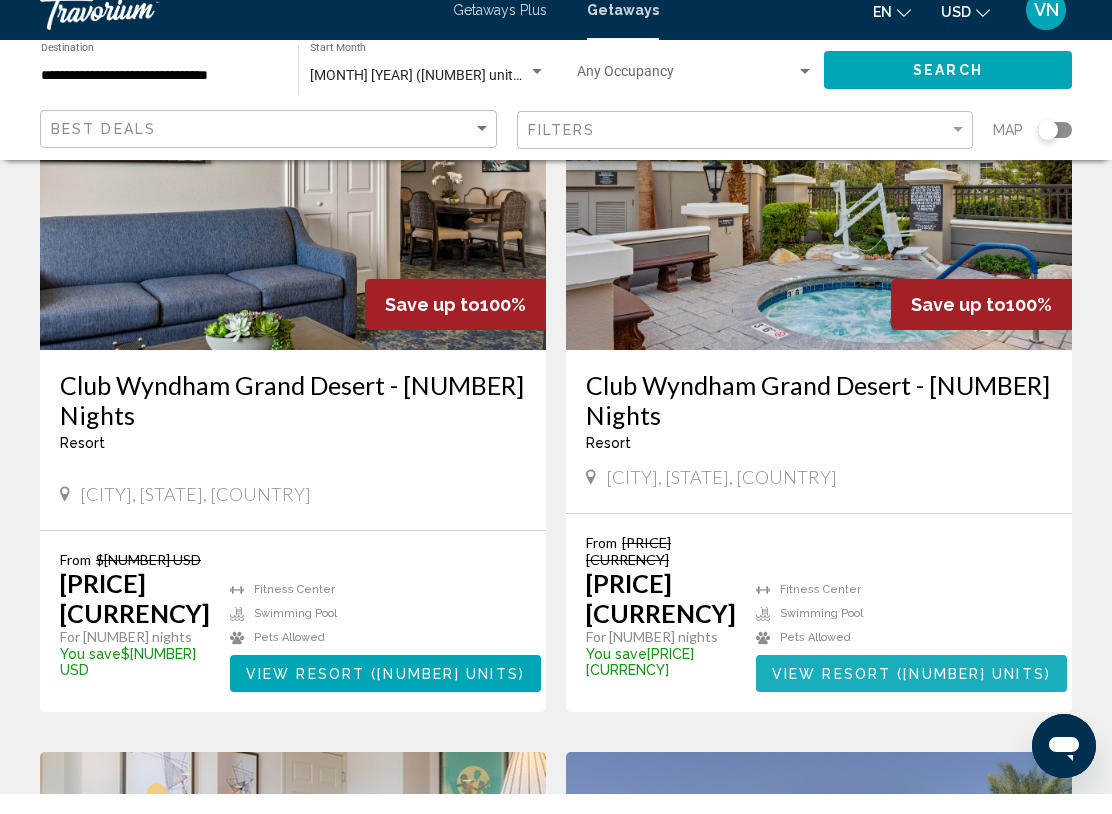 click on "[NUMBER] units" at bounding box center (973, 694) 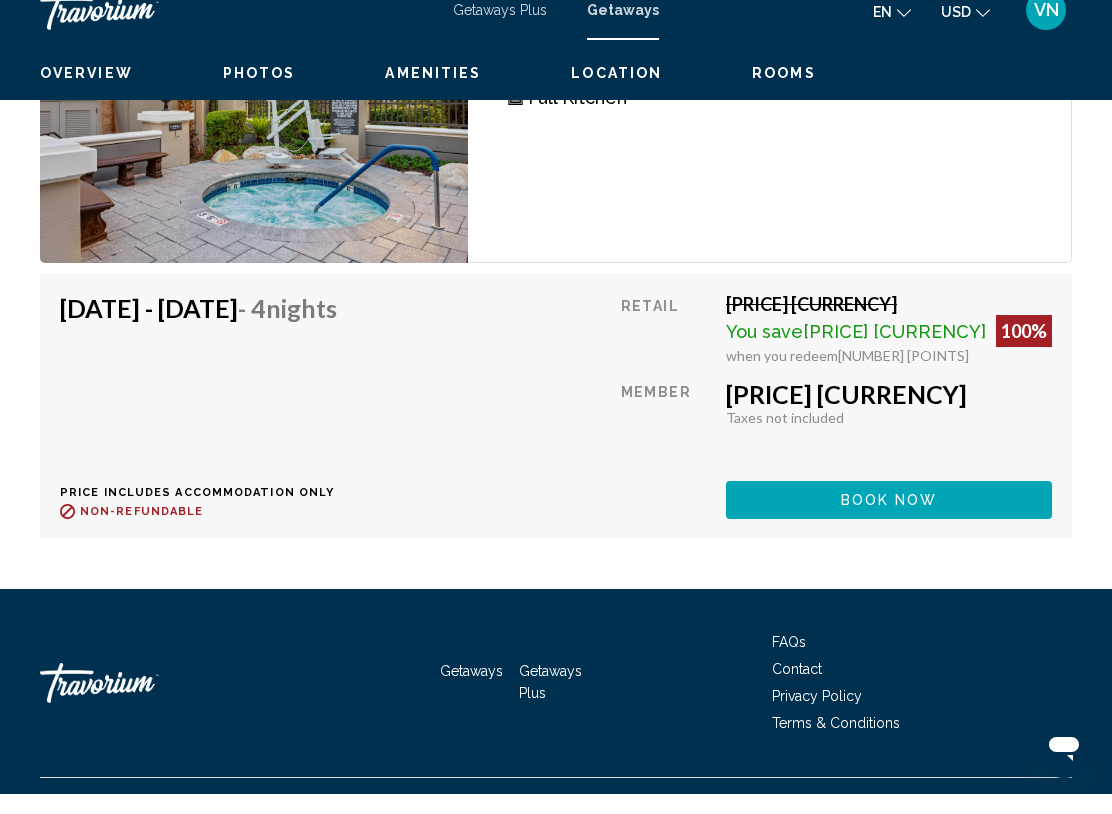 scroll, scrollTop: 3969, scrollLeft: 0, axis: vertical 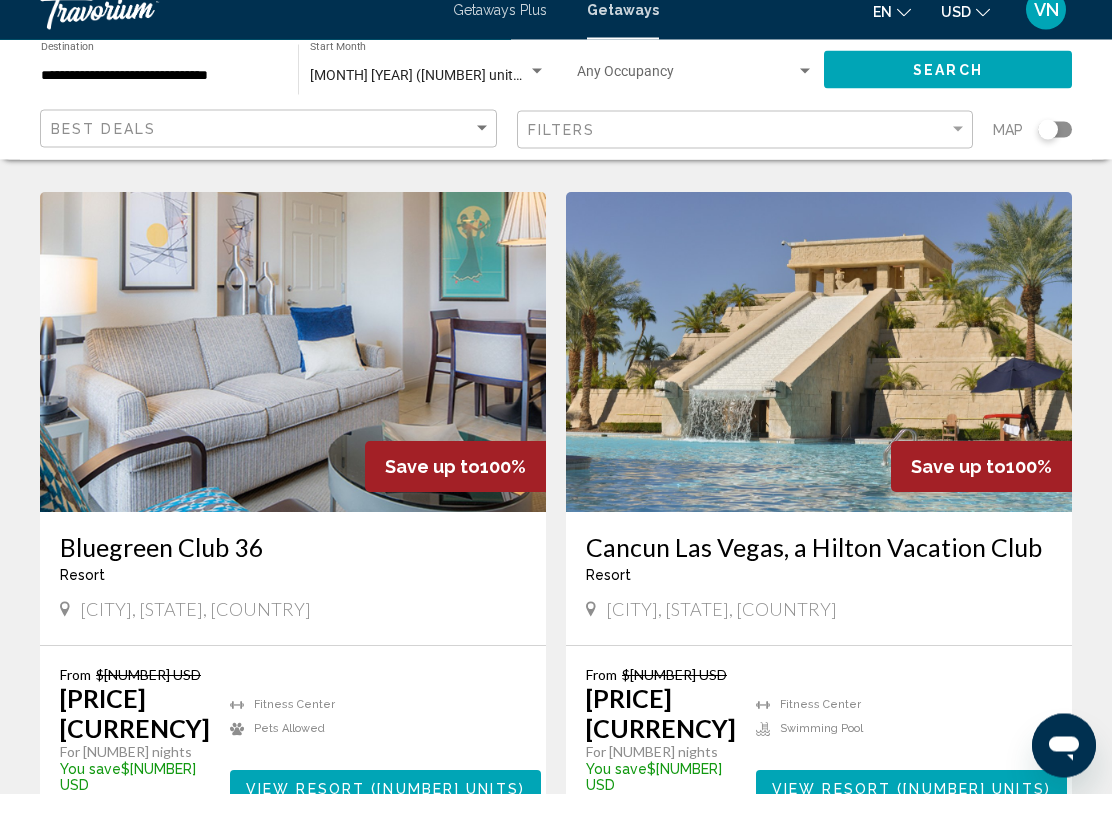 click on "View Resort    ( [NUMBER] units )" at bounding box center [385, 809] 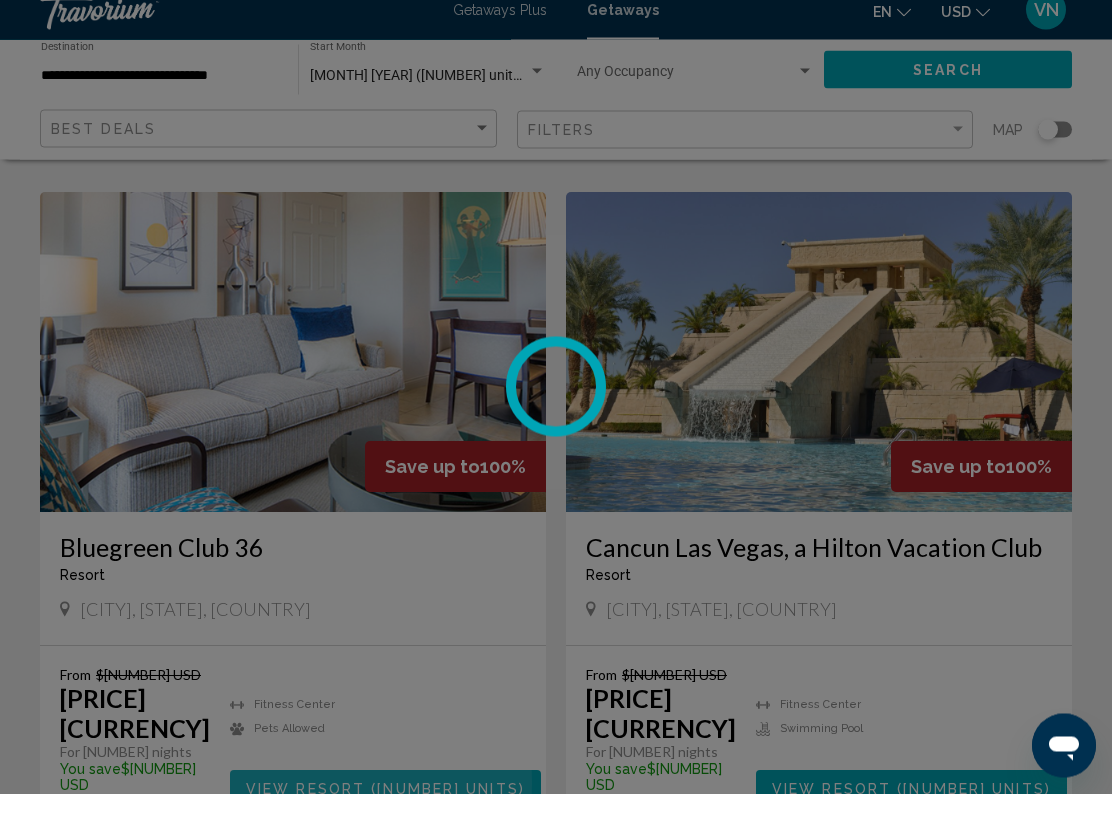 scroll, scrollTop: 1485, scrollLeft: 0, axis: vertical 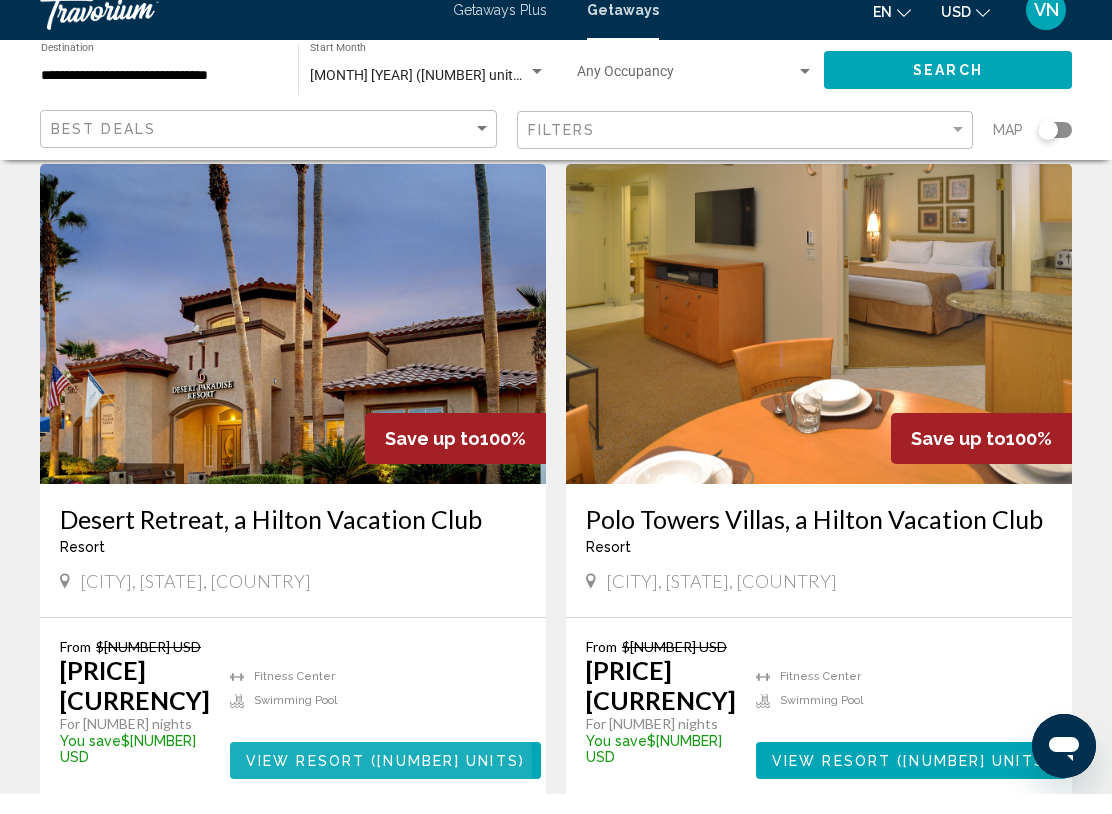 click on "View Resort" at bounding box center [305, 781] 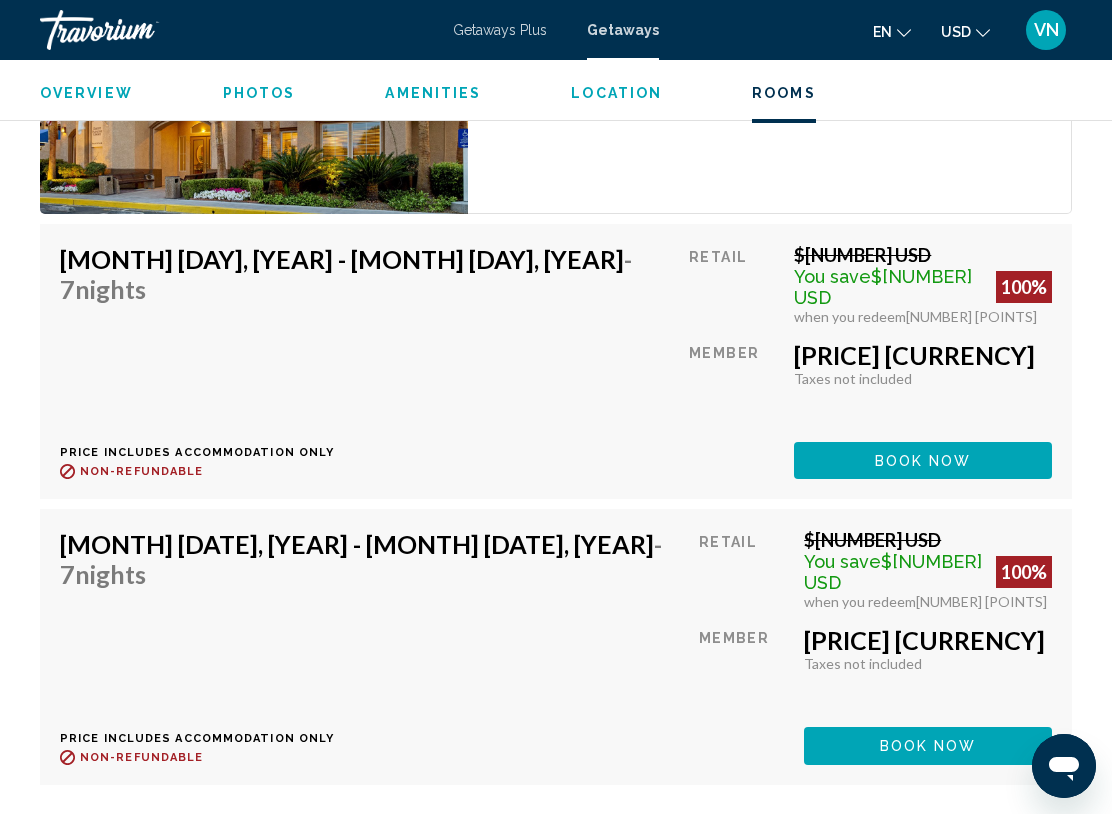 scroll, scrollTop: 4530, scrollLeft: 0, axis: vertical 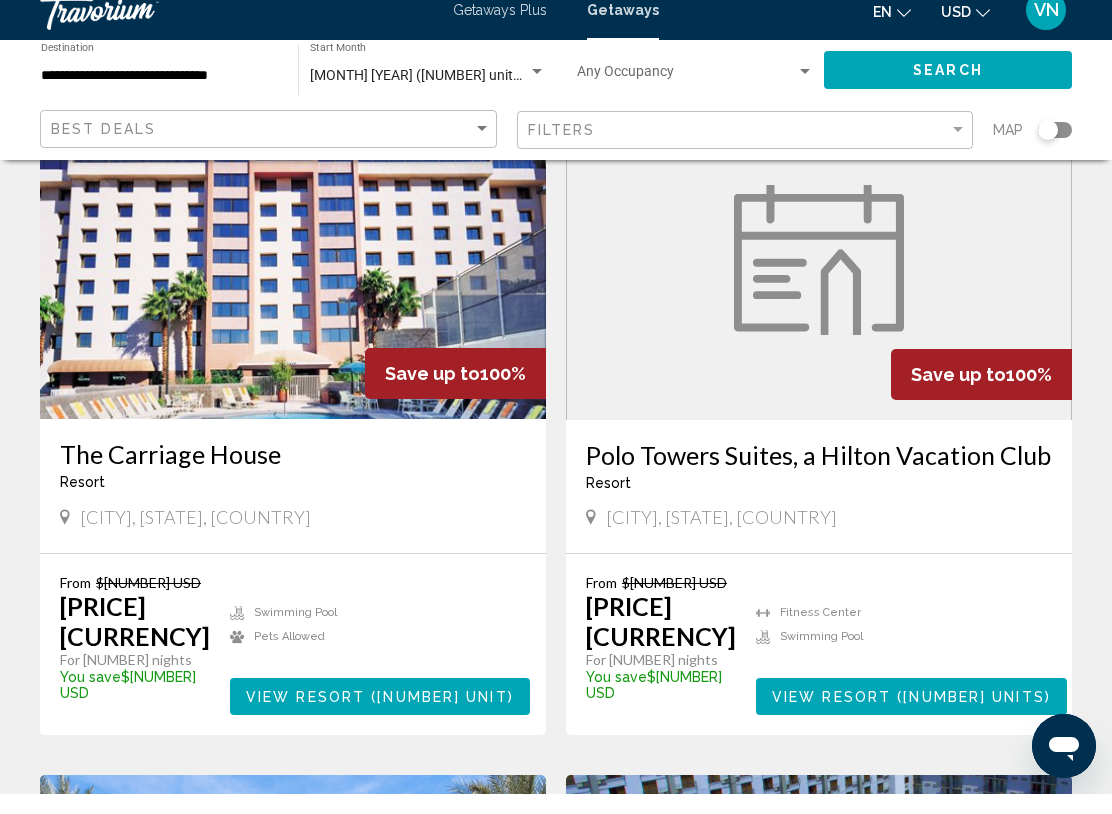 click on "View Resort    ( [NUMBER] unit )" at bounding box center [380, 716] 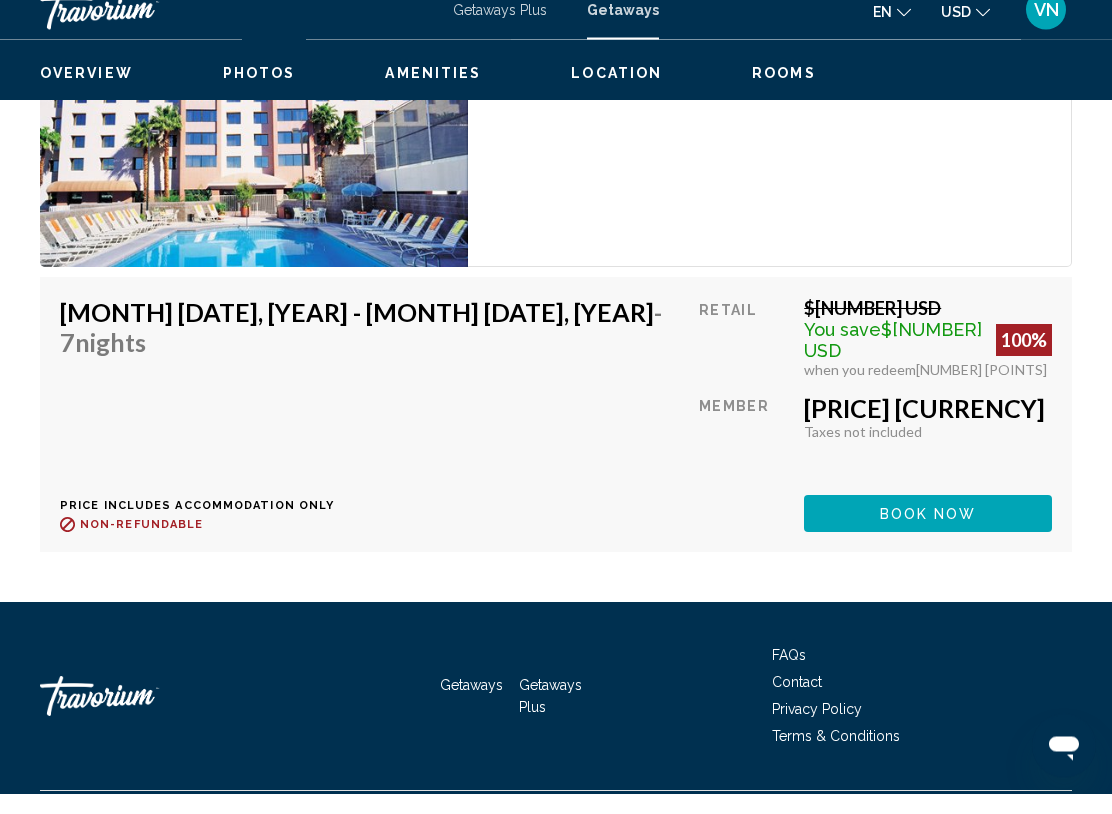 scroll, scrollTop: 3928, scrollLeft: 0, axis: vertical 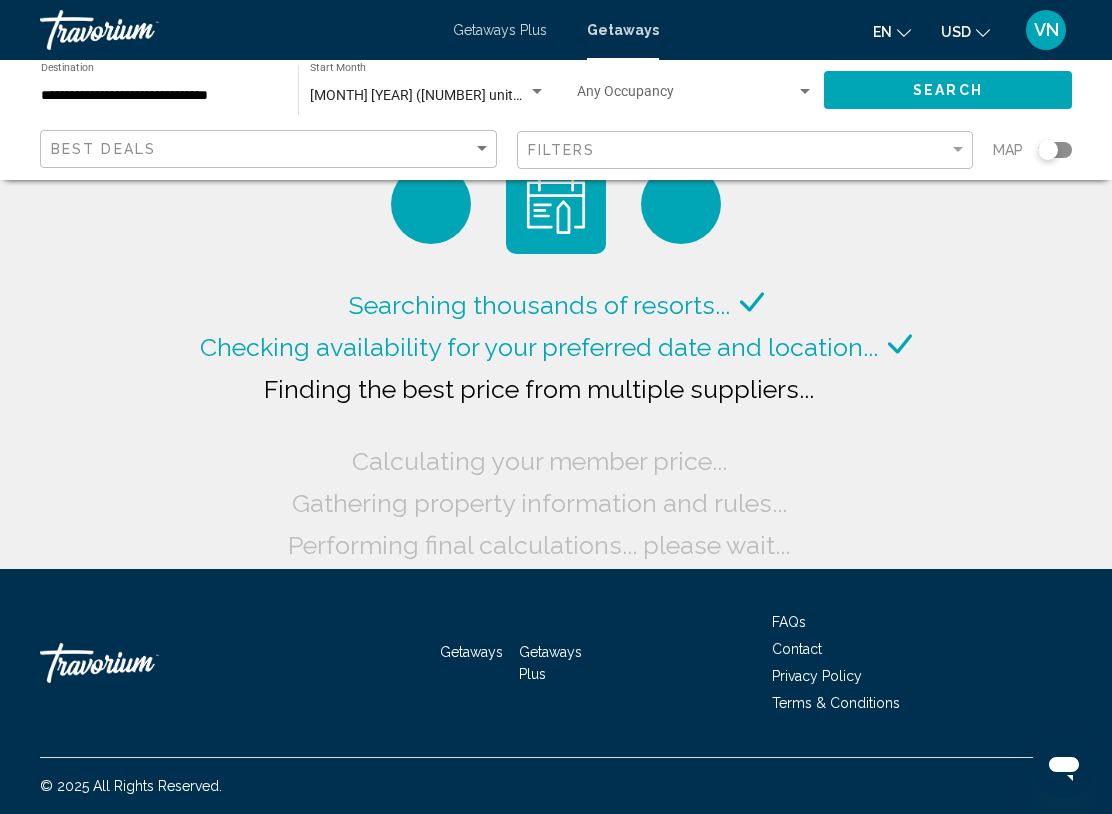 click on "Searching thousands of resorts...
Checking availability for your preferred date and location...
Finding the best price from multiple suppliers...
Calculating your member price...
Gathering property information and rules...
Performing final calculations... please wait..." at bounding box center [556, 284] 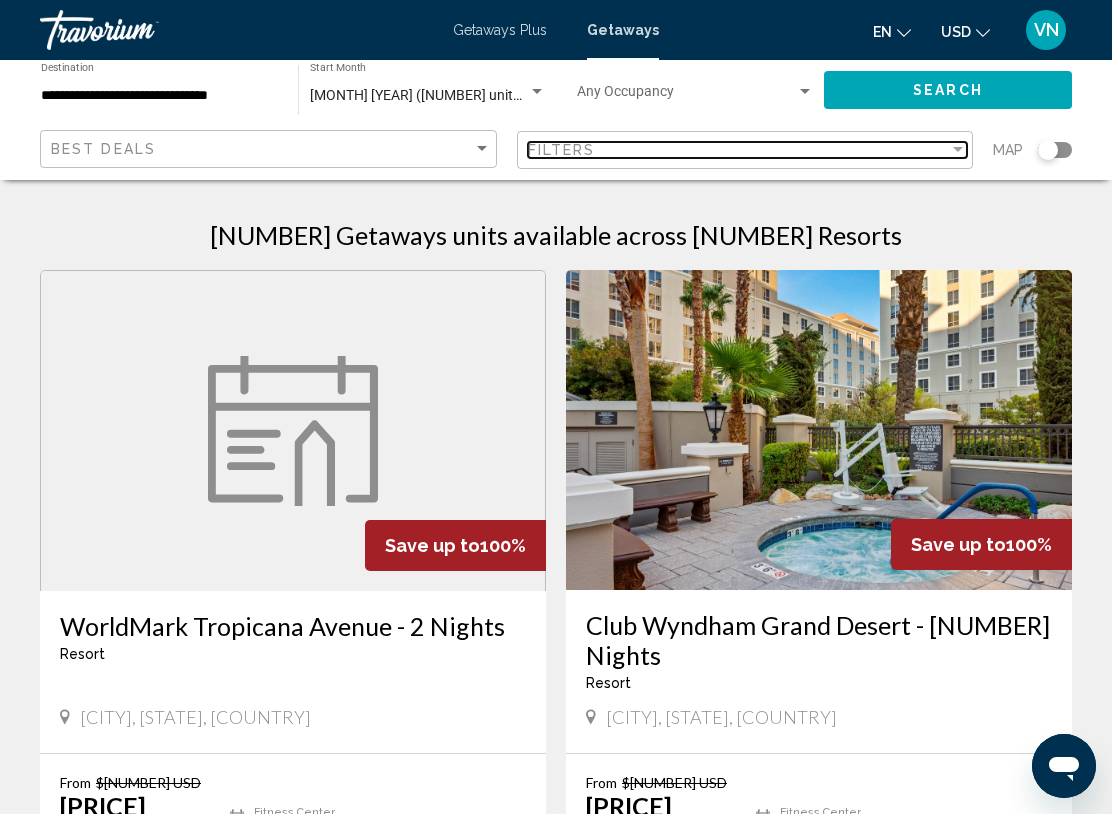 click at bounding box center [958, 150] 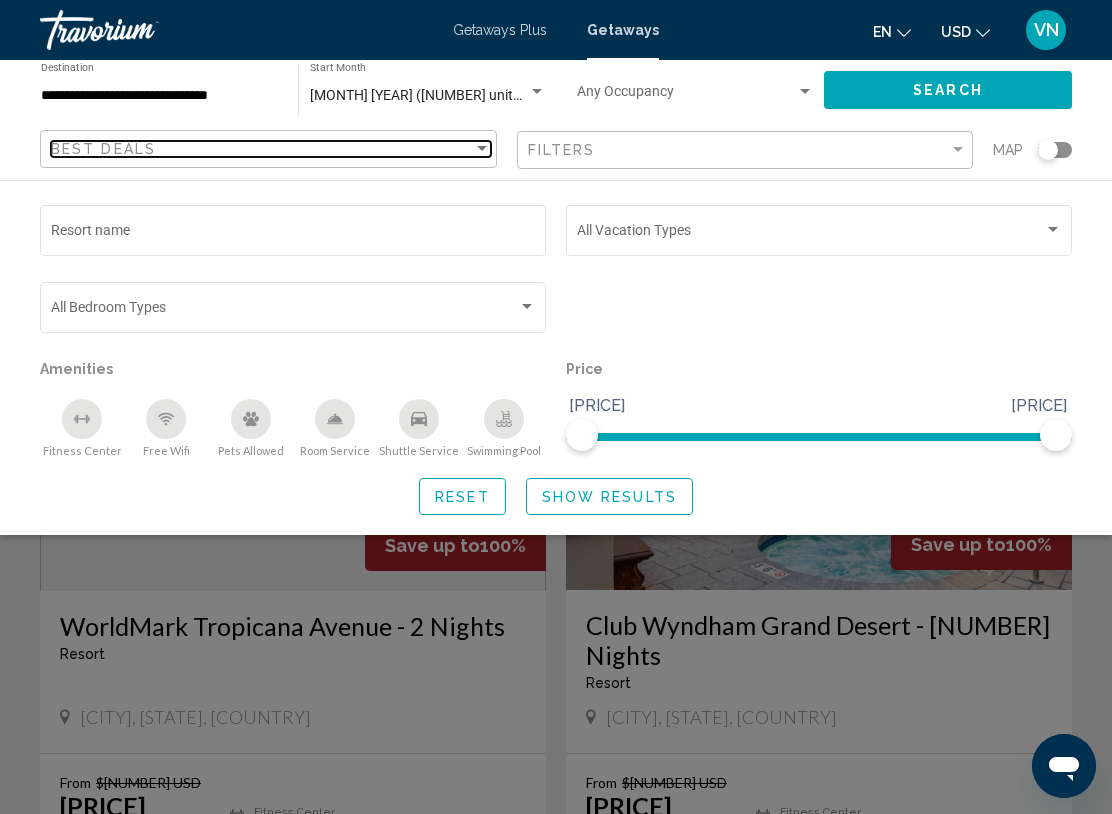 click on "Best Deals" at bounding box center [103, 149] 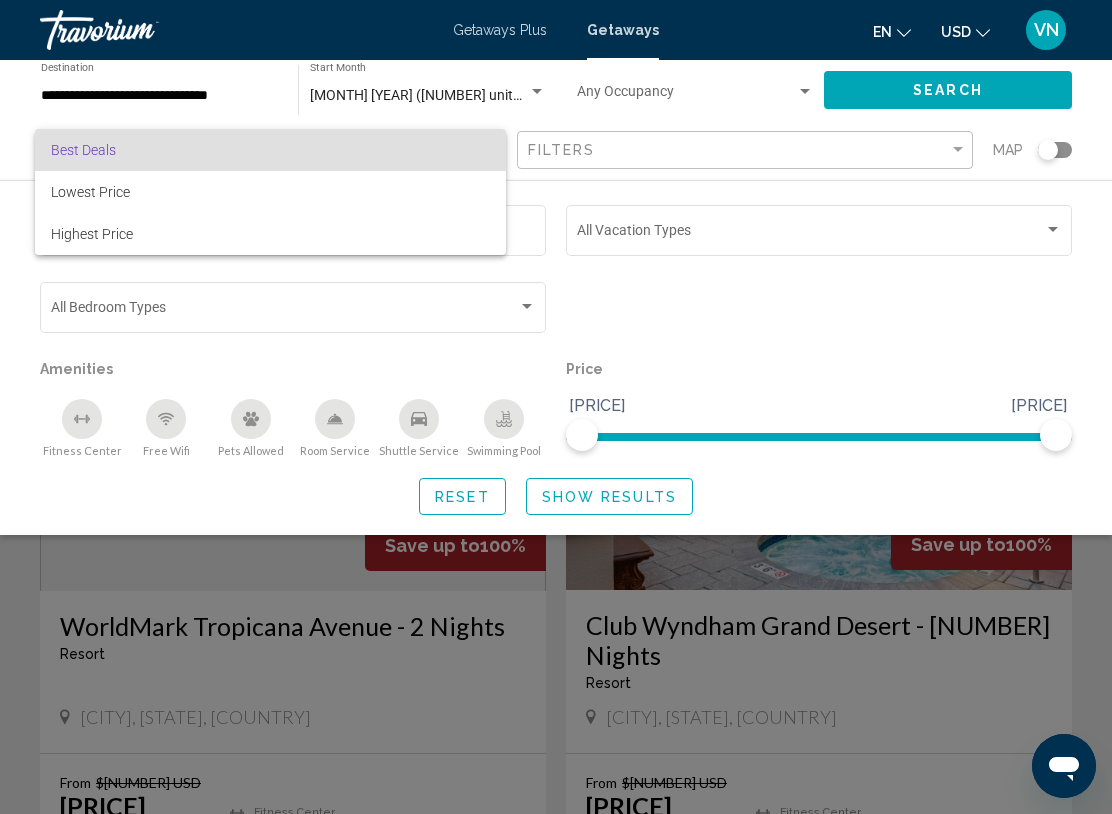 click at bounding box center (556, 407) 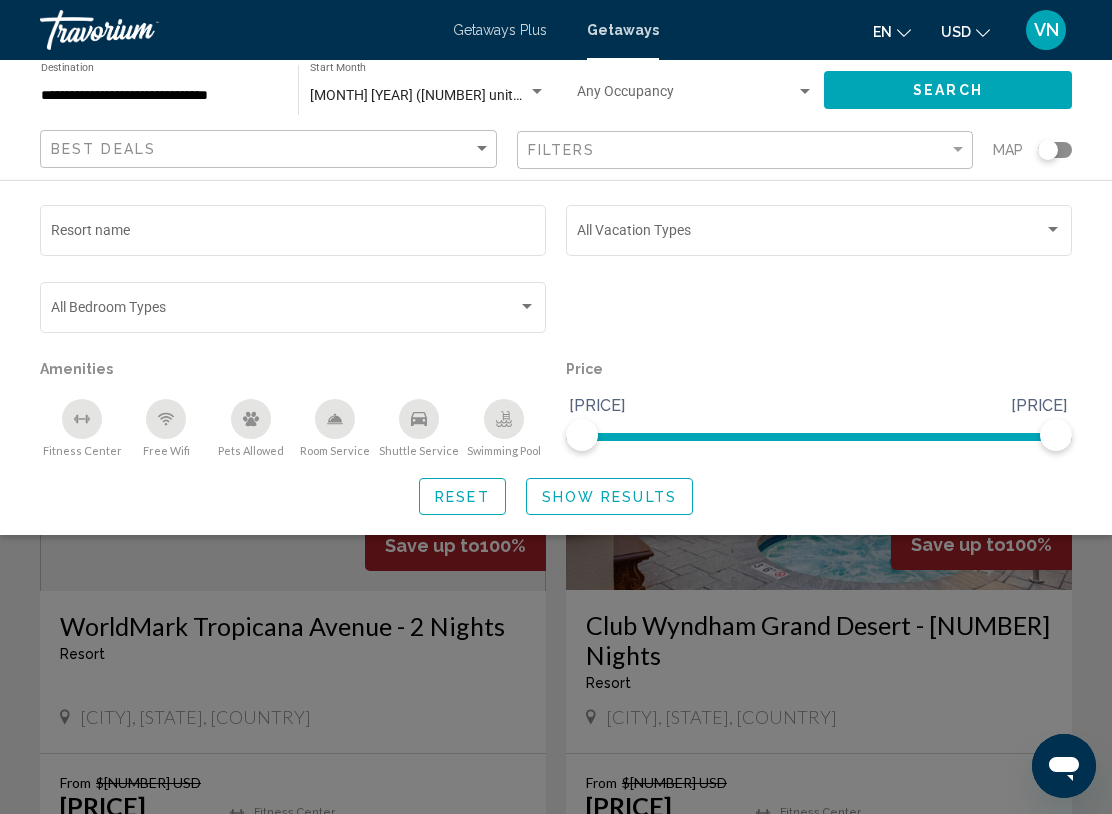 click at bounding box center (1053, 230) 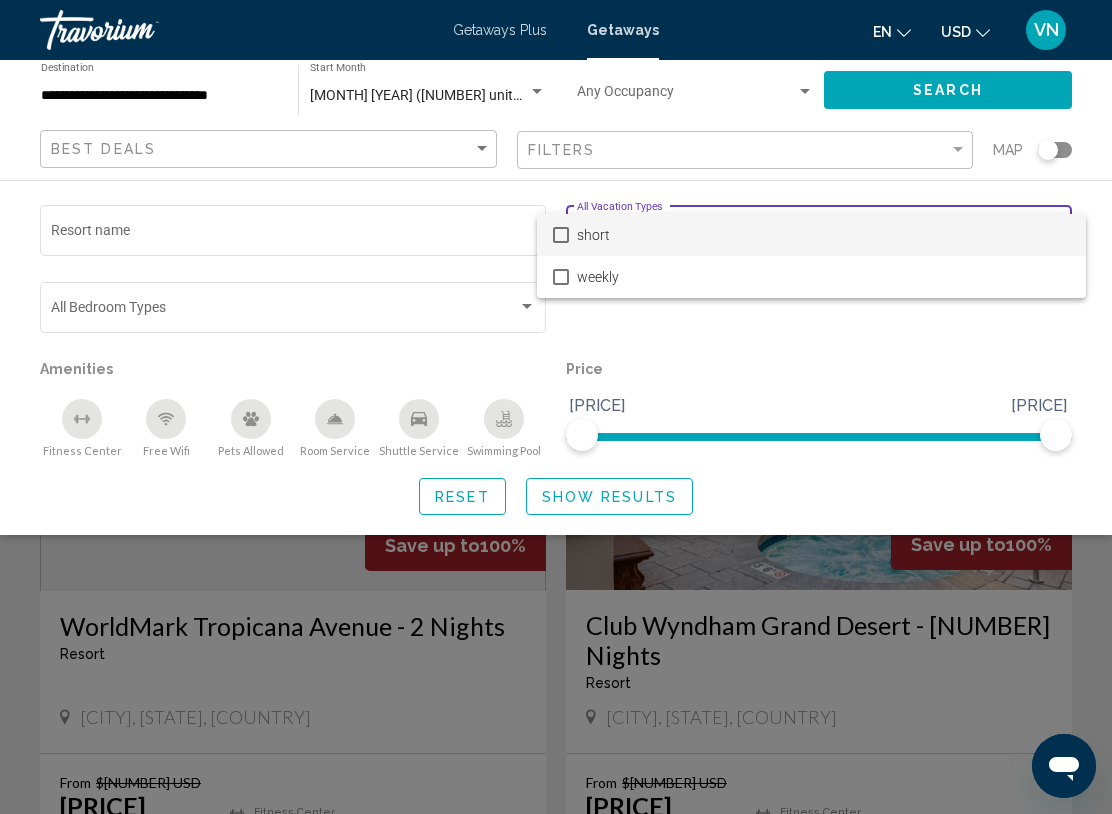 click at bounding box center (556, 407) 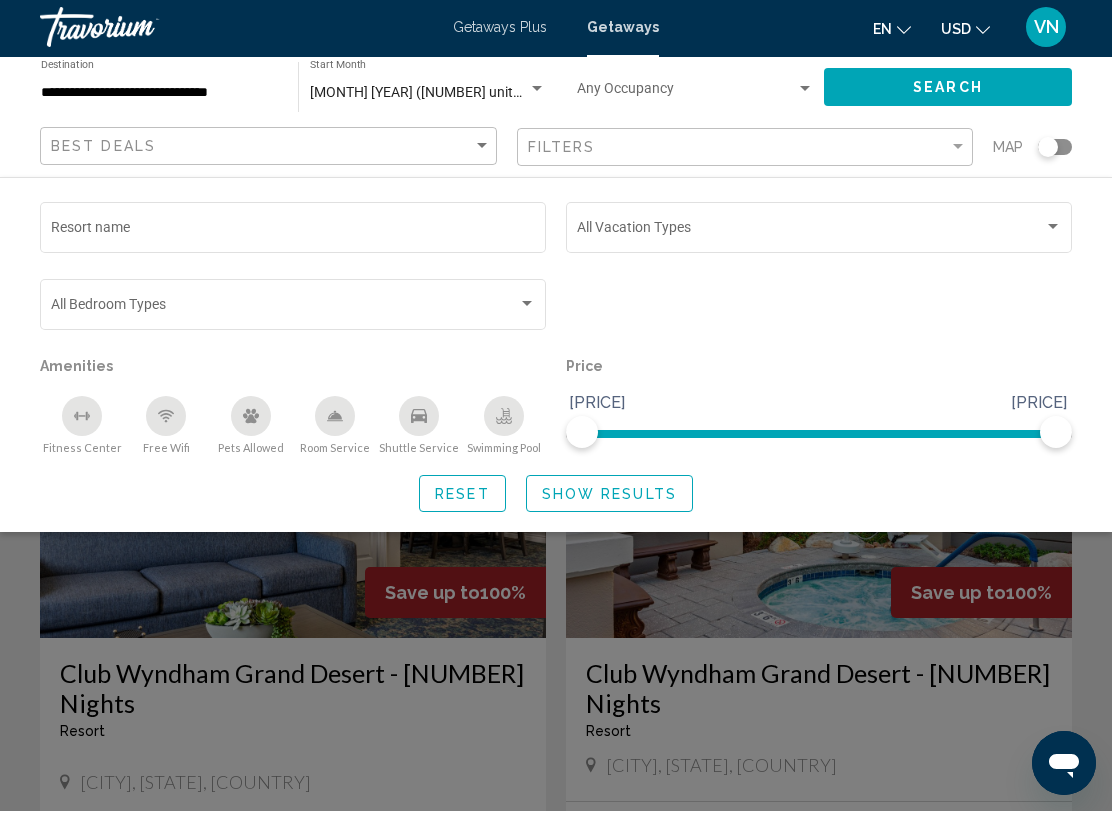 scroll, scrollTop: 653, scrollLeft: 0, axis: vertical 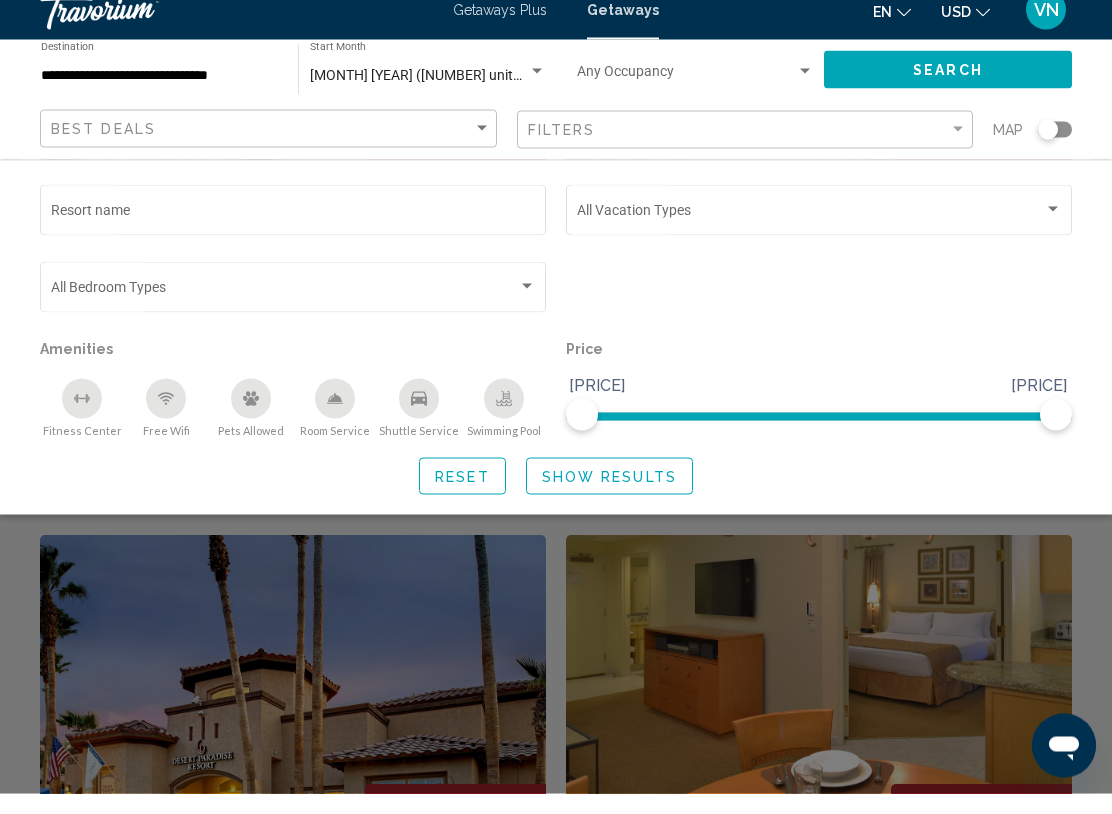 click at bounding box center [556, 557] 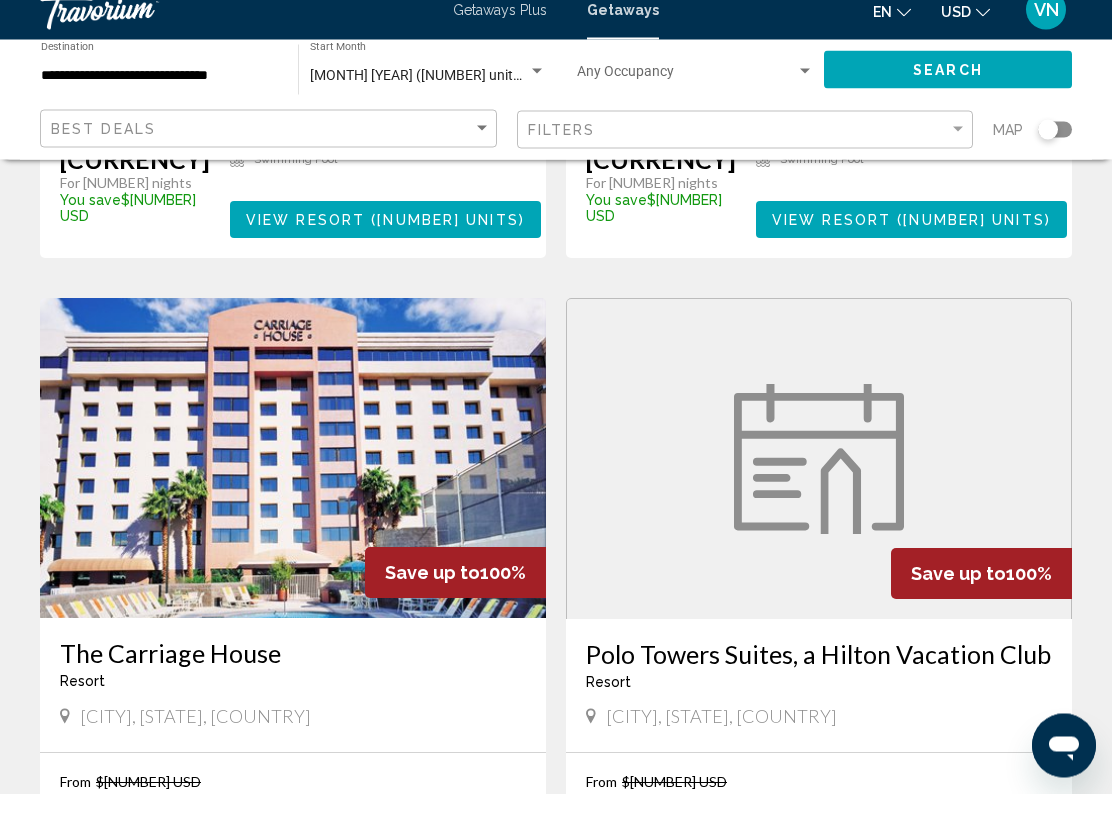 scroll, scrollTop: 2729, scrollLeft: 0, axis: vertical 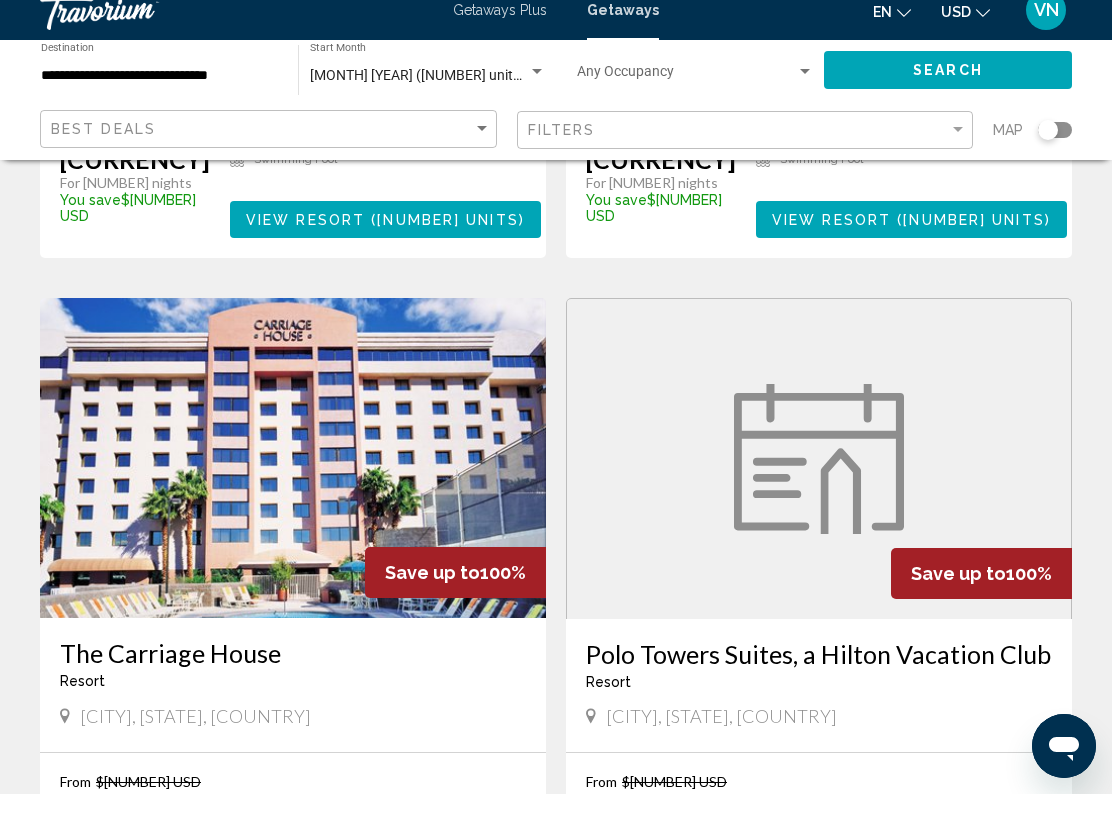 click on "View Resort    ( 10 units )" at bounding box center (911, 915) 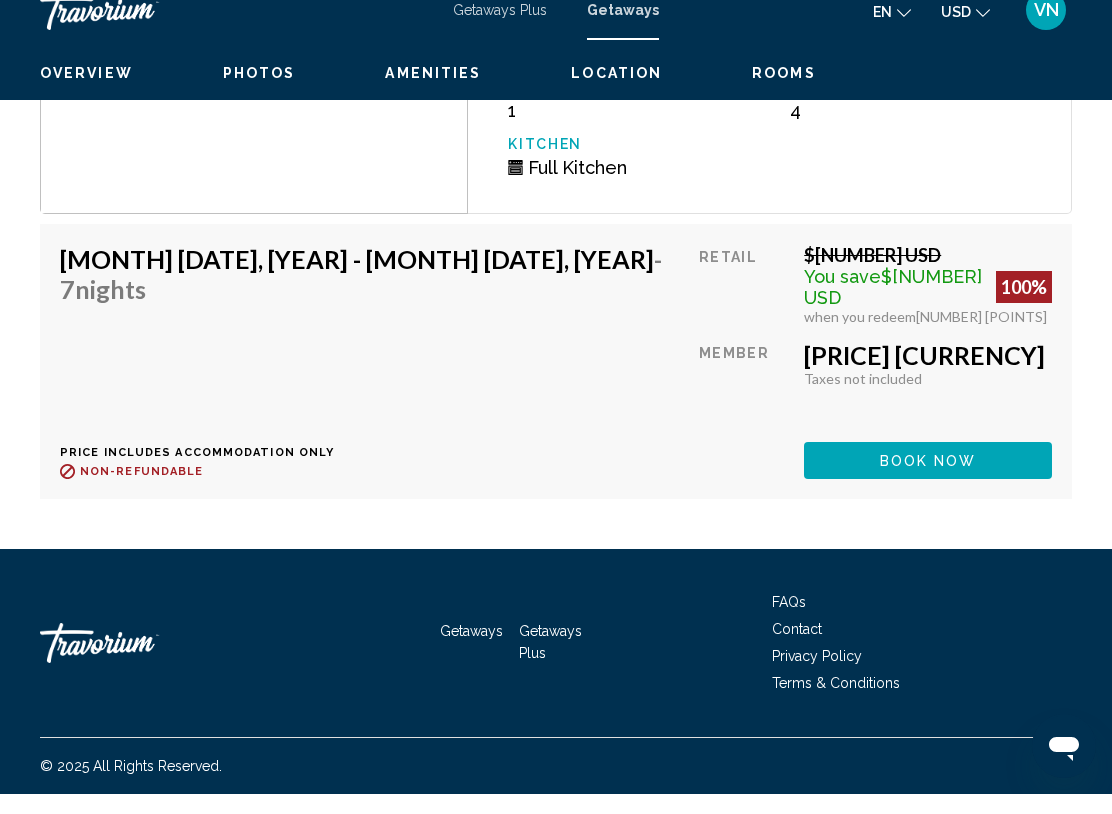 scroll, scrollTop: 5660, scrollLeft: 0, axis: vertical 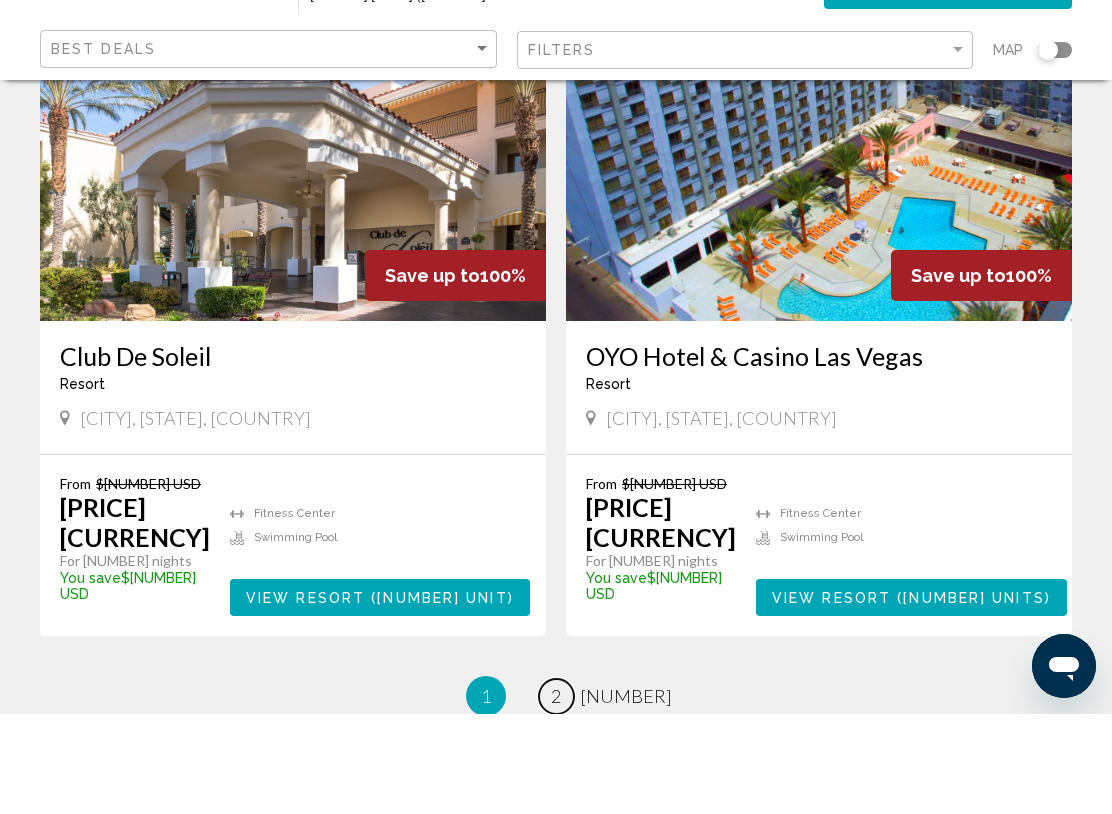 click on "page  2" at bounding box center (556, 796) 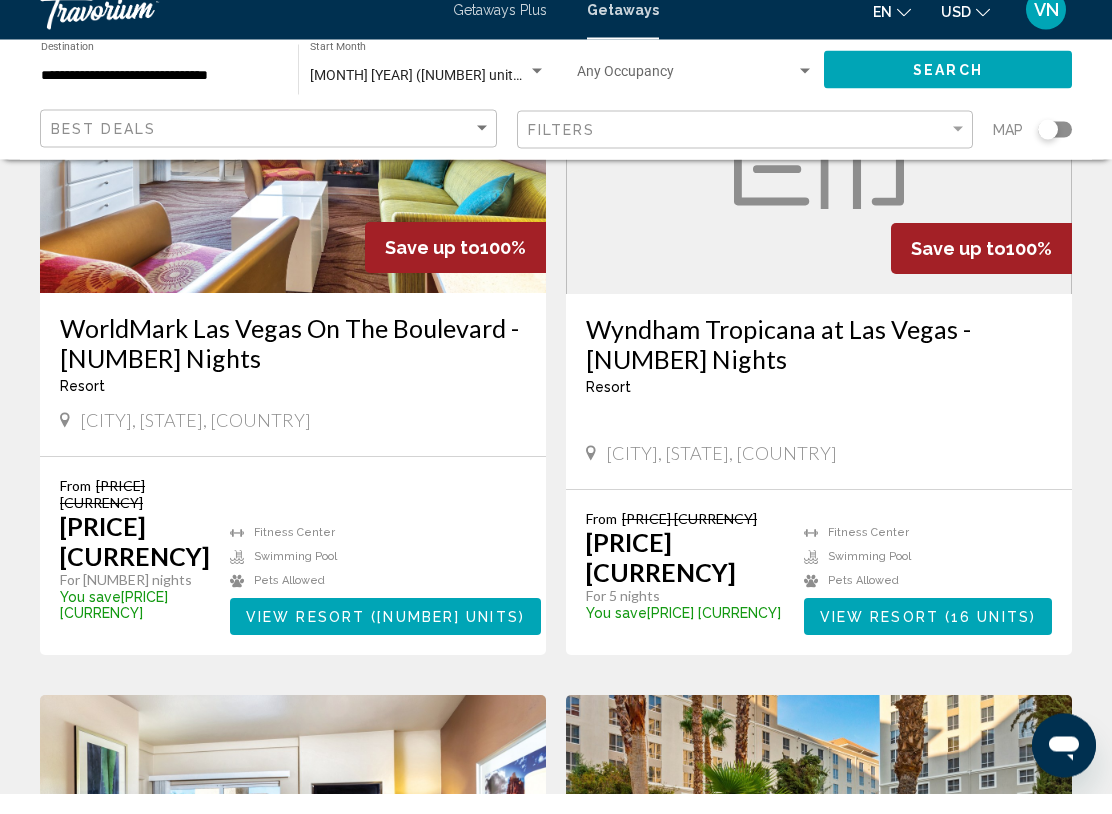 scroll, scrollTop: 953, scrollLeft: 0, axis: vertical 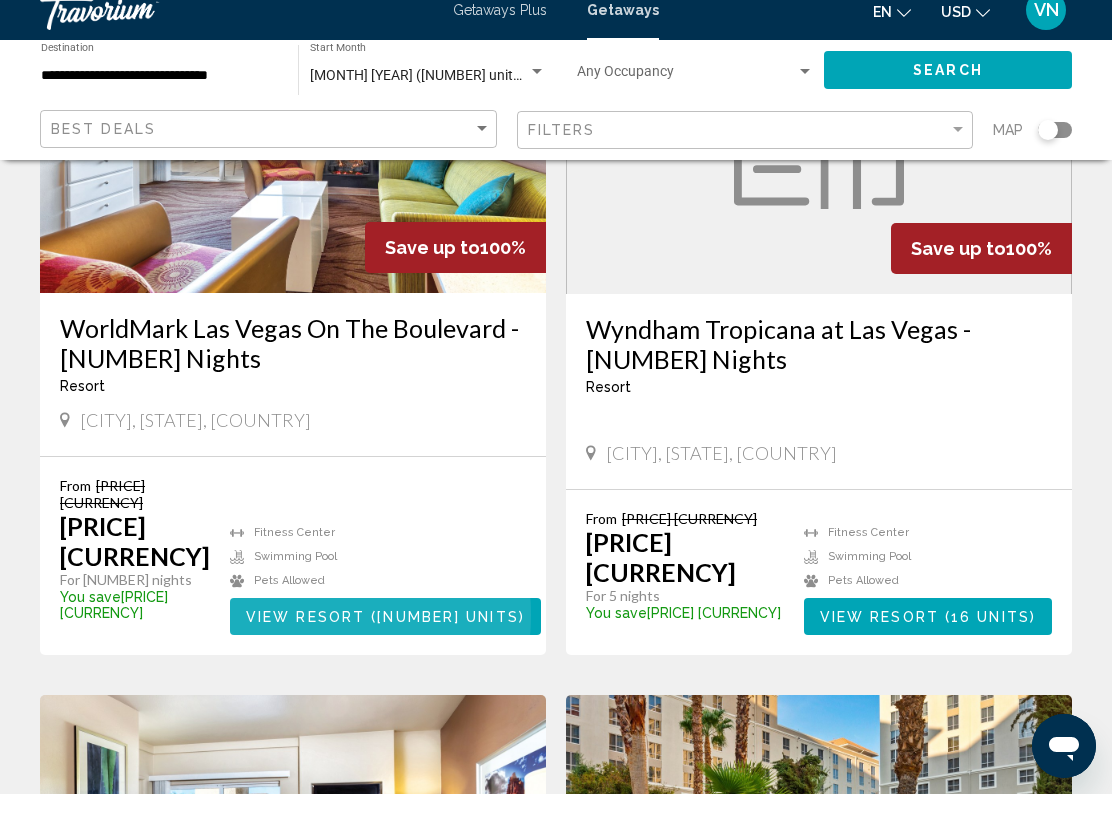 click on "View Resort" at bounding box center [305, 637] 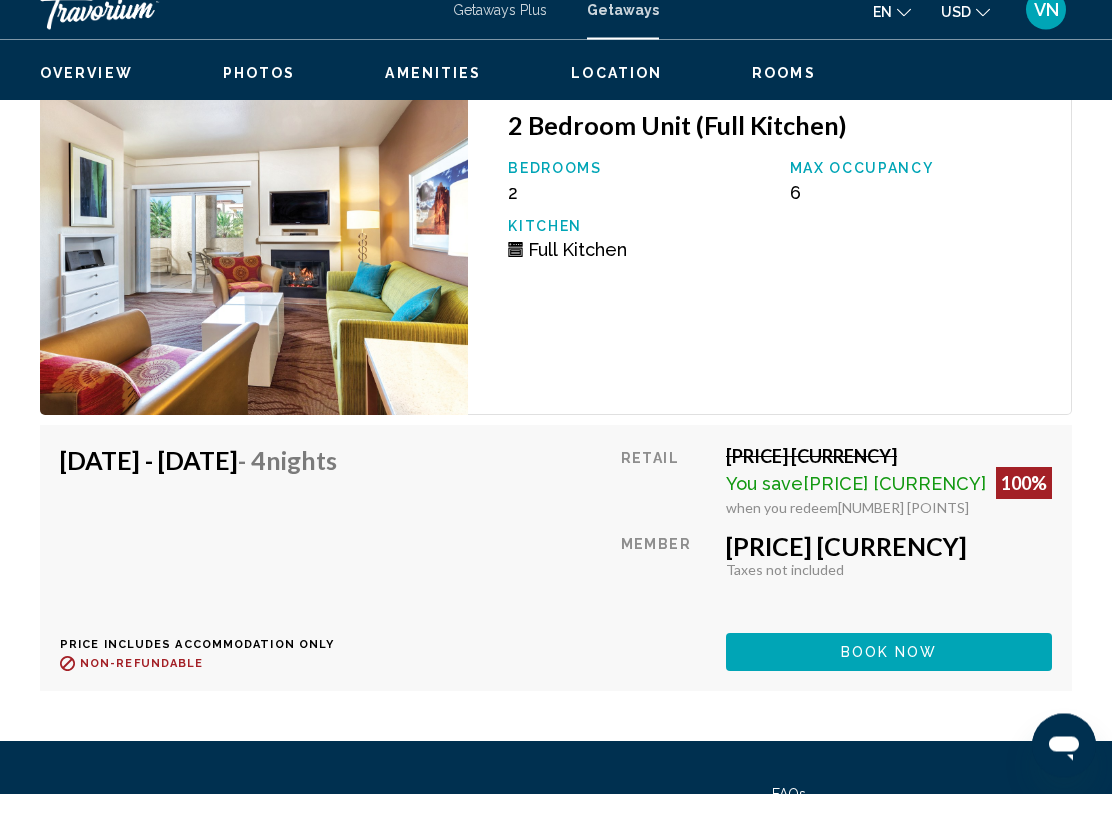 scroll, scrollTop: 3797, scrollLeft: 0, axis: vertical 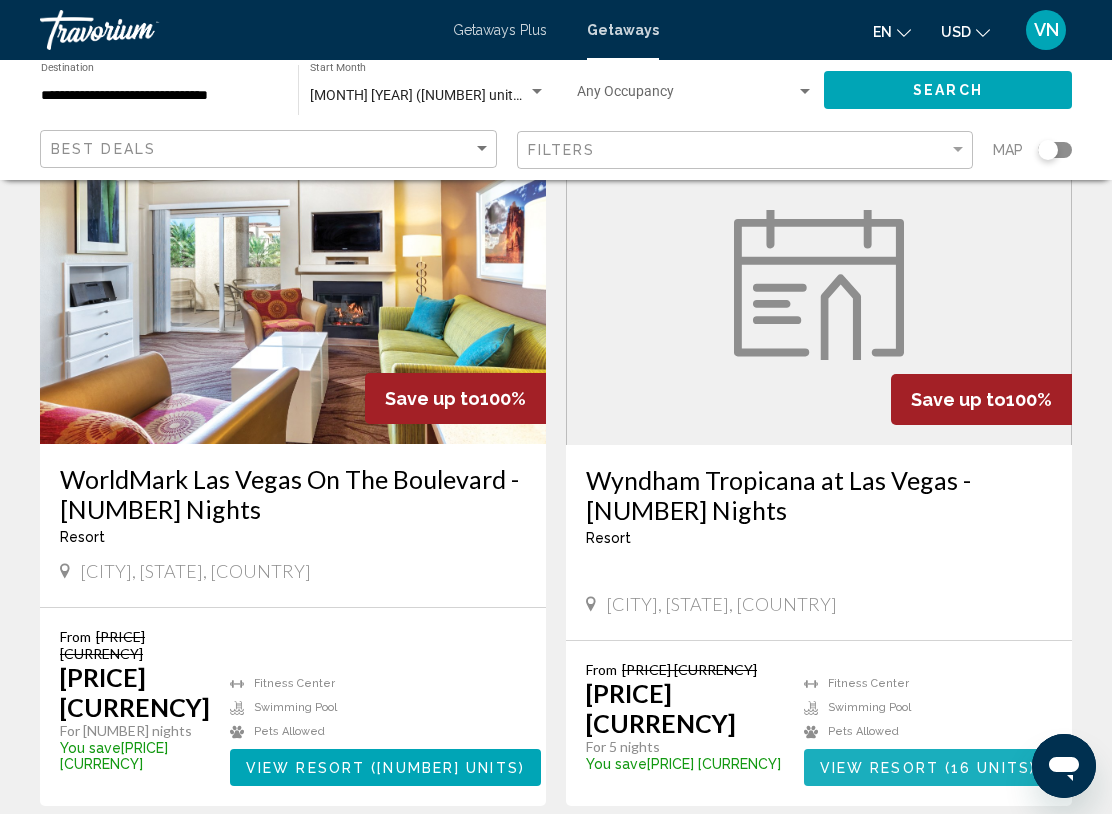 click on "View Resort    ( [NUMBER] units )" at bounding box center (928, 767) 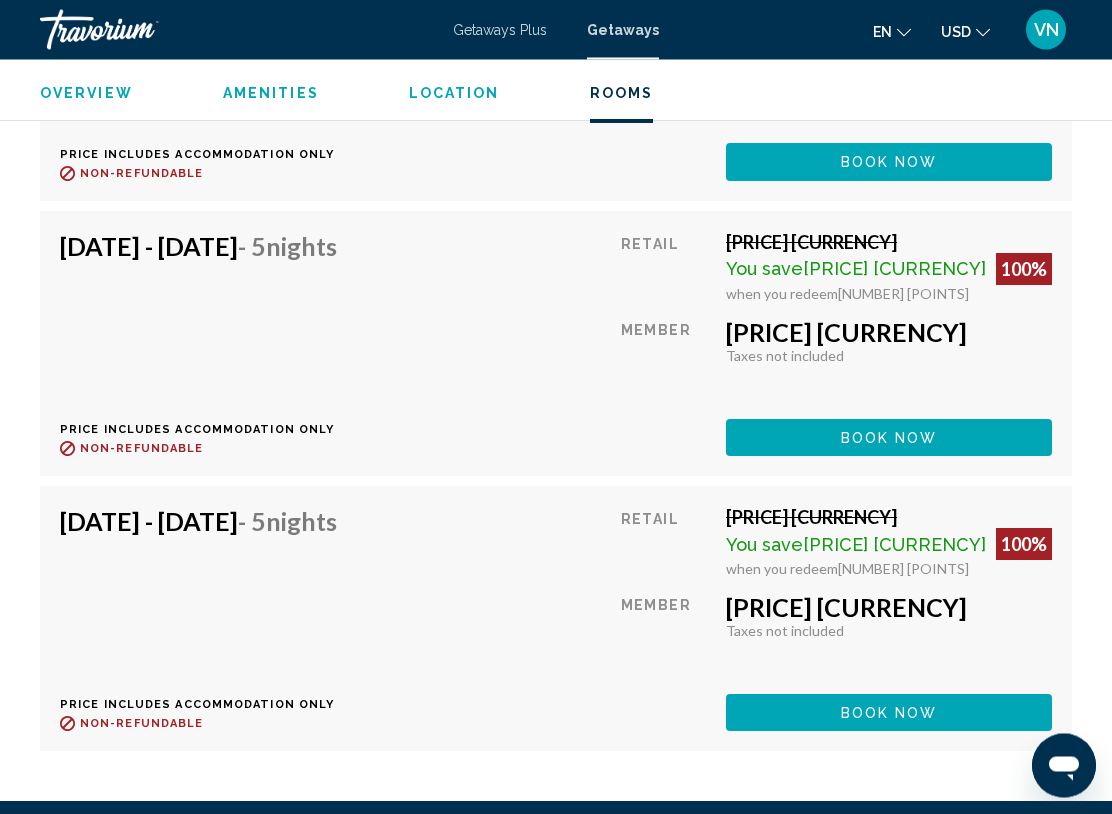 scroll, scrollTop: 3011, scrollLeft: 0, axis: vertical 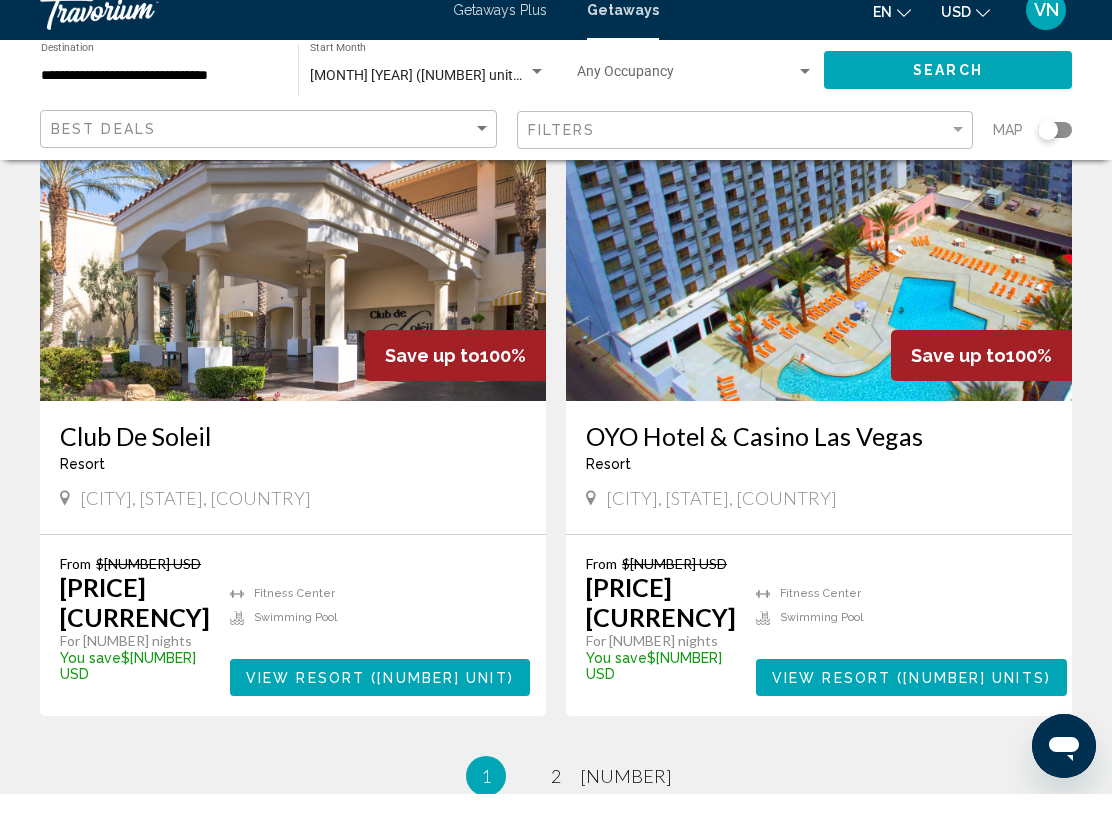 click on "1 / 3  You're on page  1 page  2 page  3" at bounding box center (556, 796) 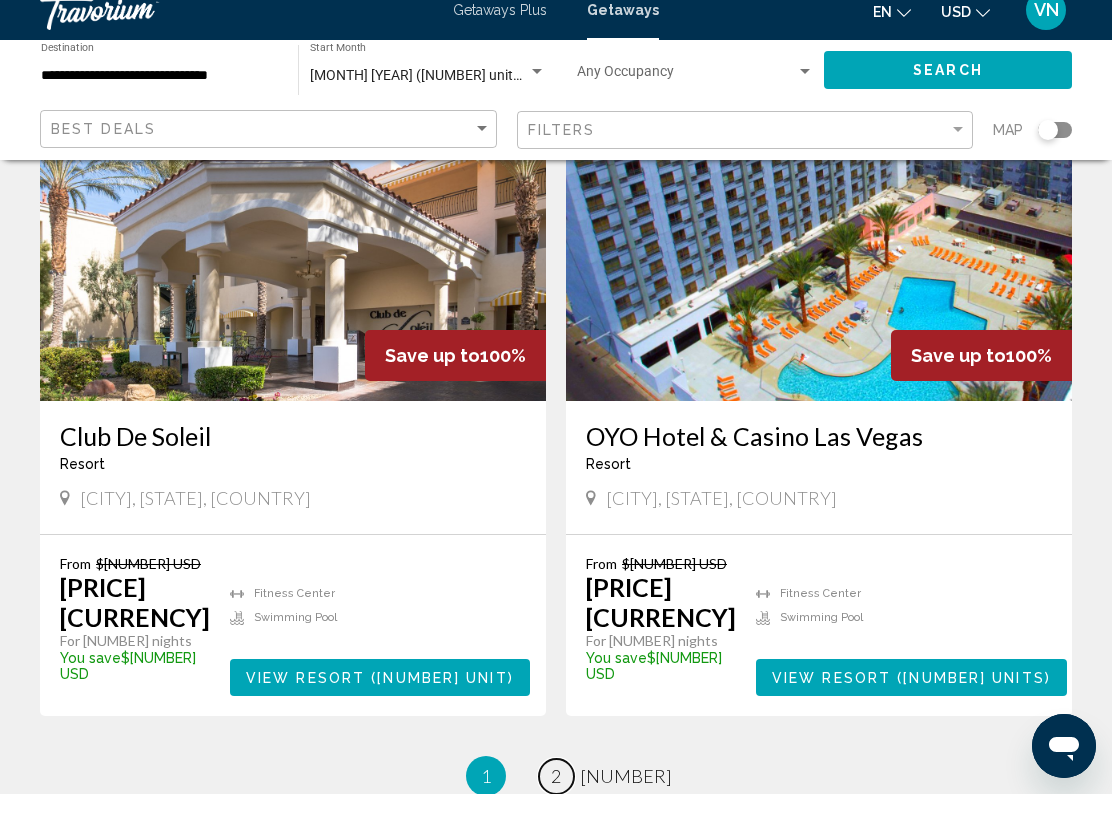 click on "2" at bounding box center (556, 796) 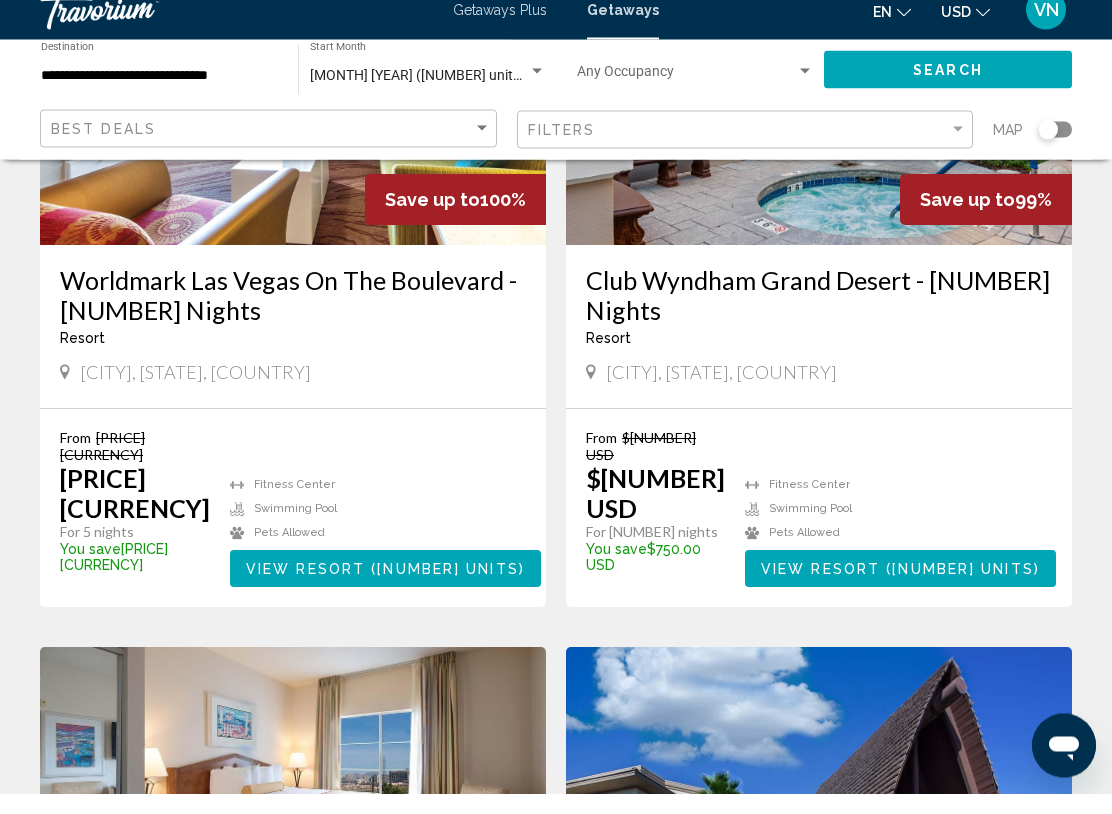 scroll, scrollTop: 1724, scrollLeft: 0, axis: vertical 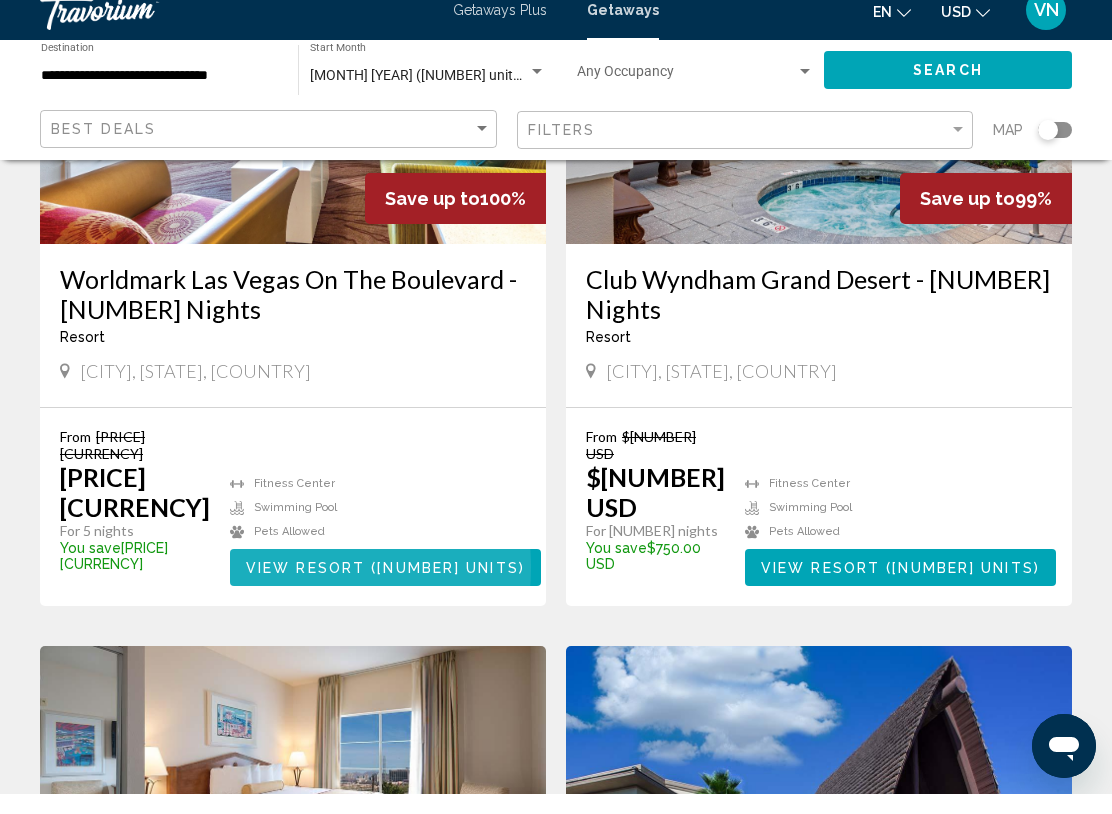 click on "View Resort    ( [NUMBER] units )" at bounding box center (385, 587) 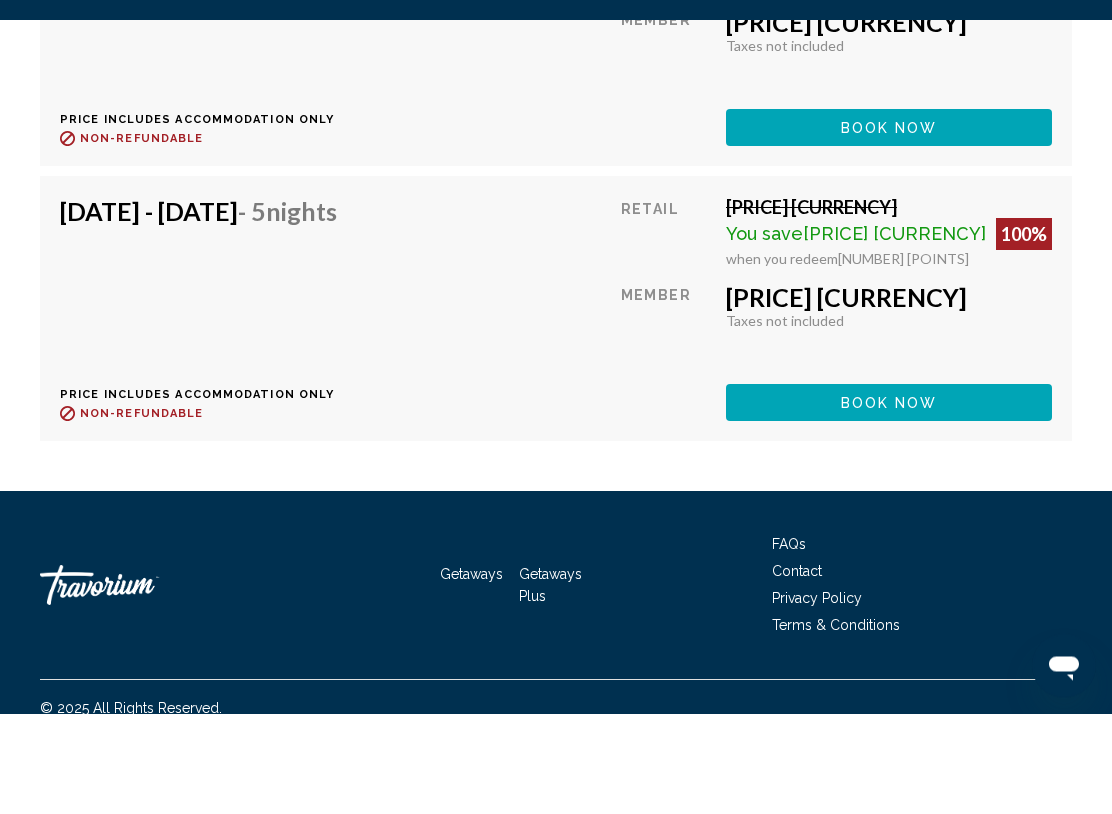 scroll, scrollTop: 4532, scrollLeft: 0, axis: vertical 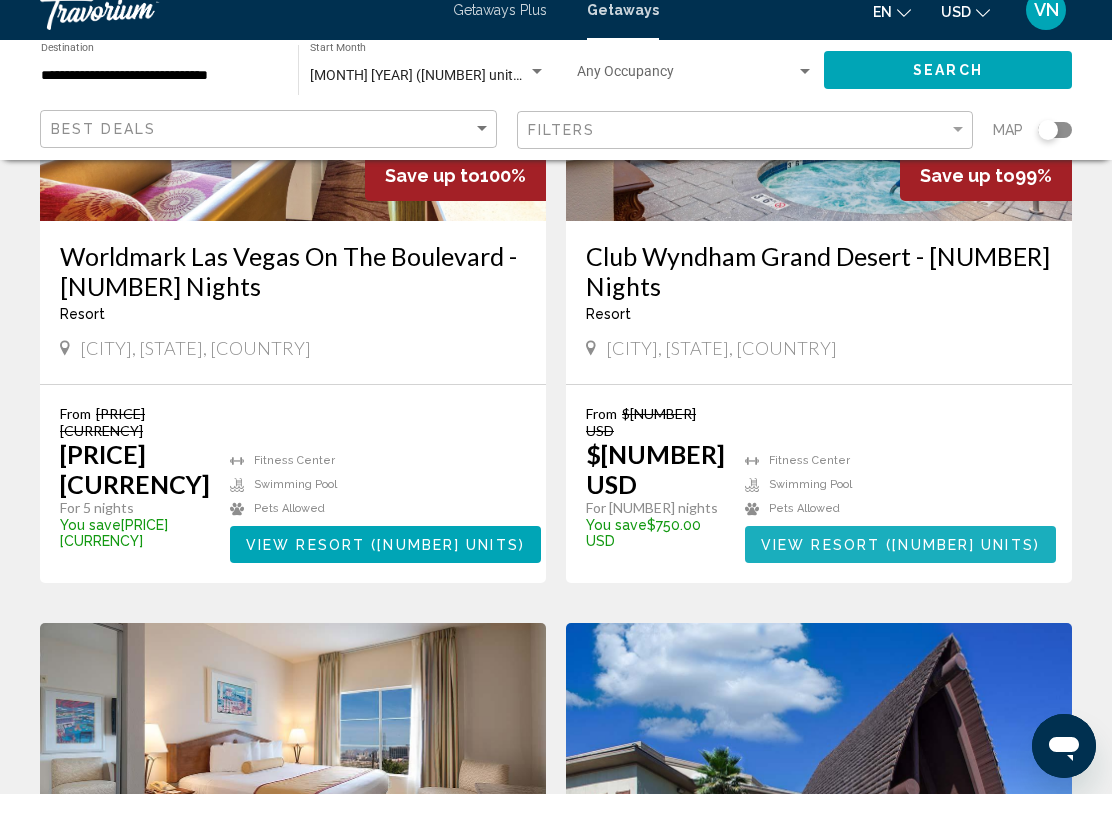 click on "View Resort" at bounding box center (820, 565) 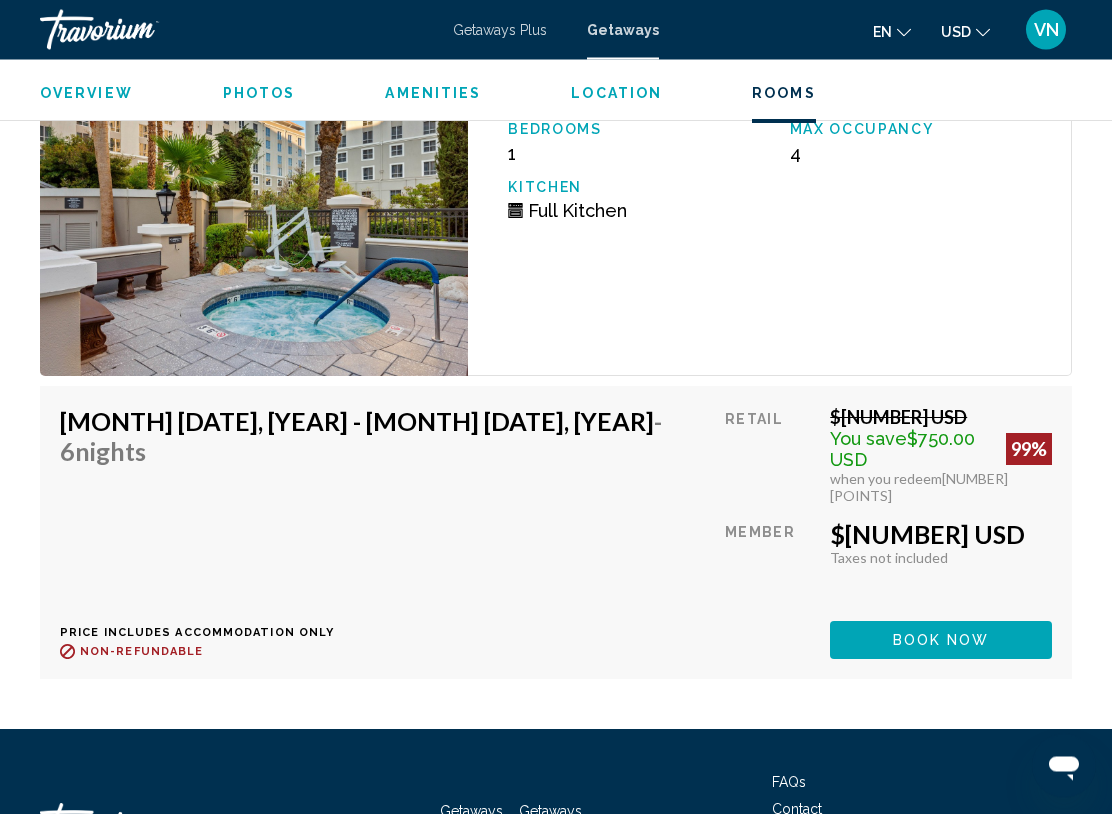 scroll, scrollTop: 3705, scrollLeft: 0, axis: vertical 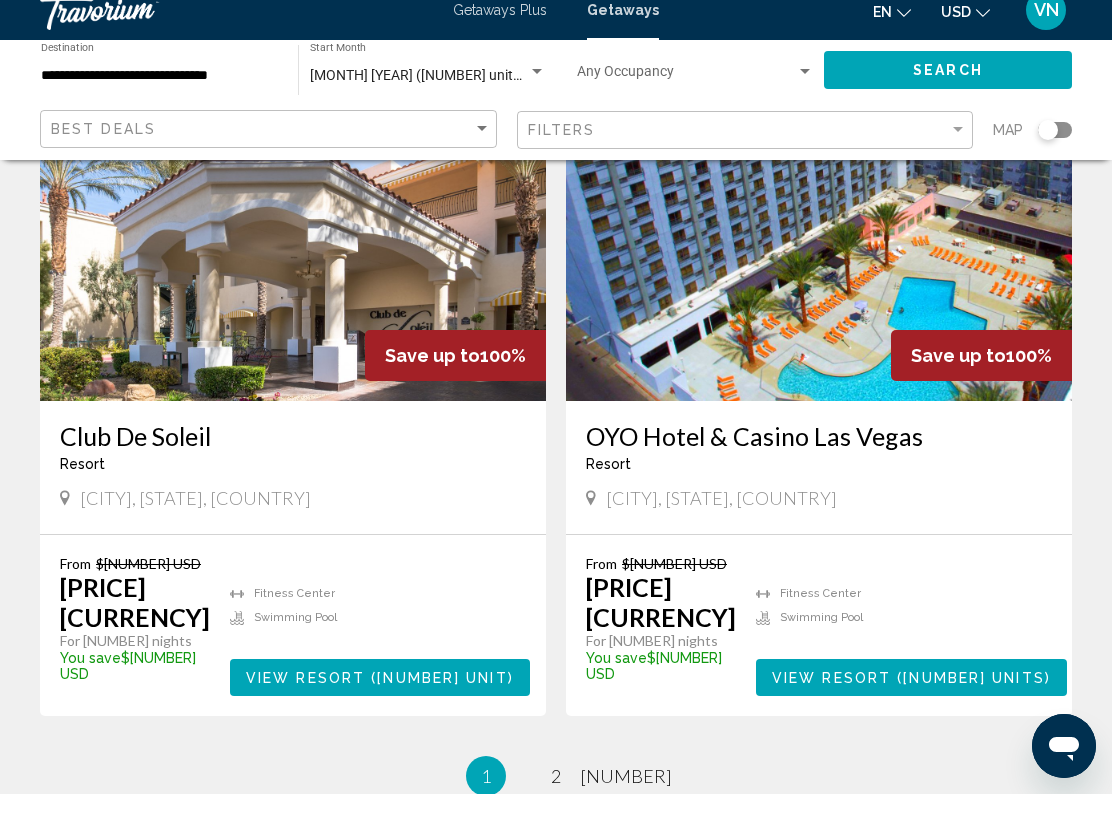 click on "page  2" at bounding box center [556, 796] 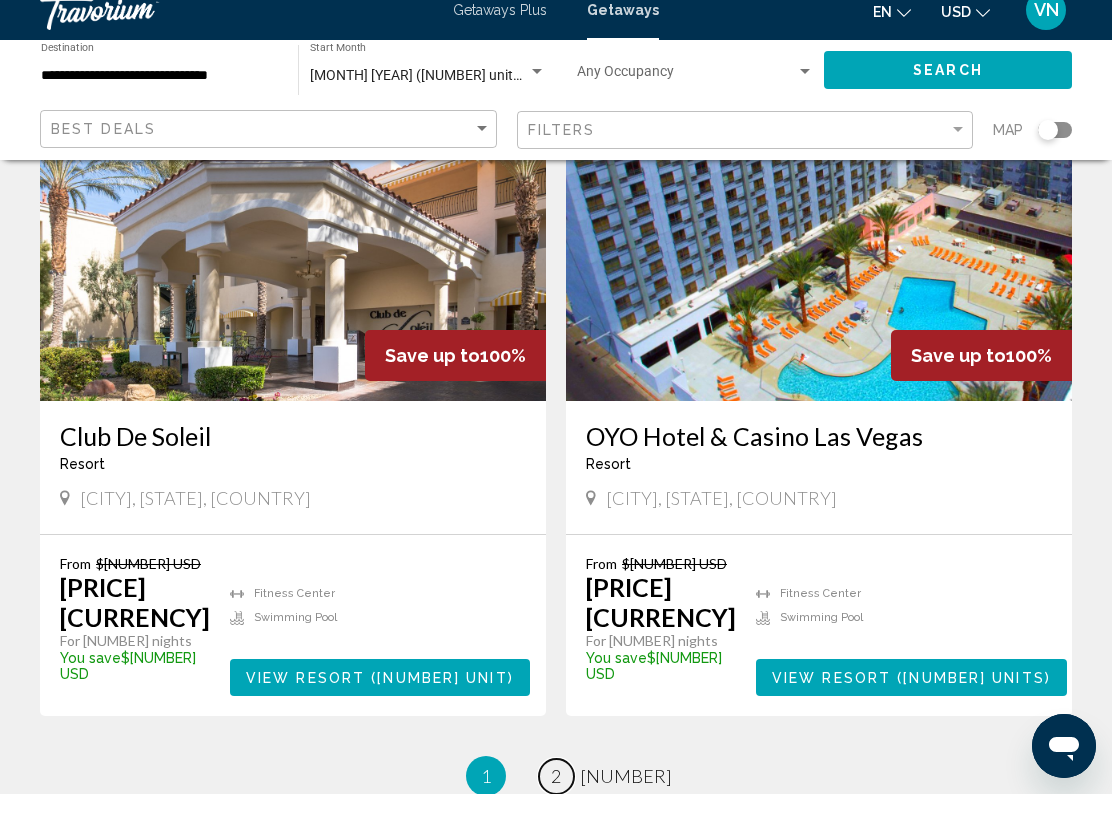 click on "page  2" at bounding box center [556, 796] 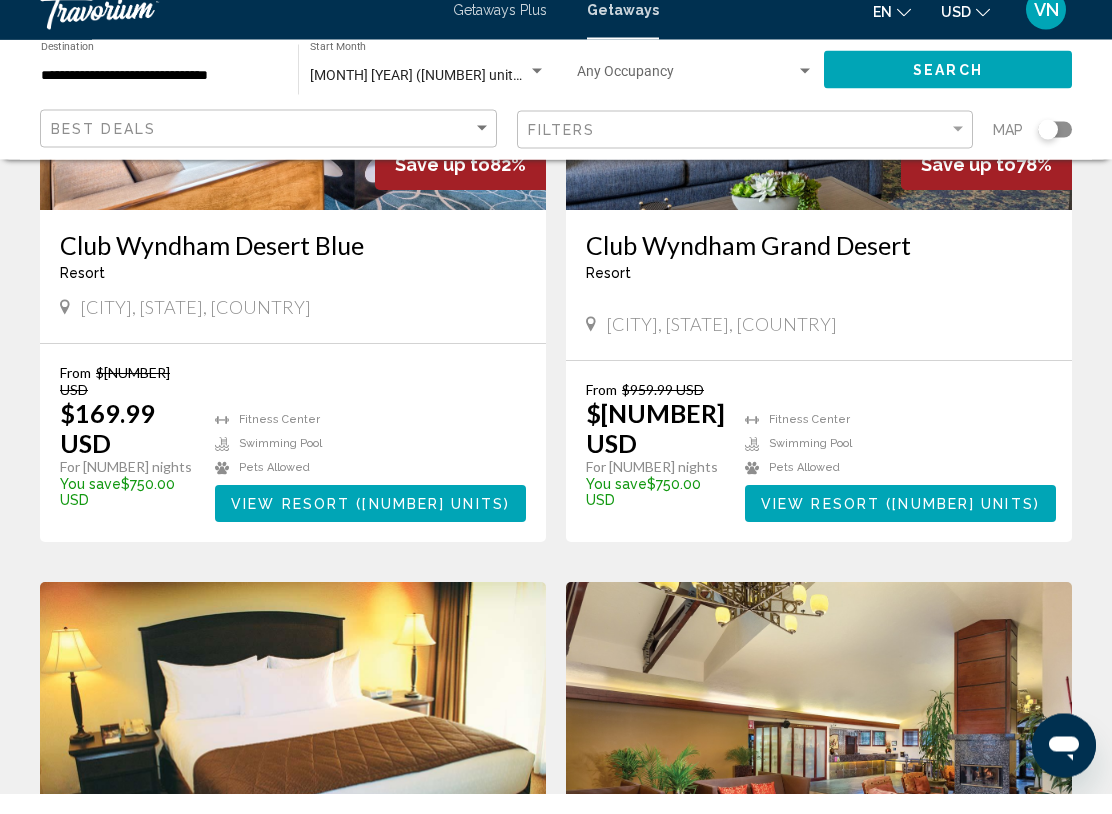 scroll, scrollTop: 3172, scrollLeft: 0, axis: vertical 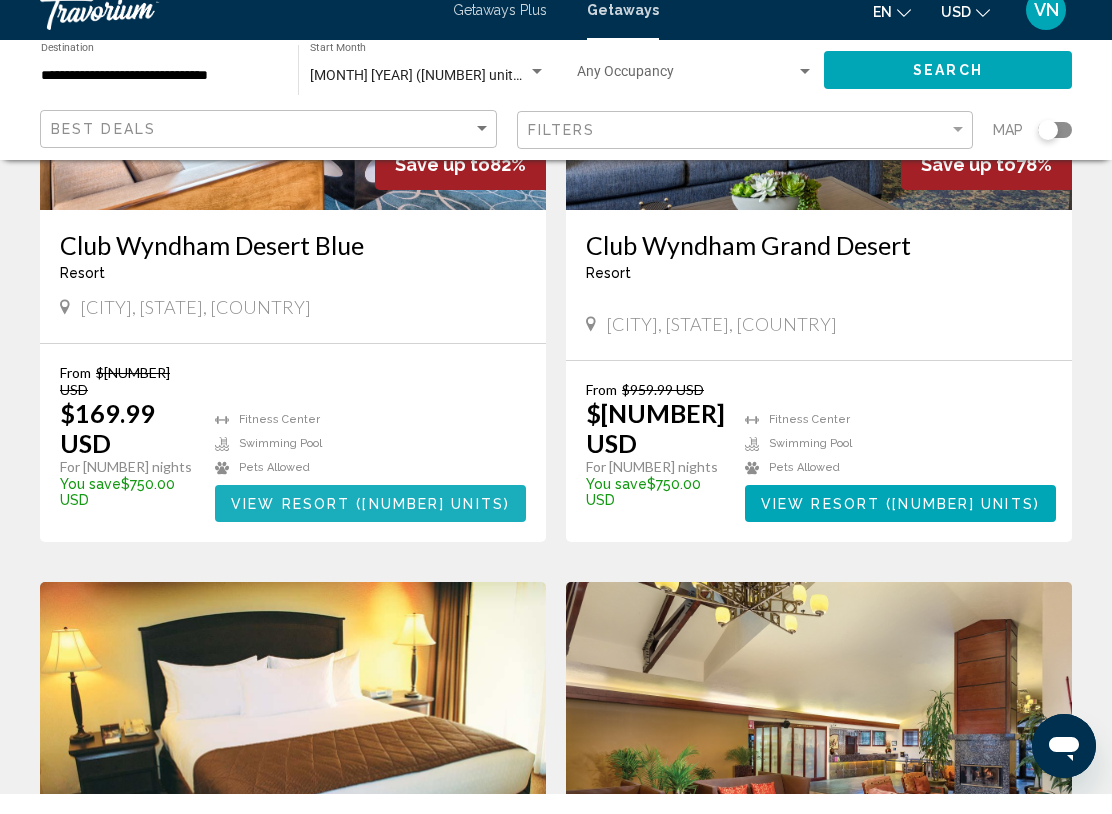 click on "[NUMBER] units" at bounding box center (432, 524) 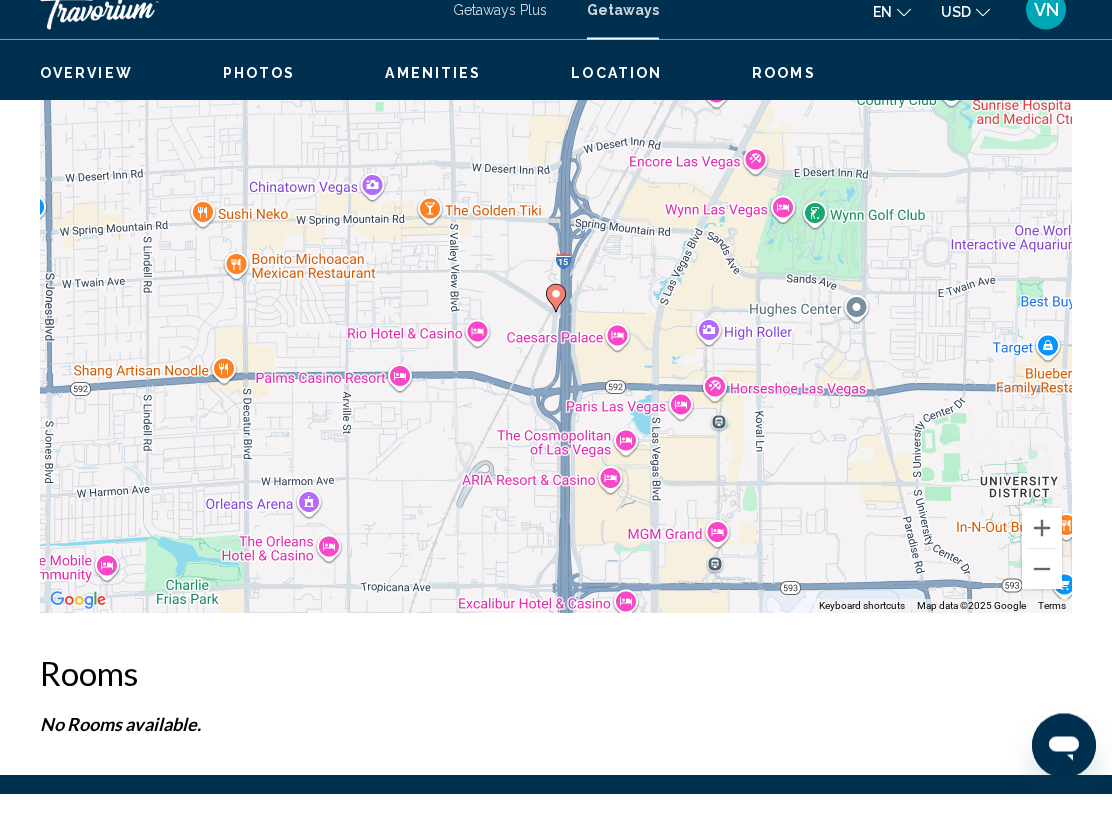 scroll, scrollTop: 3273, scrollLeft: 0, axis: vertical 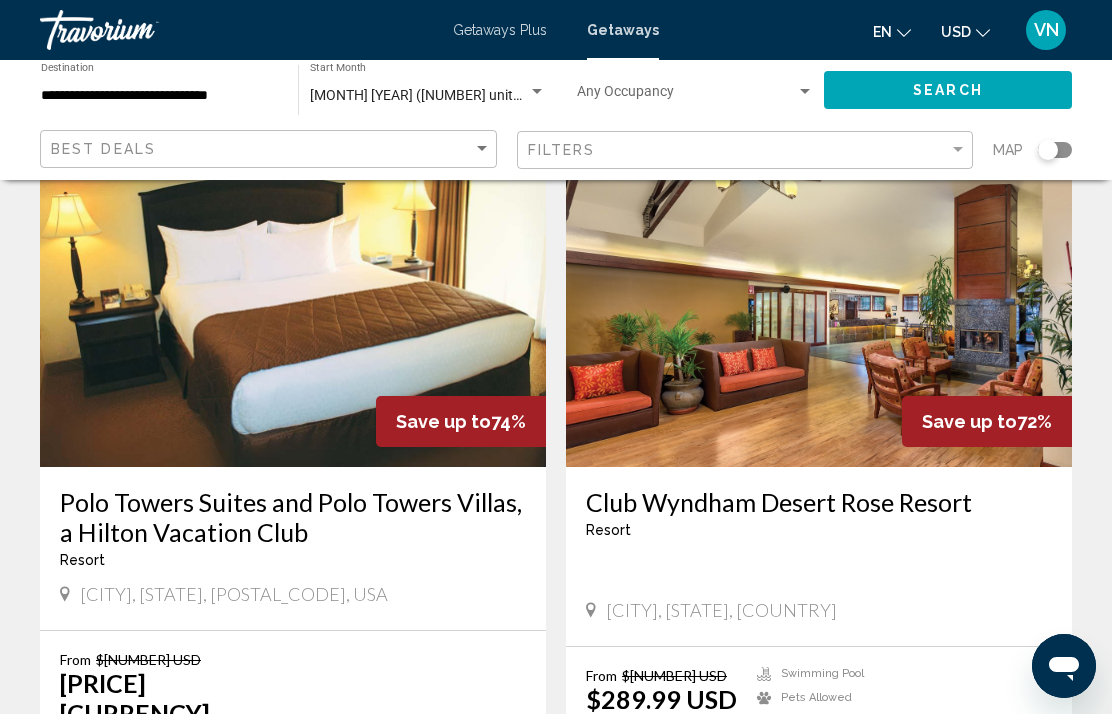 click on "16 units" at bounding box center [967, 758] 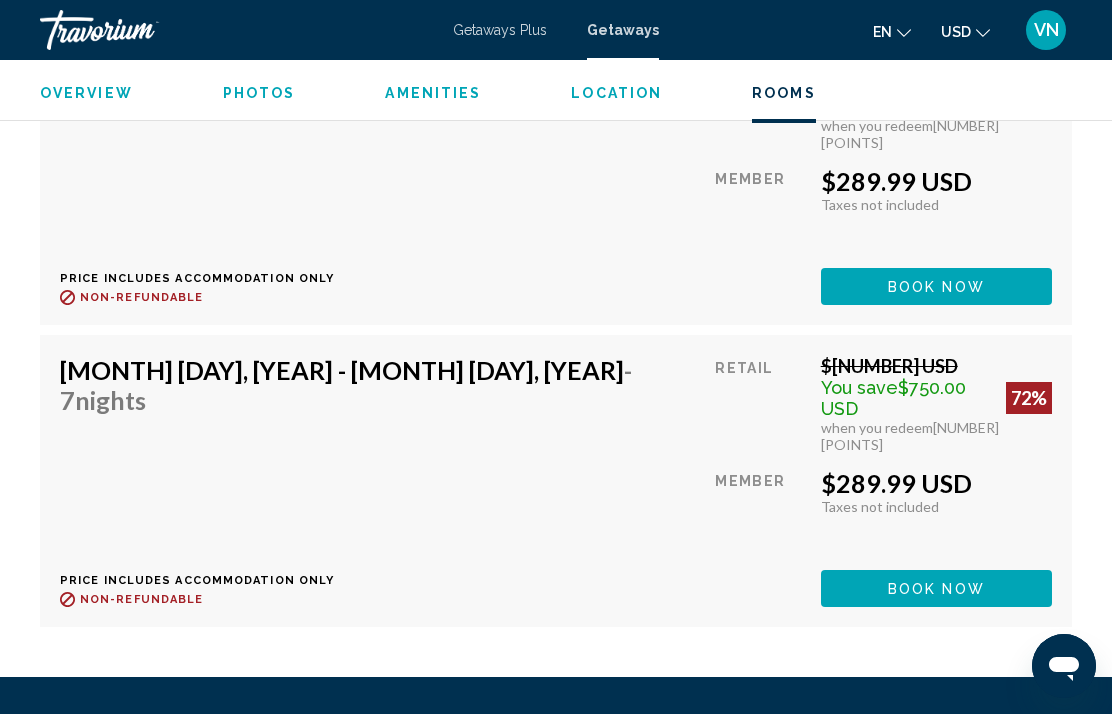 scroll, scrollTop: 4254, scrollLeft: 0, axis: vertical 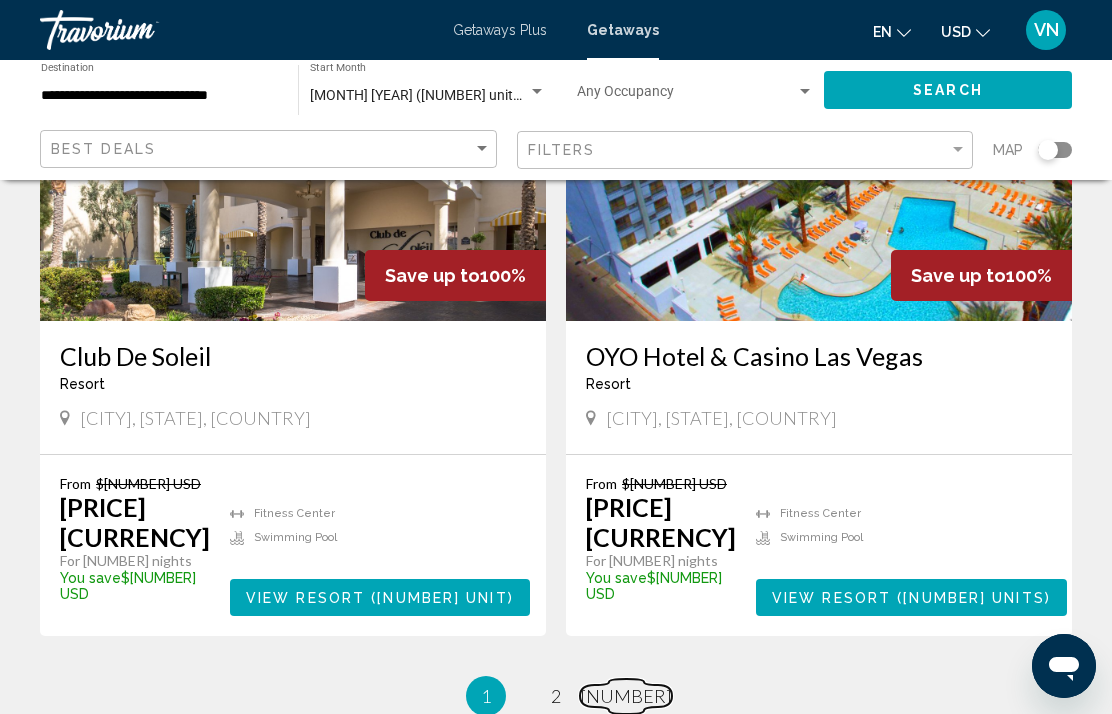 click on "[NUMBER]" at bounding box center (556, 696) 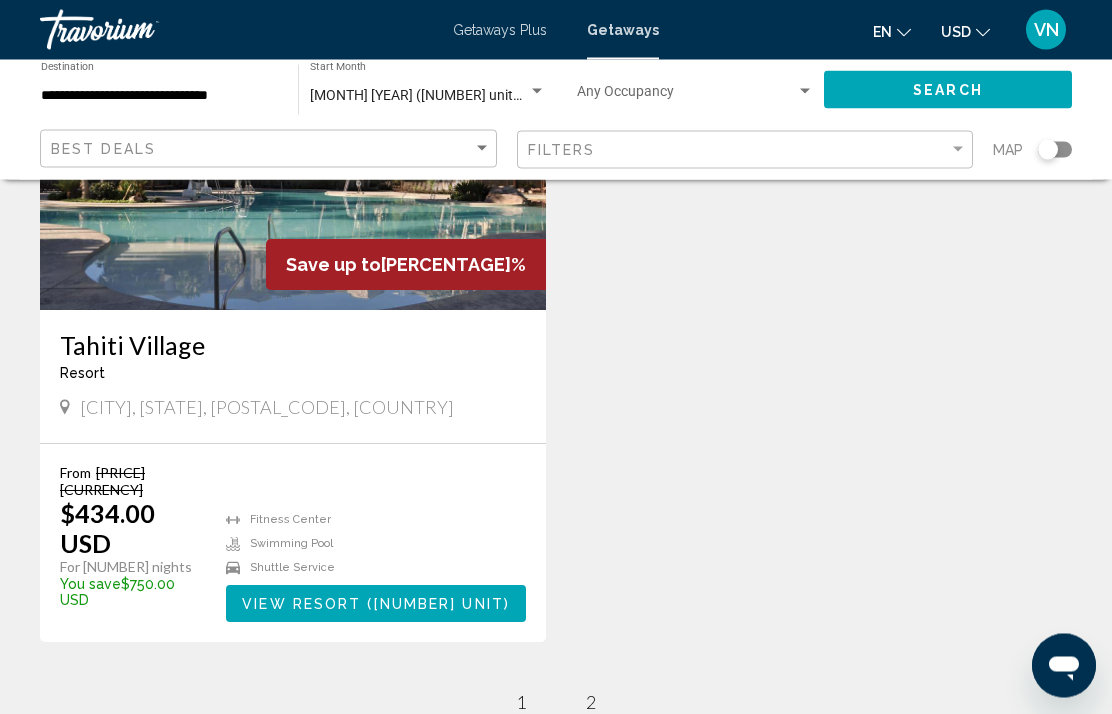 scroll, scrollTop: 280, scrollLeft: 0, axis: vertical 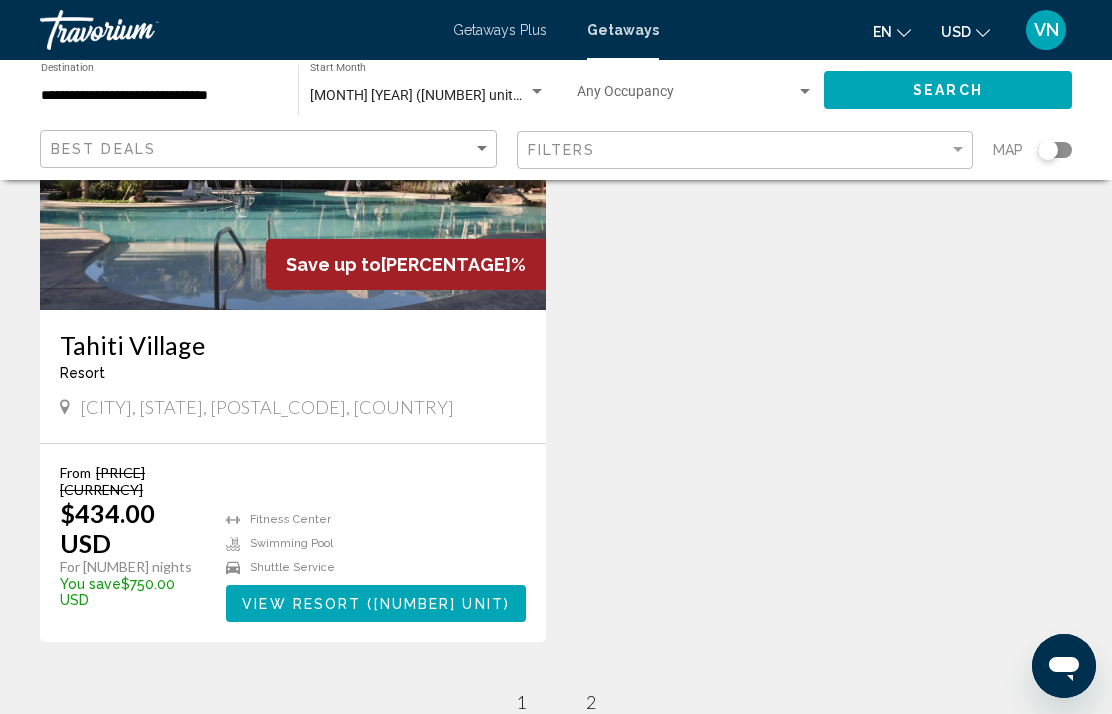 click on "View Resort" at bounding box center (301, 604) 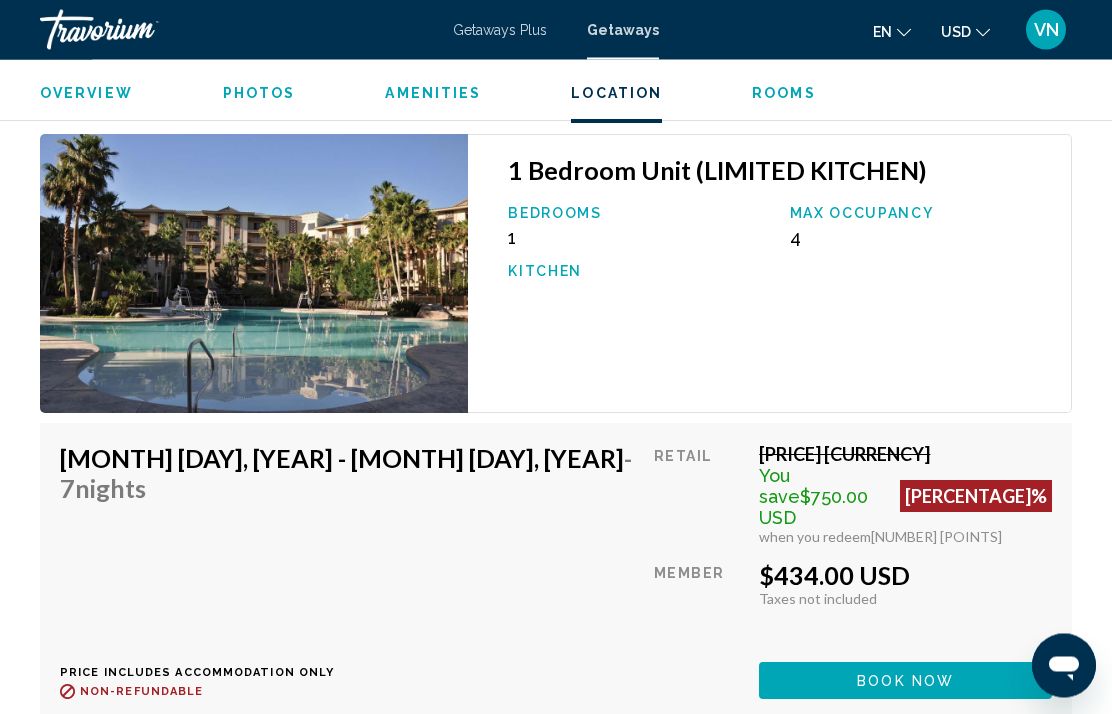 scroll, scrollTop: 3639, scrollLeft: 0, axis: vertical 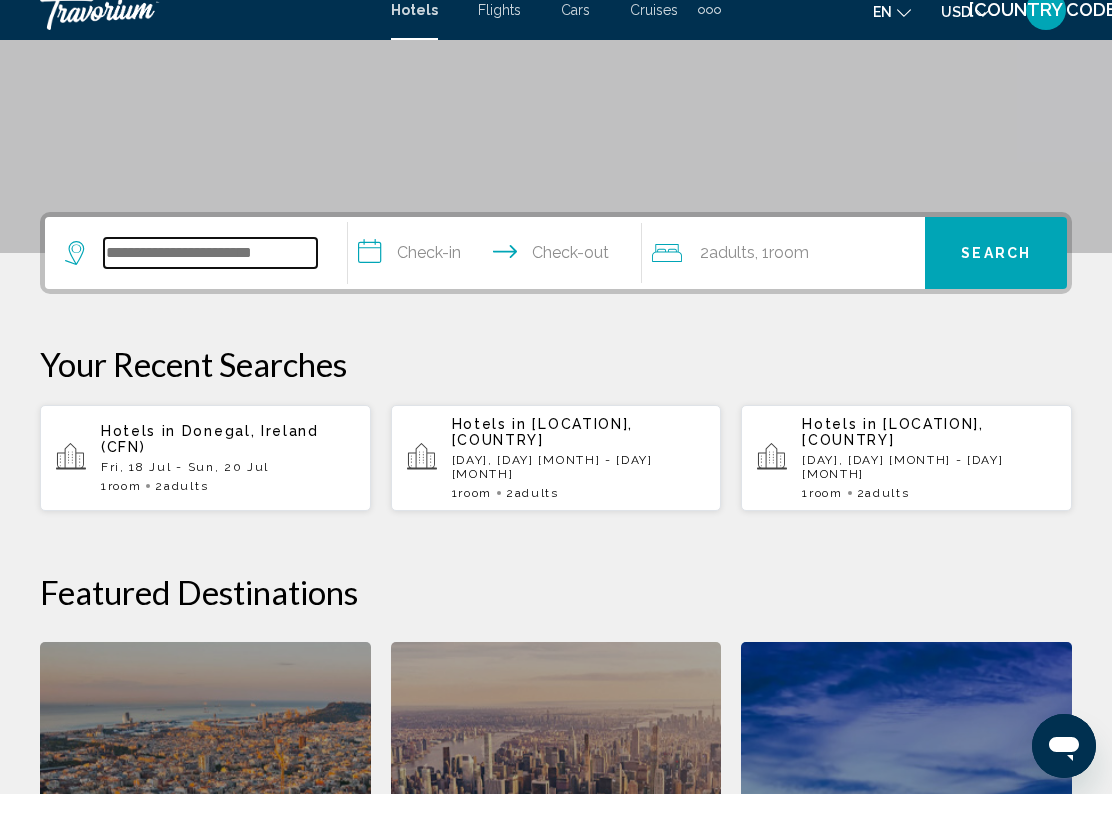 click at bounding box center [210, 273] 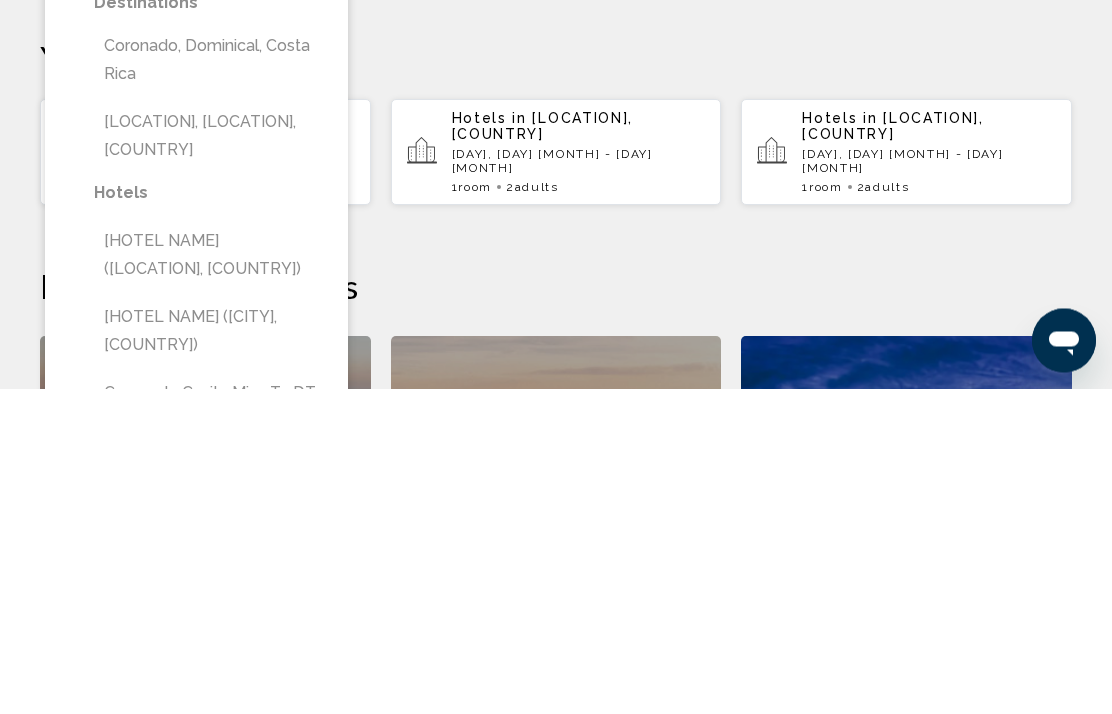 type on "********" 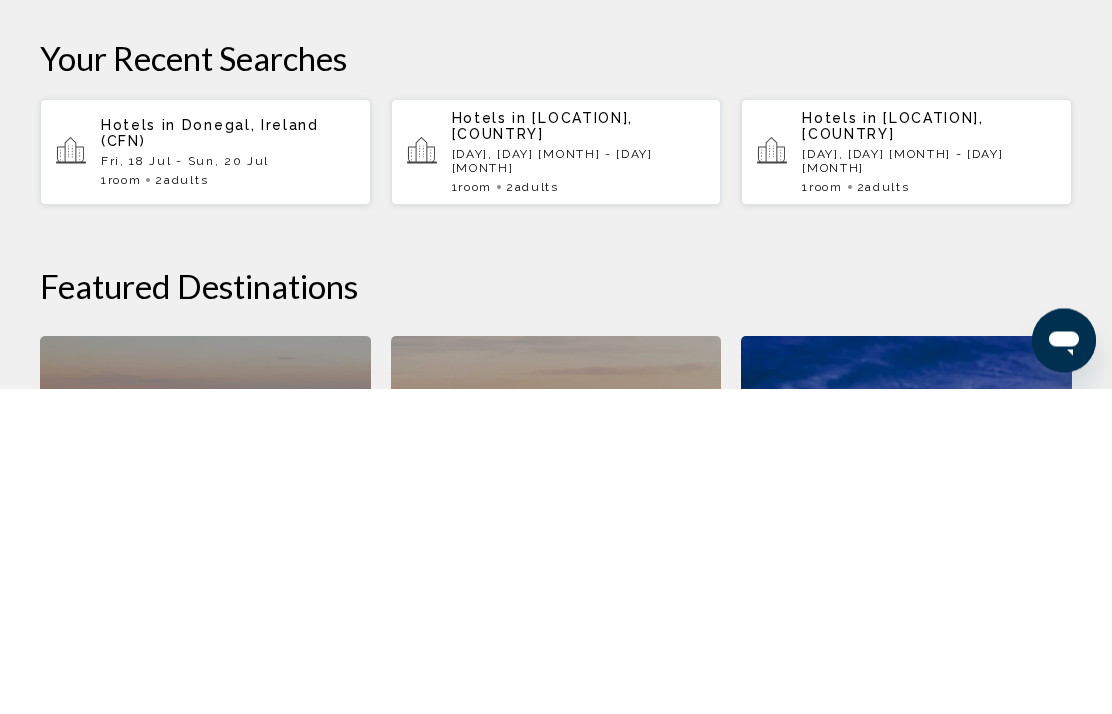 click on "**********" at bounding box center (498, 276) 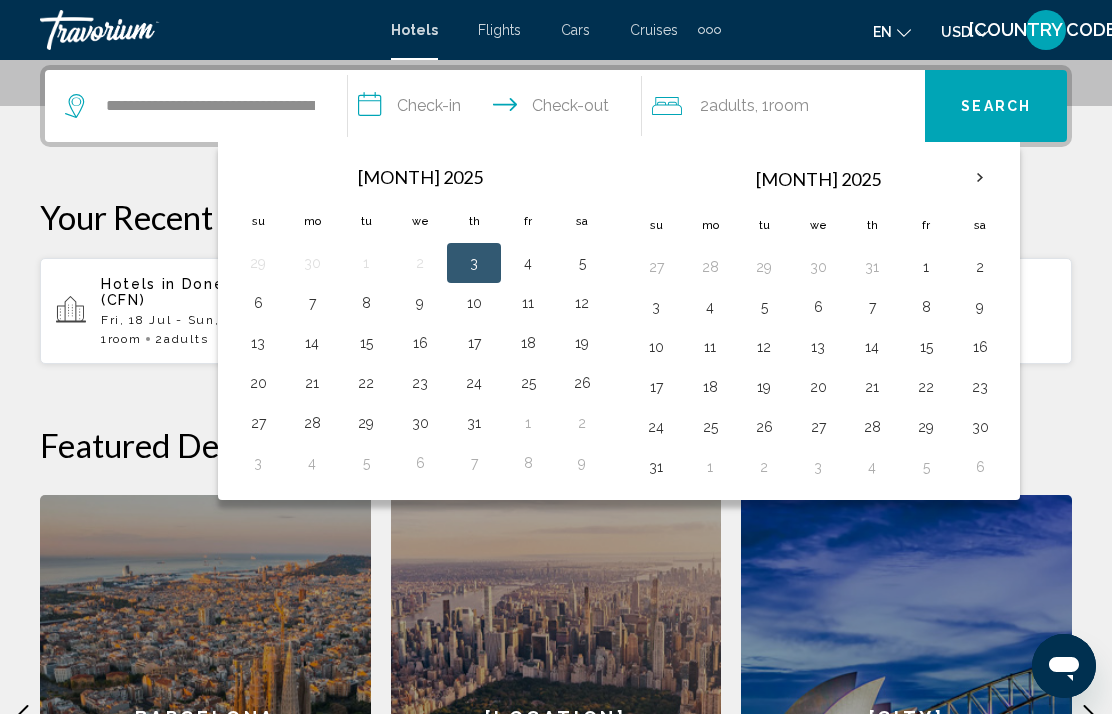 click on "18" at bounding box center [528, 343] 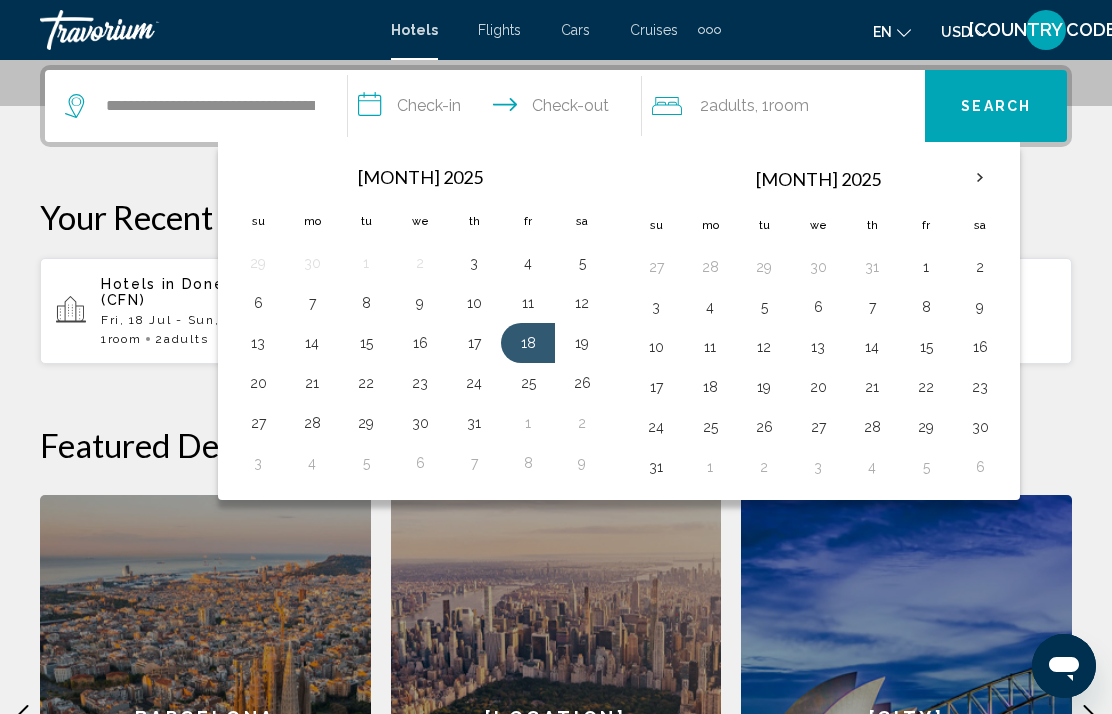 click on "18" at bounding box center [528, 343] 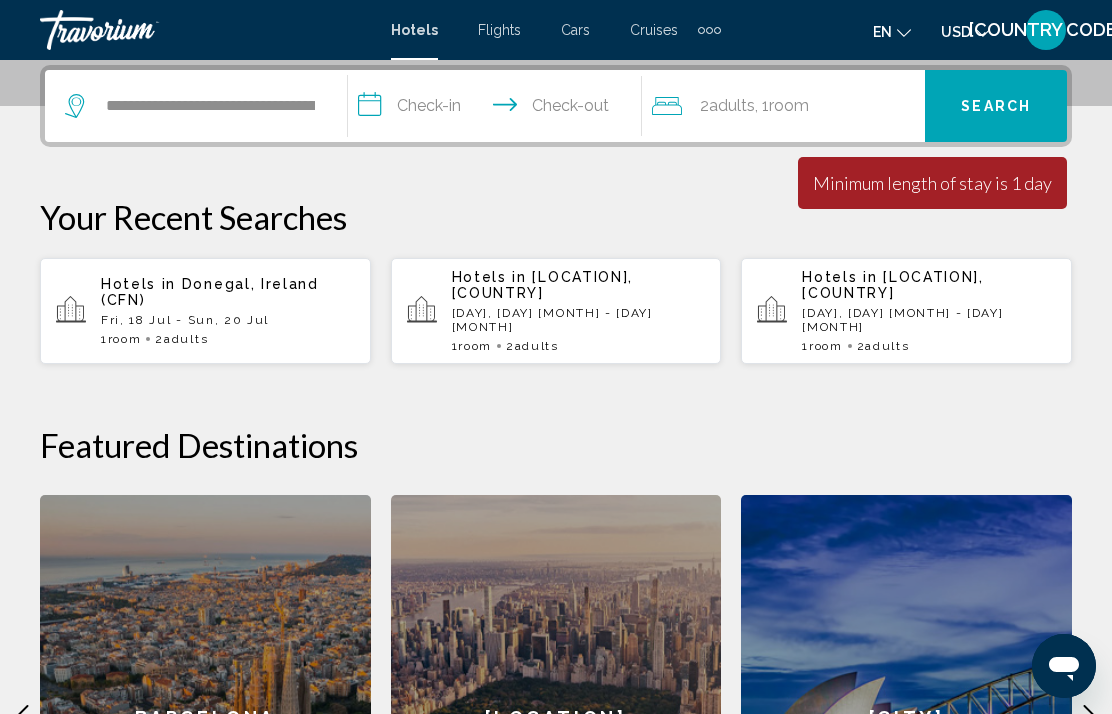 click on "**********" at bounding box center [498, 109] 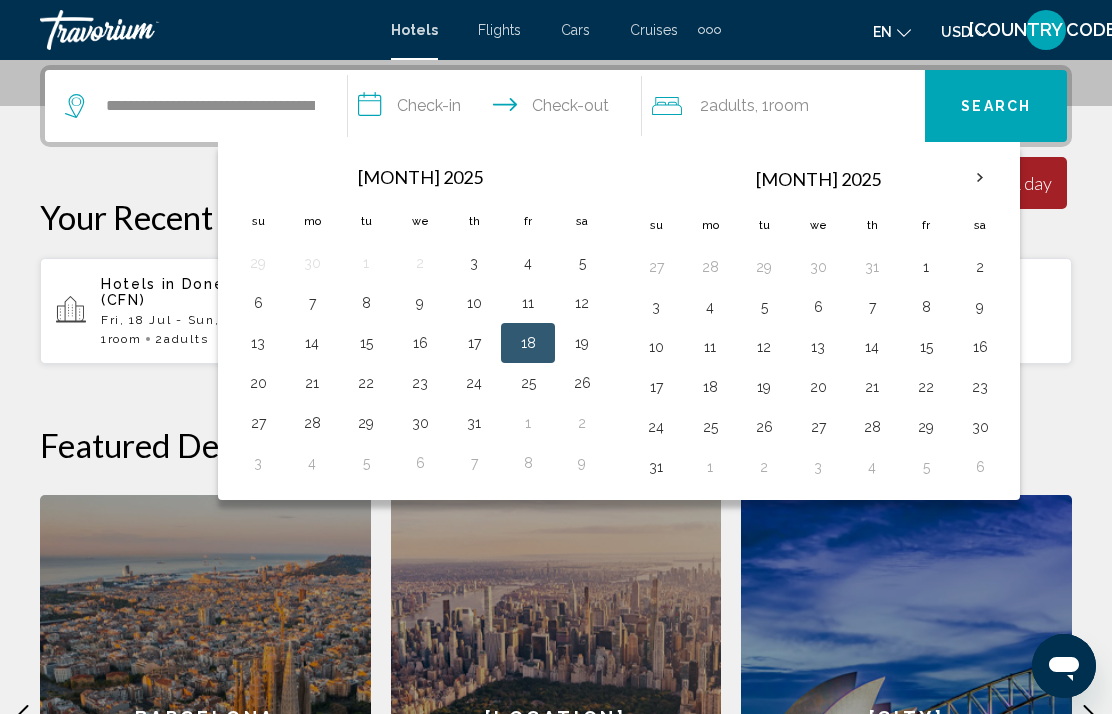 click on "18" at bounding box center [528, 343] 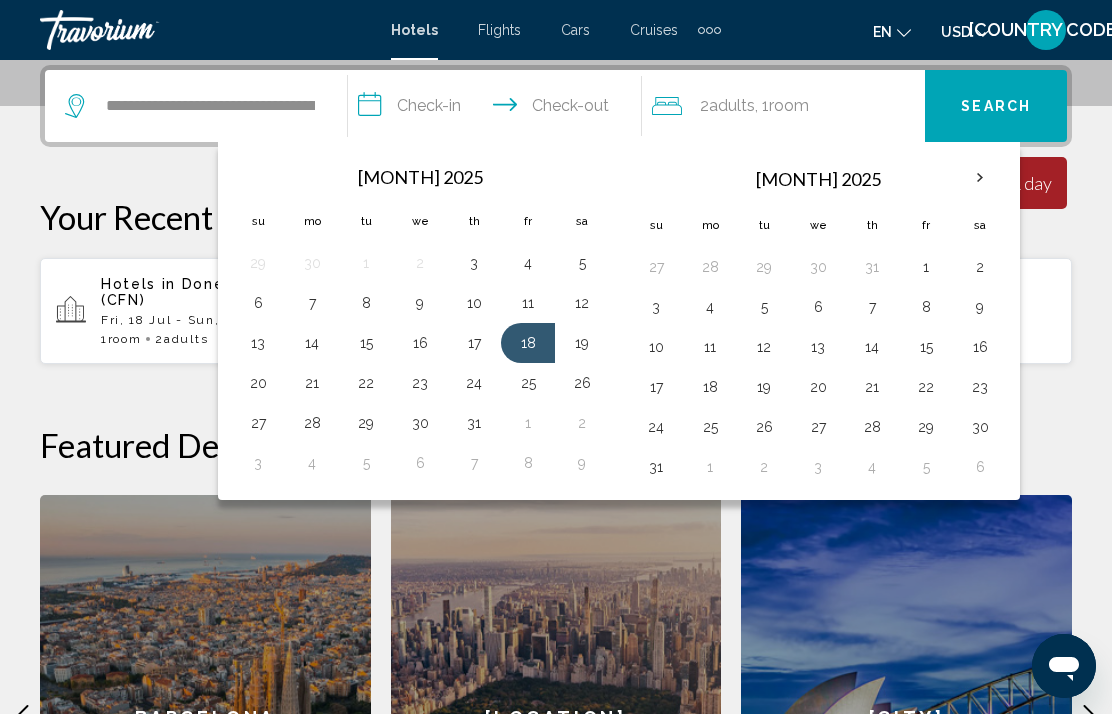click on "**********" at bounding box center [498, 109] 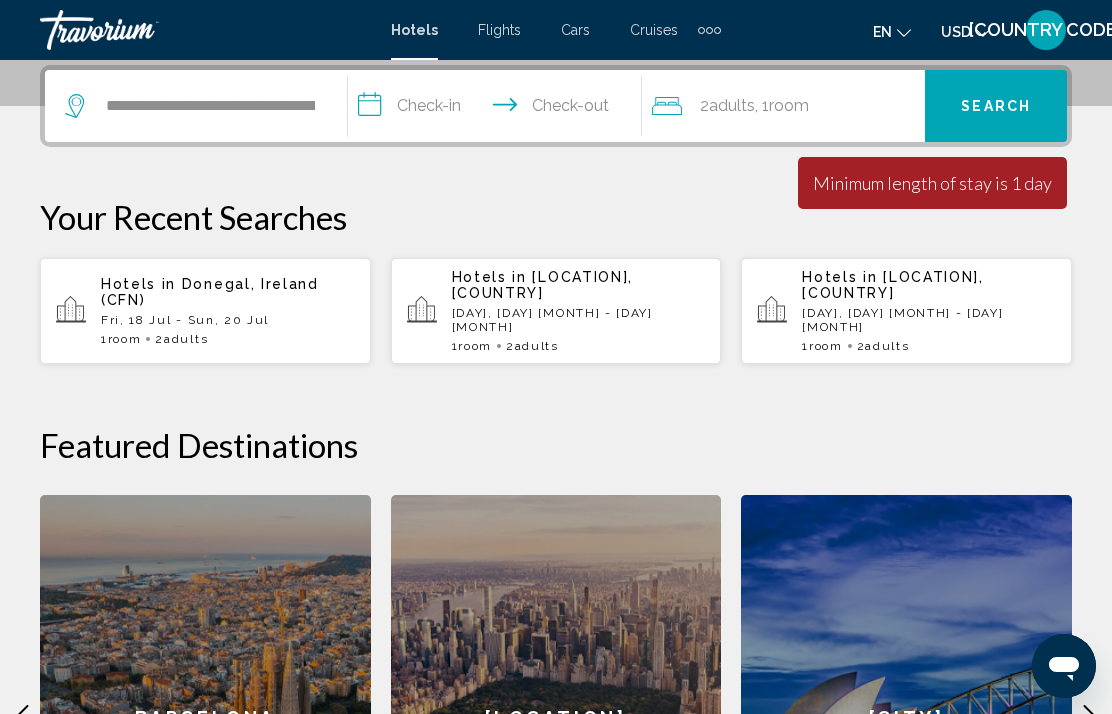 click on "**********" at bounding box center [498, 109] 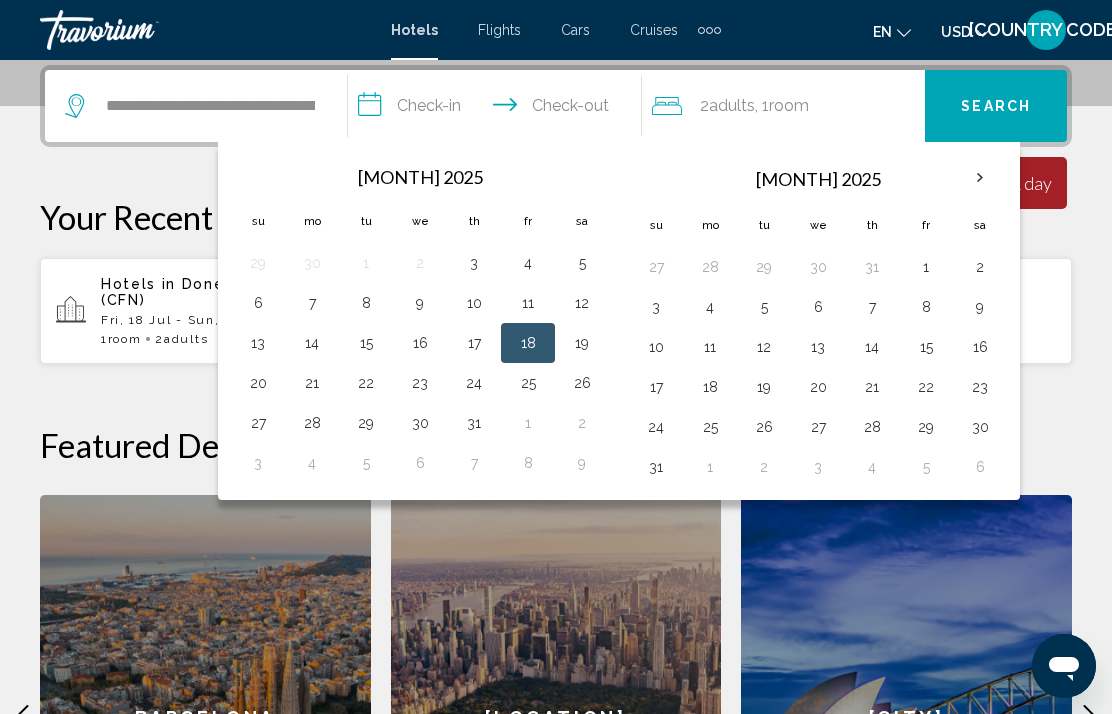 click on "18" at bounding box center [528, 343] 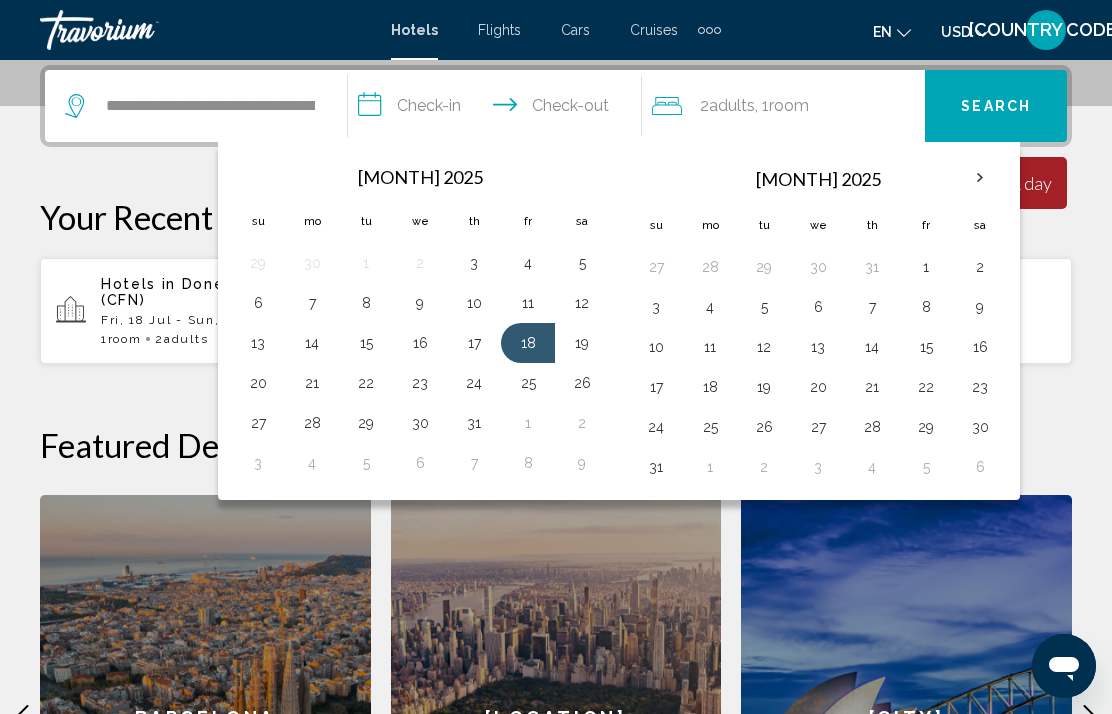 click on "19" at bounding box center (582, 343) 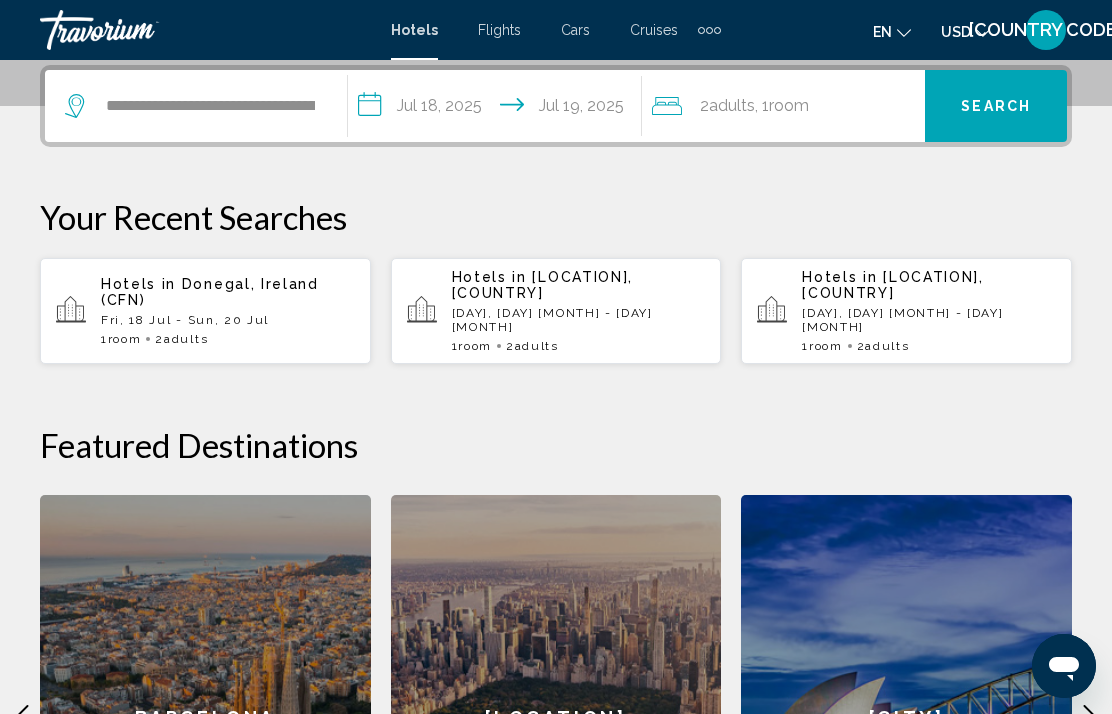 click on "**********" at bounding box center [498, 109] 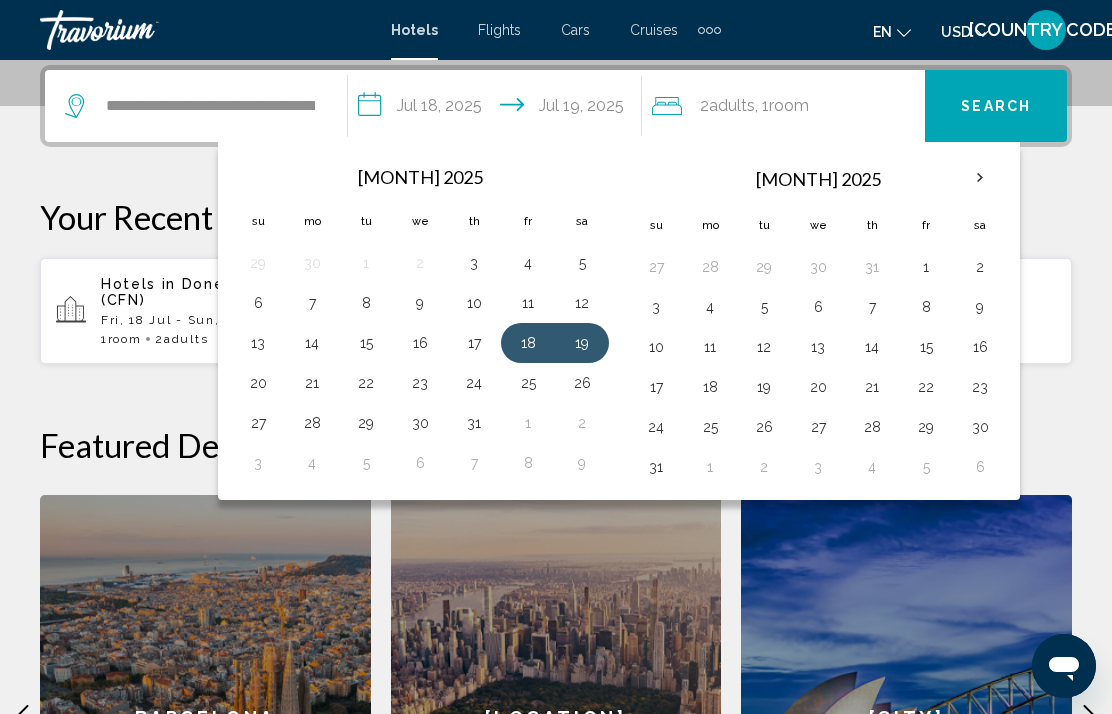 click on "23" at bounding box center (420, 383) 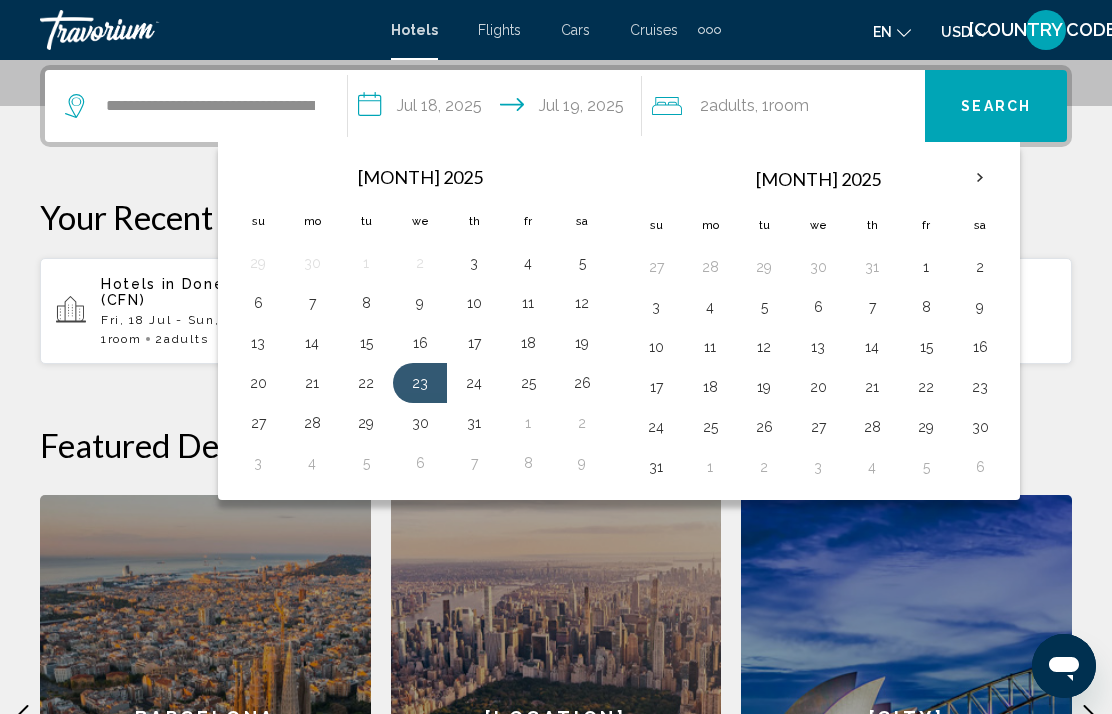 click on "23" at bounding box center [420, 383] 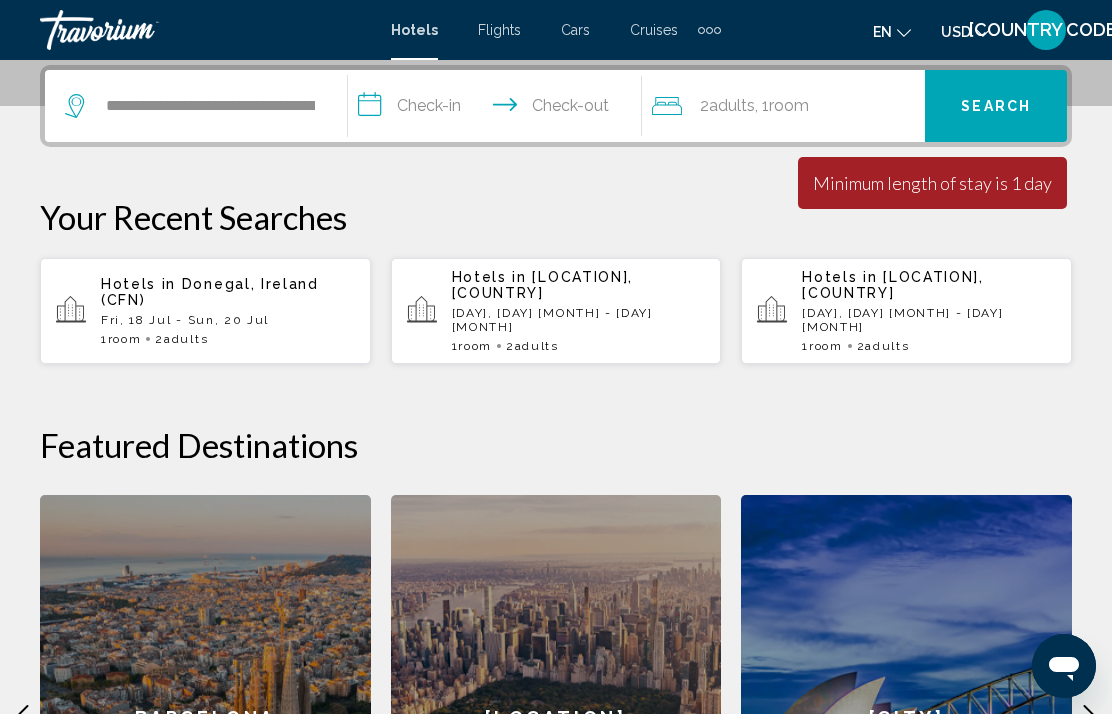 click on "**********" at bounding box center (498, 109) 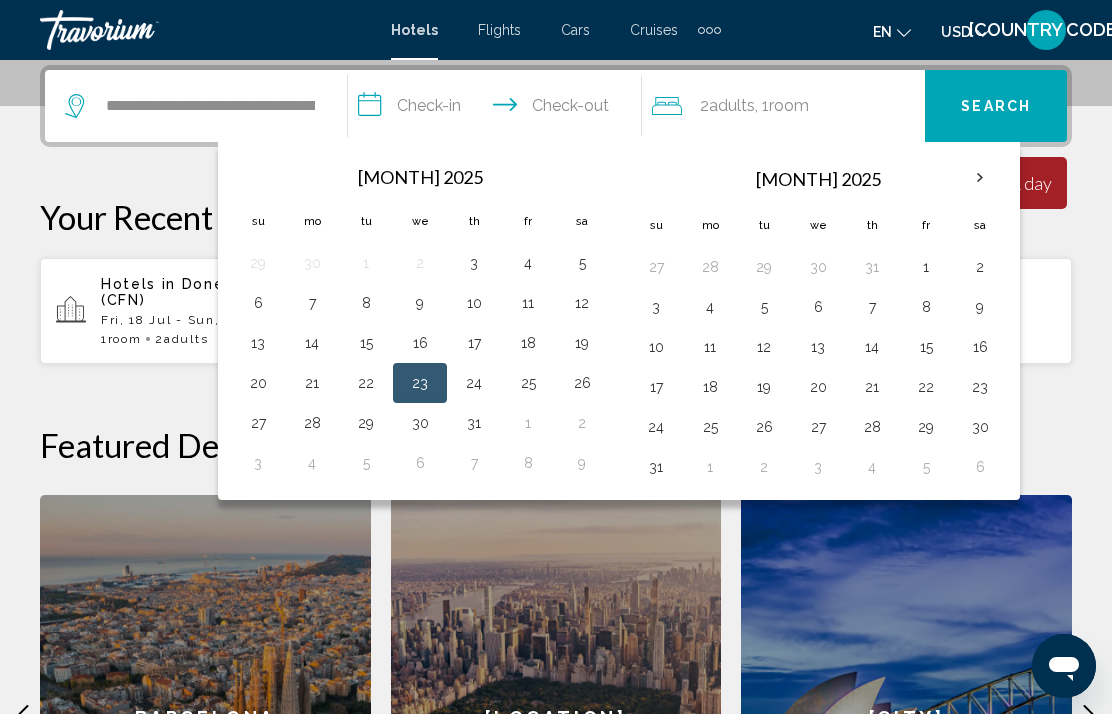 click on "18" at bounding box center [528, 343] 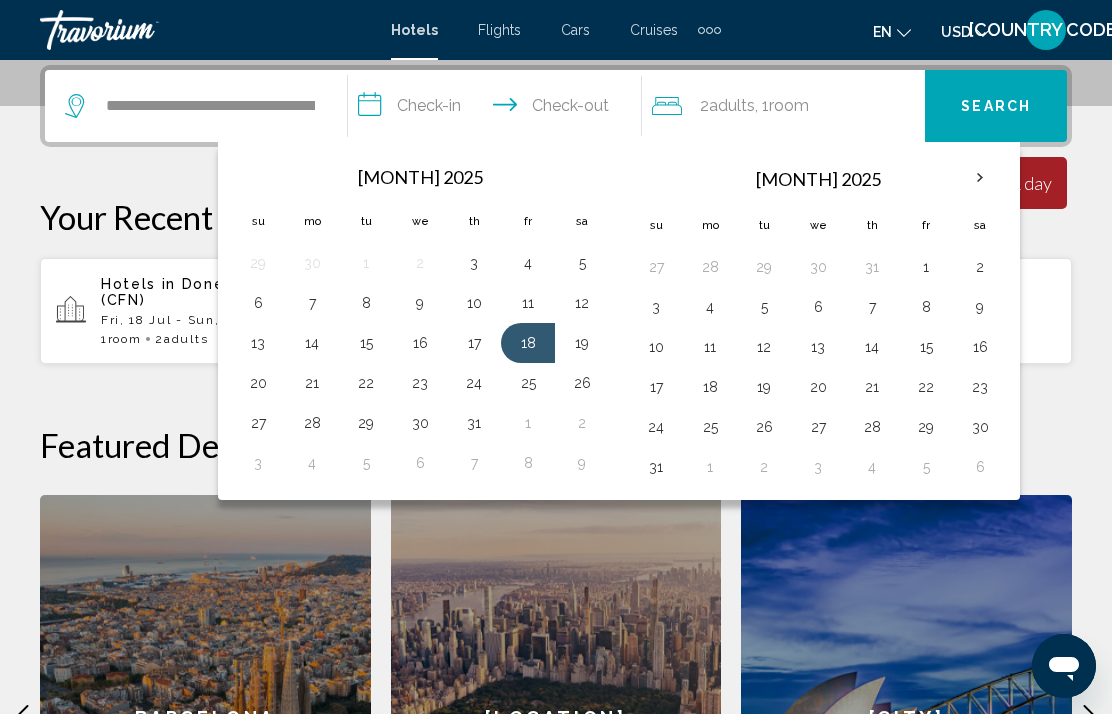 click on "23" at bounding box center (420, 383) 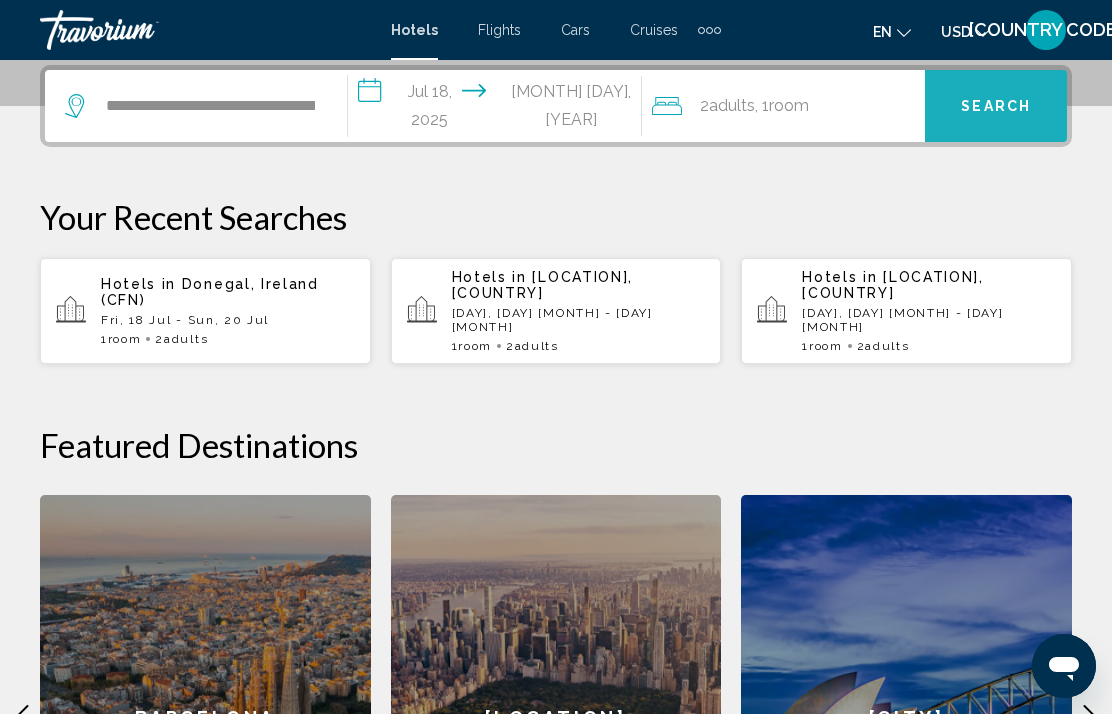 click on "Search" at bounding box center [996, 107] 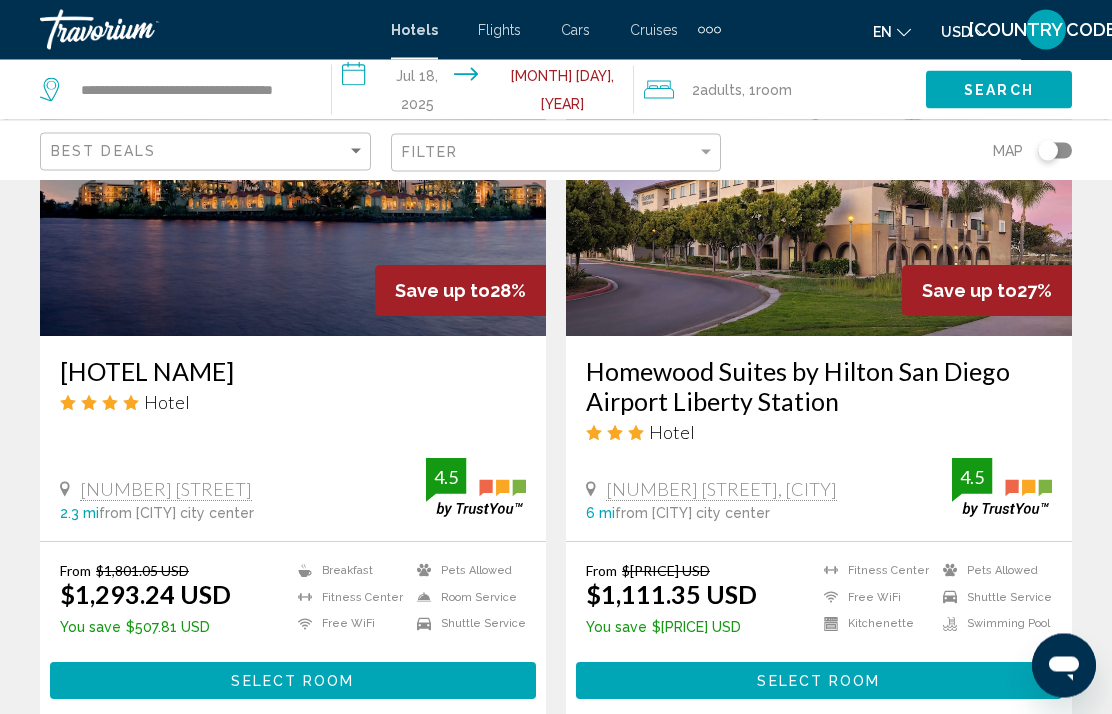 scroll, scrollTop: 3129, scrollLeft: 0, axis: vertical 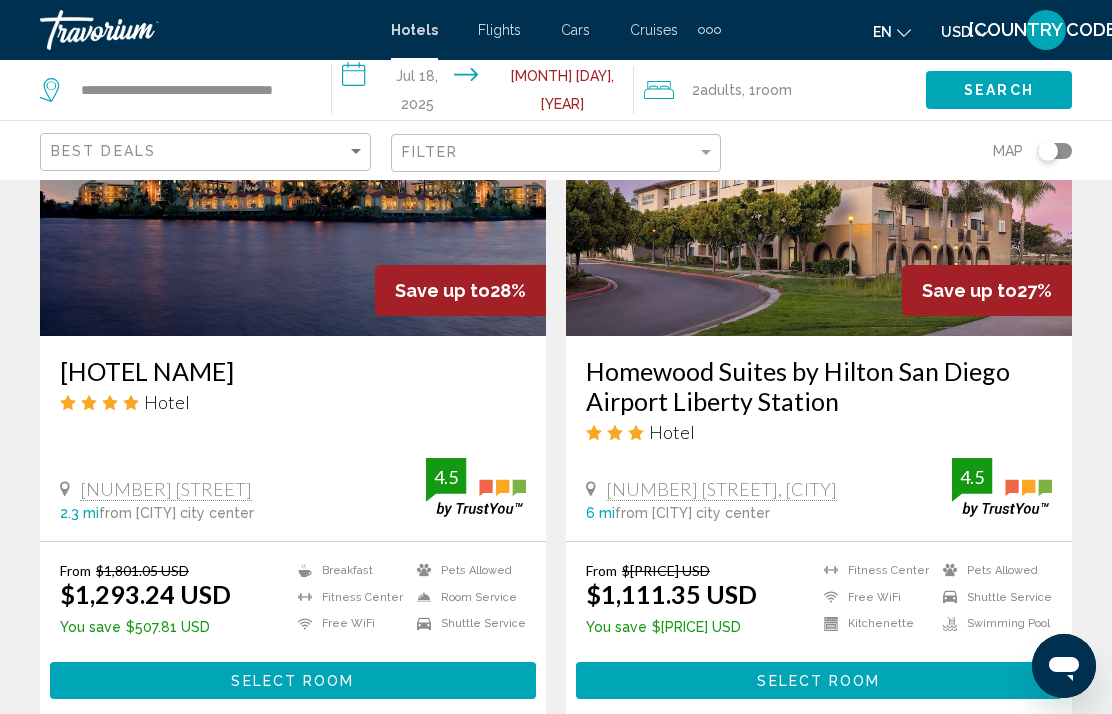 click on "Select Room" at bounding box center (293, 680) 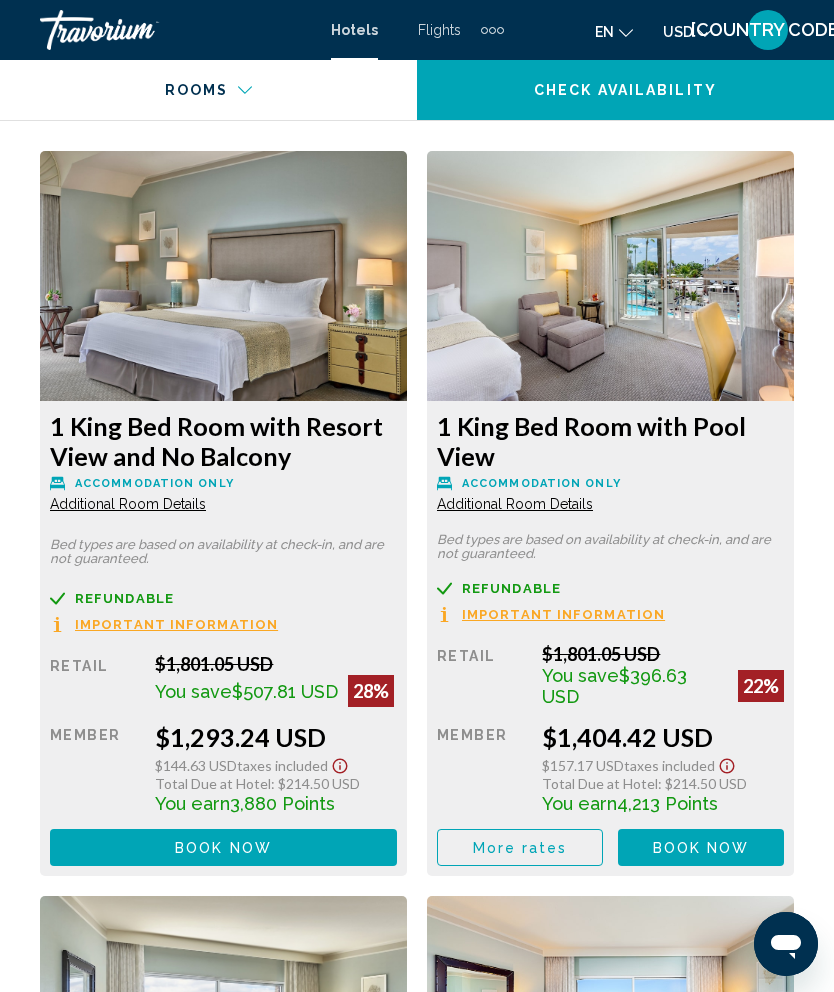scroll, scrollTop: 3564, scrollLeft: 0, axis: vertical 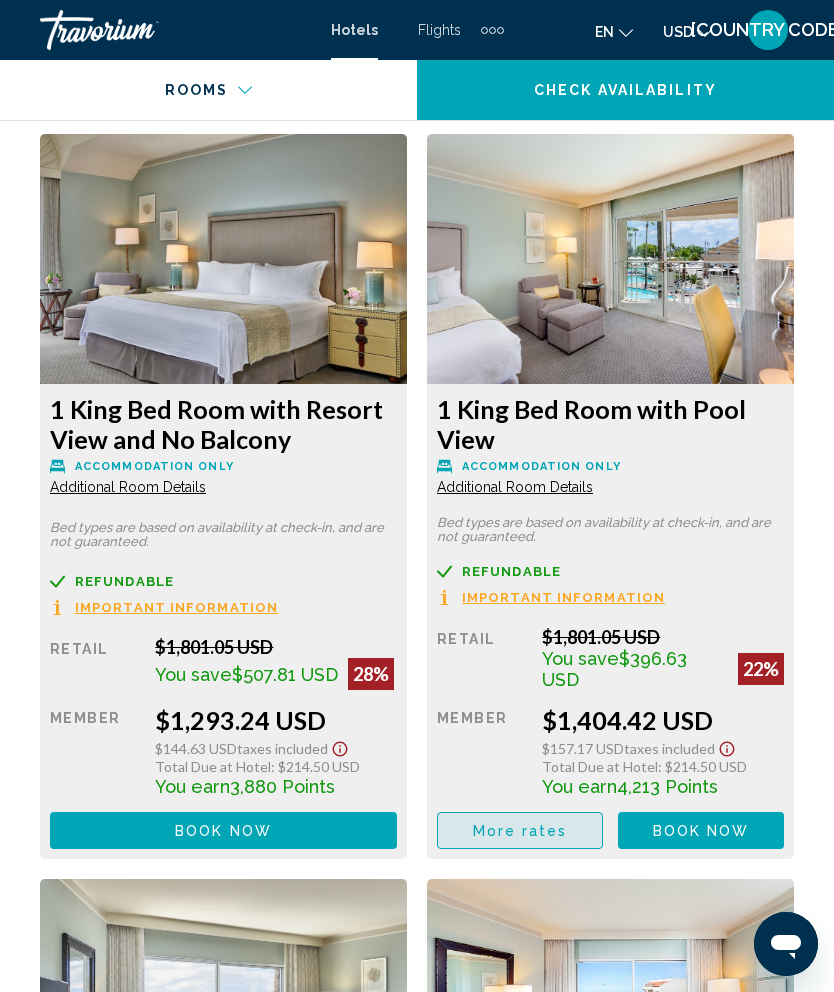 click on "More rates" at bounding box center [520, 831] 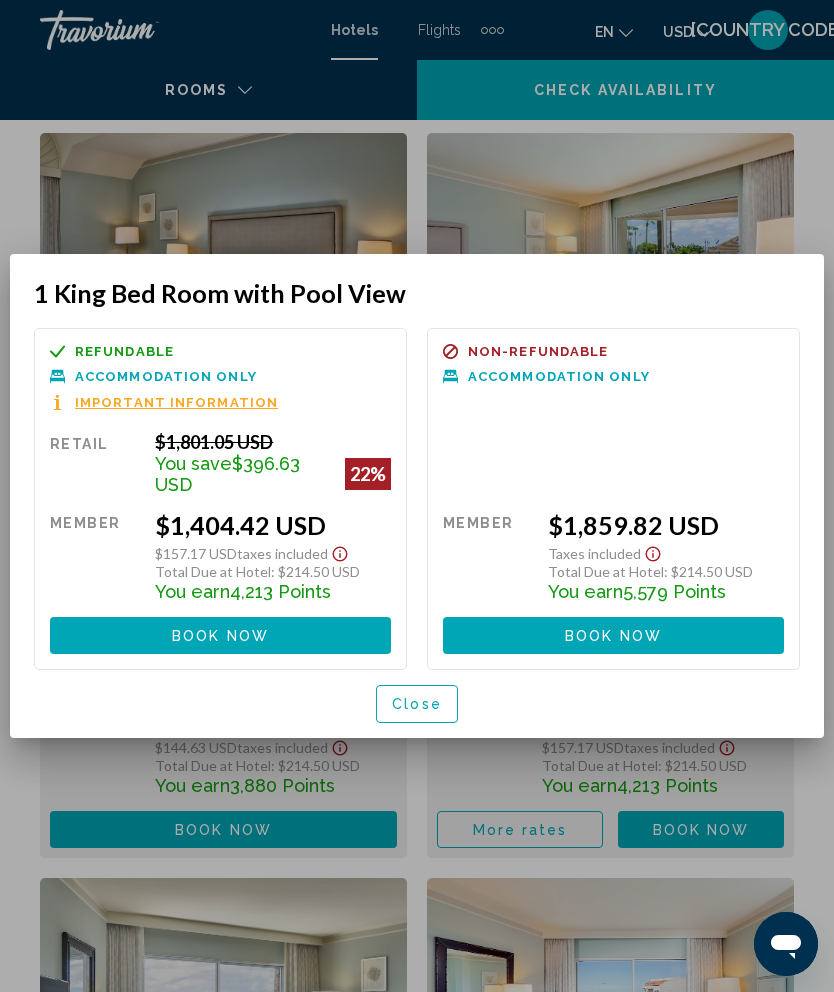 scroll, scrollTop: 0, scrollLeft: 0, axis: both 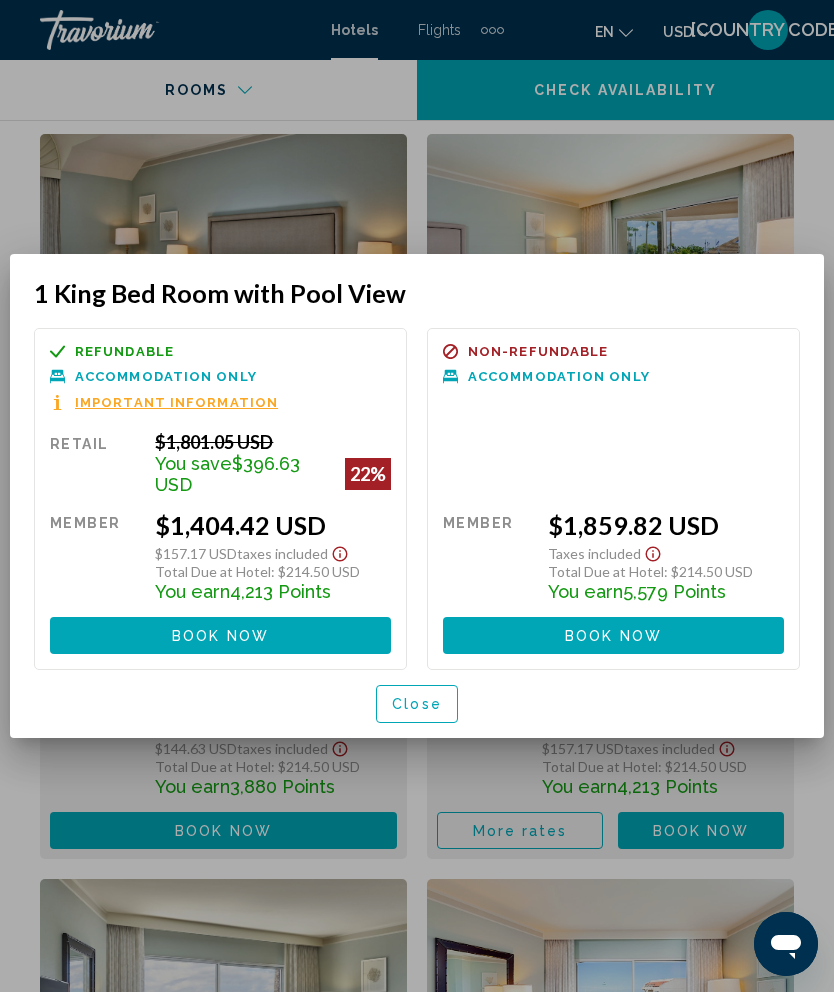 click on "Close" at bounding box center [417, 705] 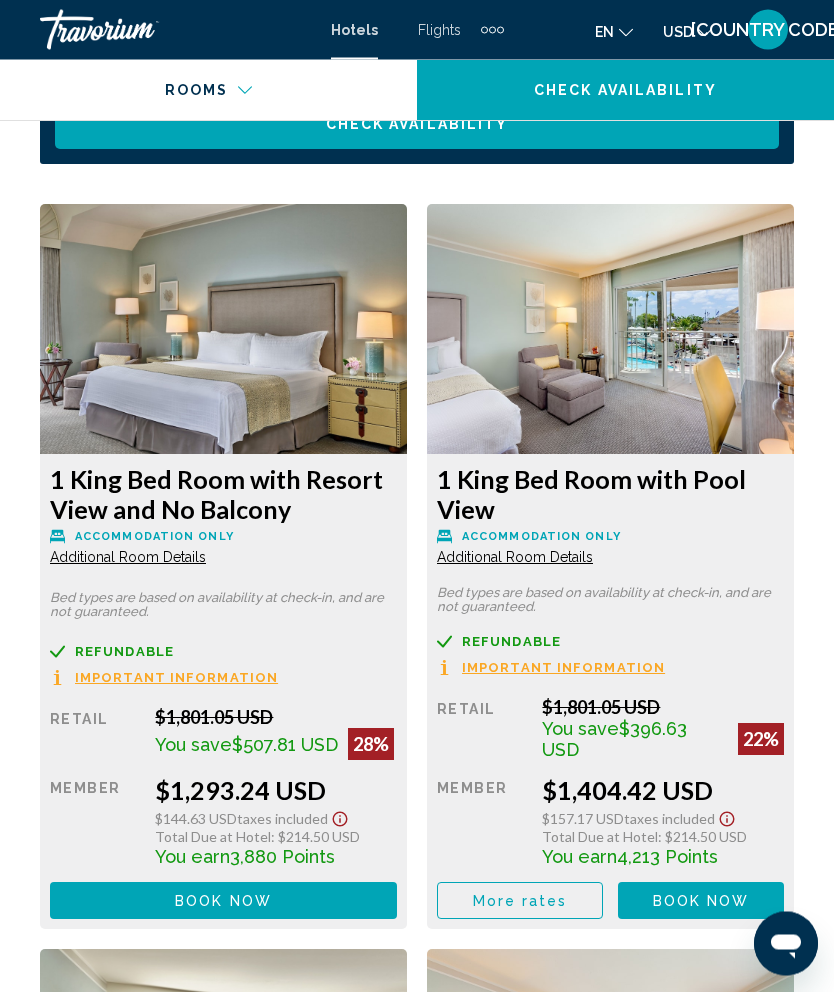 scroll, scrollTop: 3495, scrollLeft: 0, axis: vertical 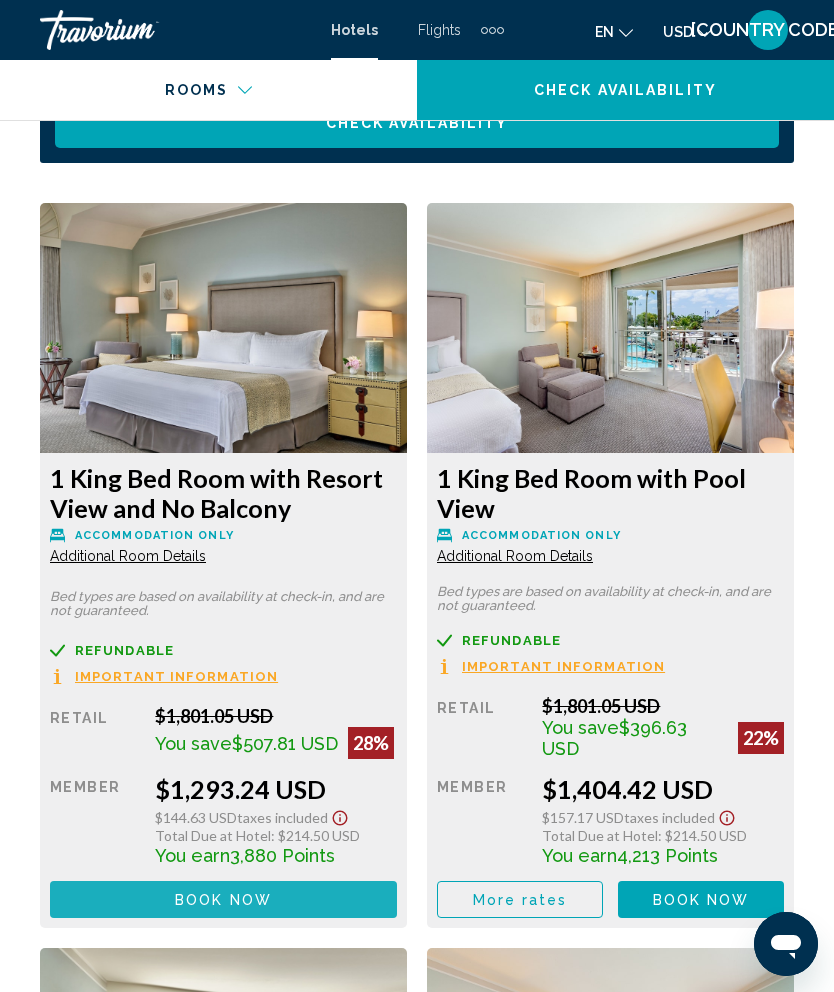 click on "Book now No longer available" at bounding box center (223, 899) 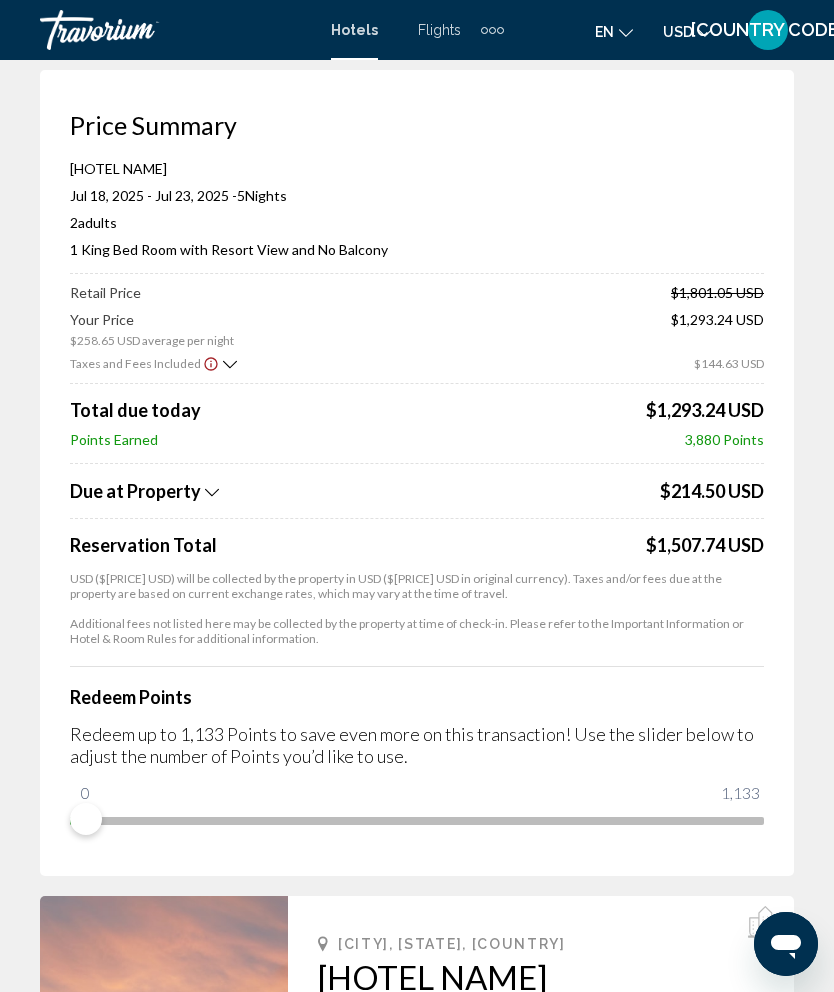scroll, scrollTop: 51, scrollLeft: 0, axis: vertical 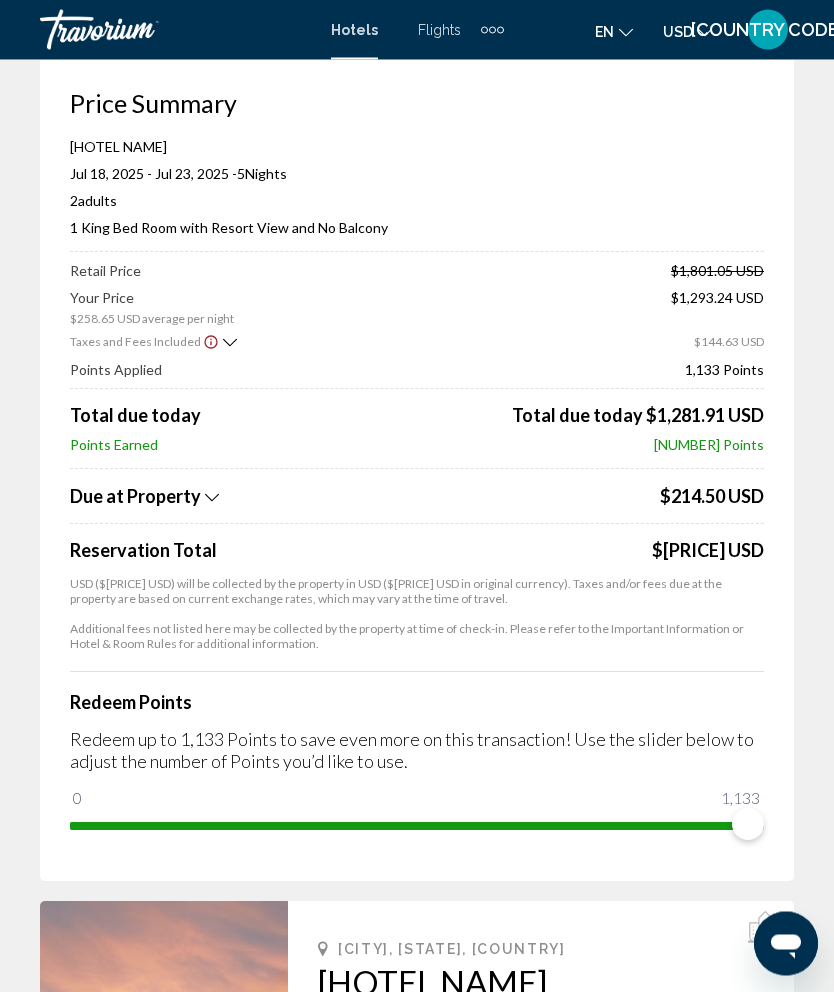 click at bounding box center (211, 343) 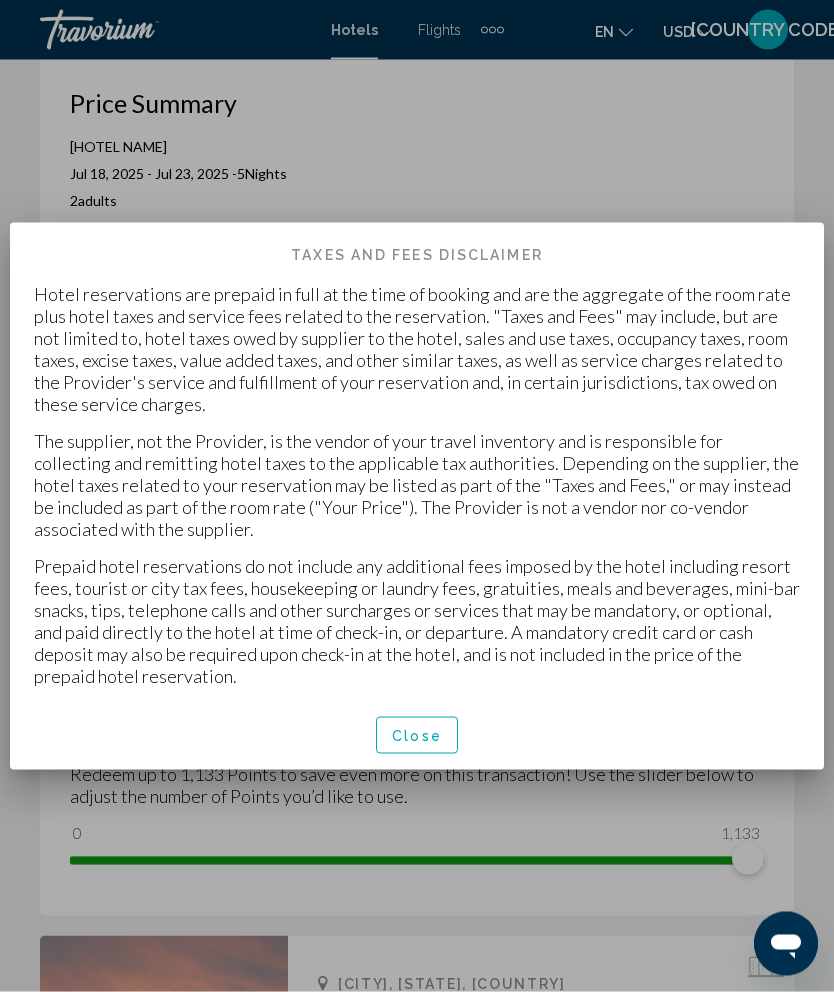 scroll, scrollTop: 0, scrollLeft: 0, axis: both 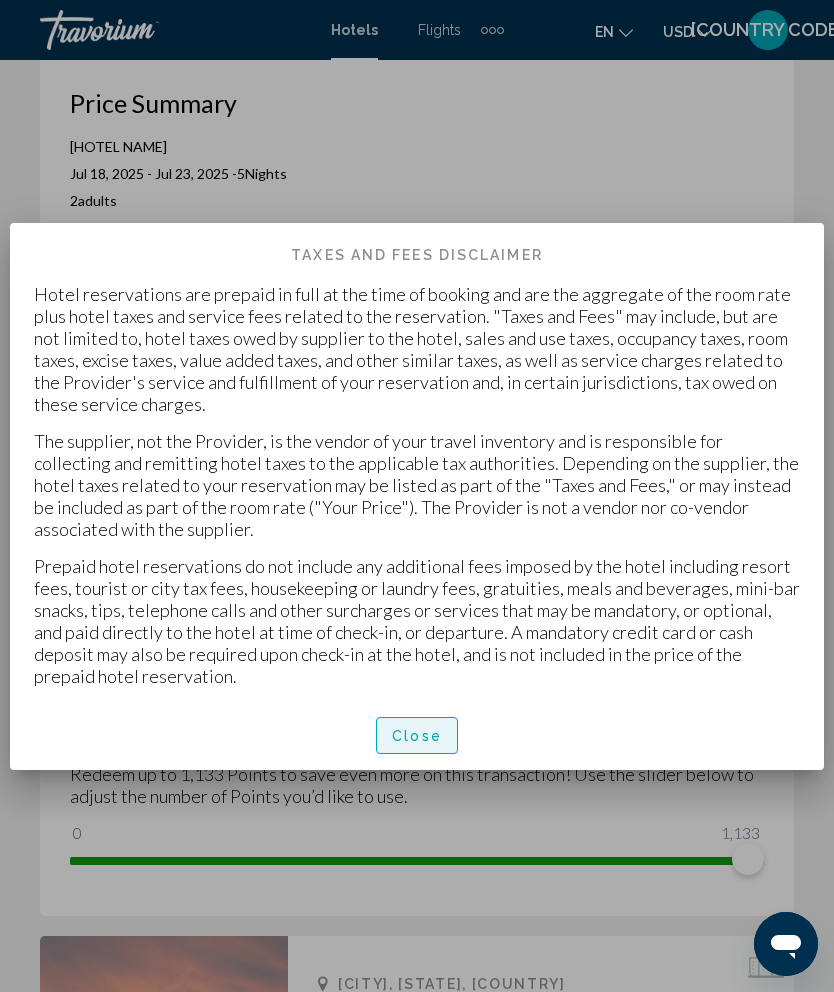 click on "Close" at bounding box center [417, 735] 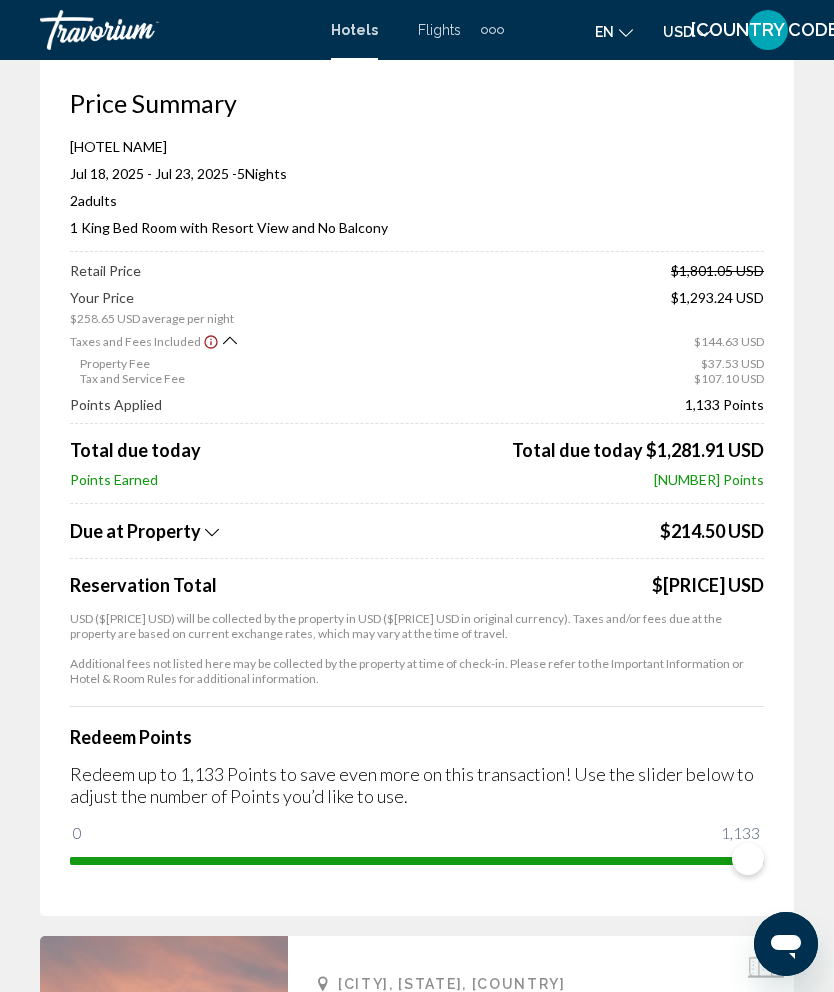 click at bounding box center (212, 532) 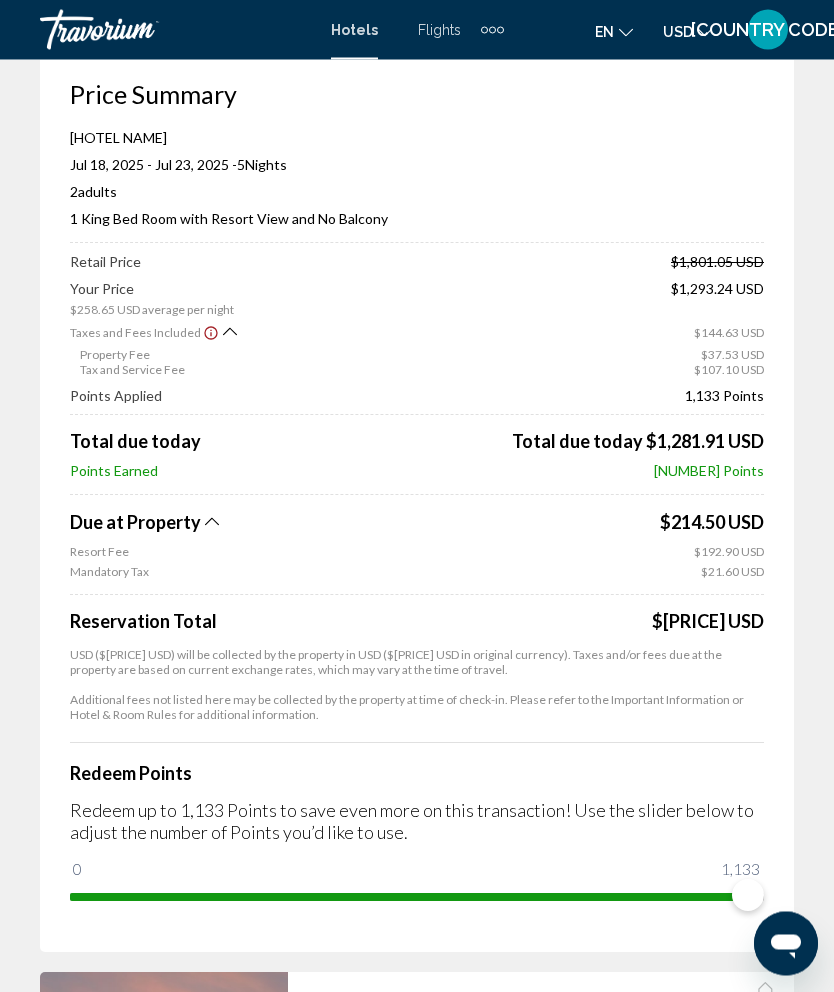 scroll, scrollTop: 111, scrollLeft: 0, axis: vertical 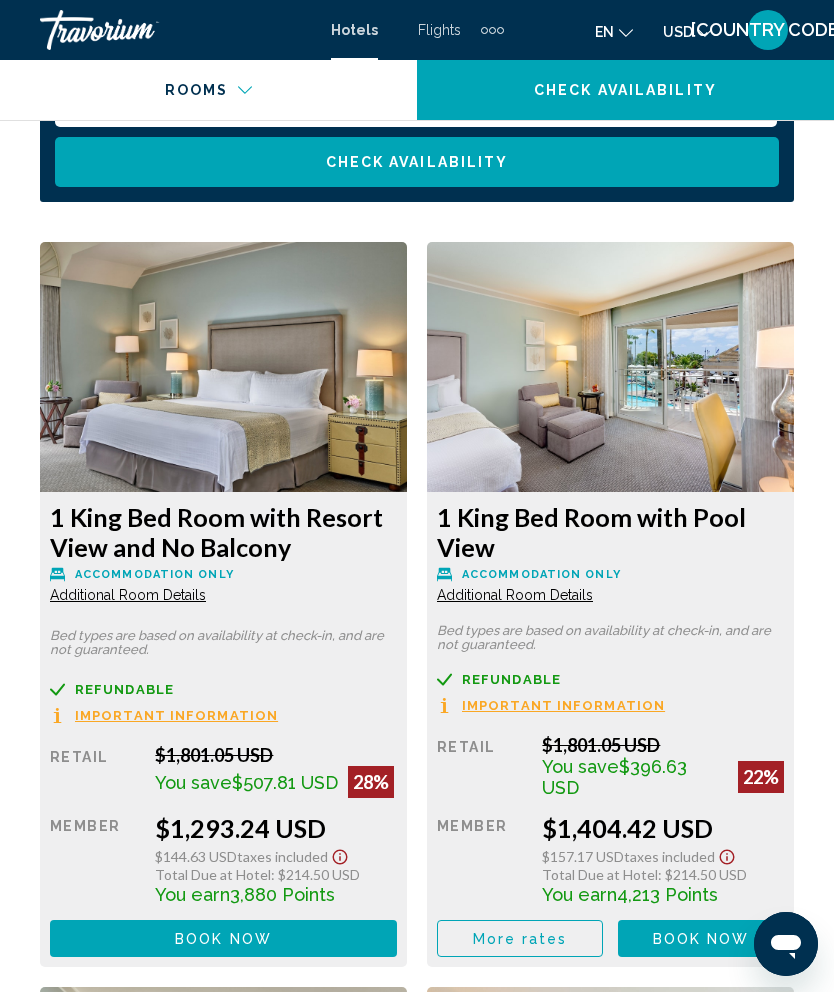 click at bounding box center [340, 857] 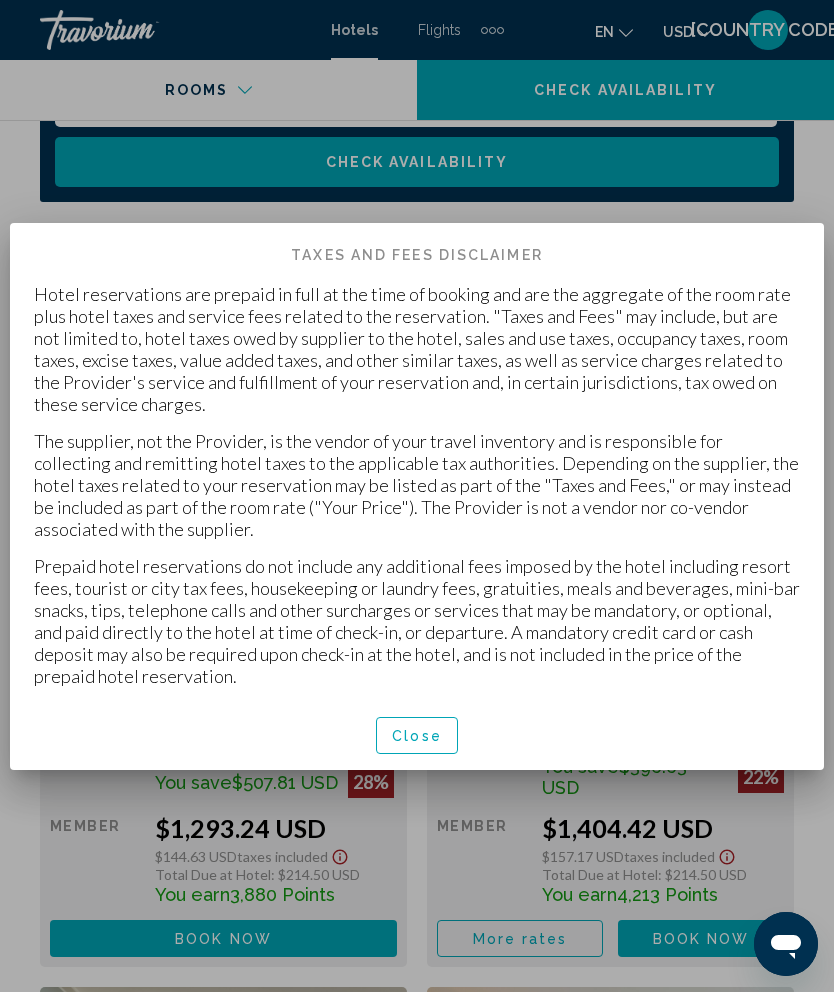 click on "Close" at bounding box center (417, 736) 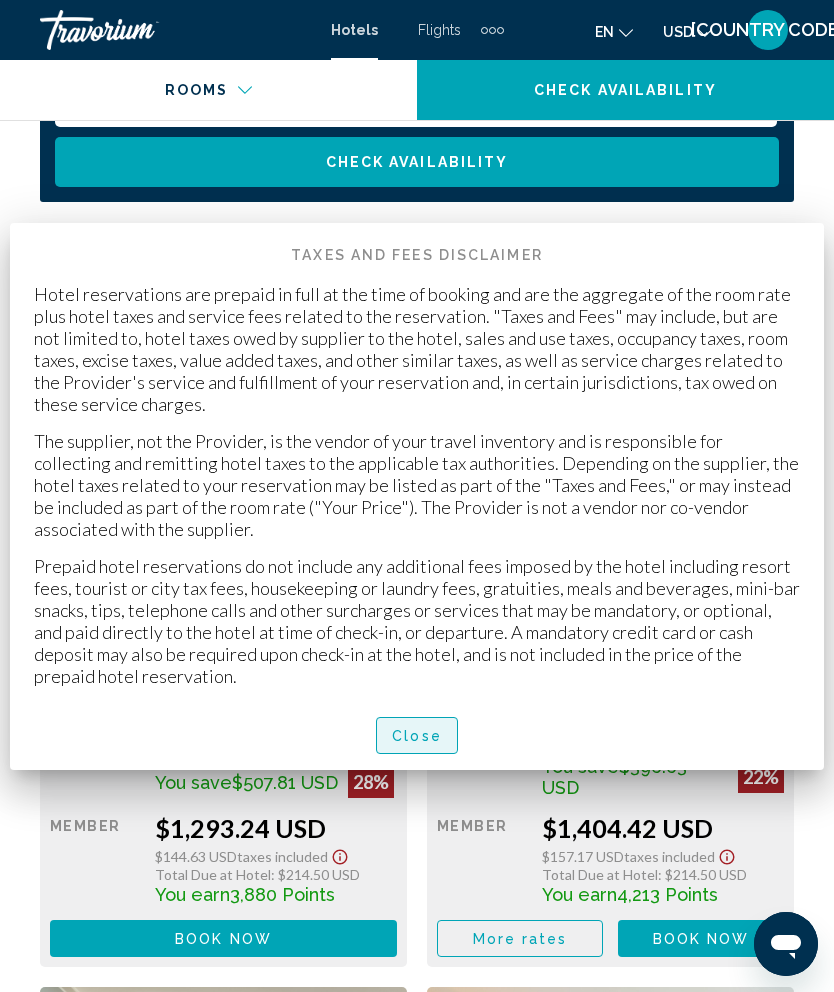 scroll, scrollTop: 3456, scrollLeft: 0, axis: vertical 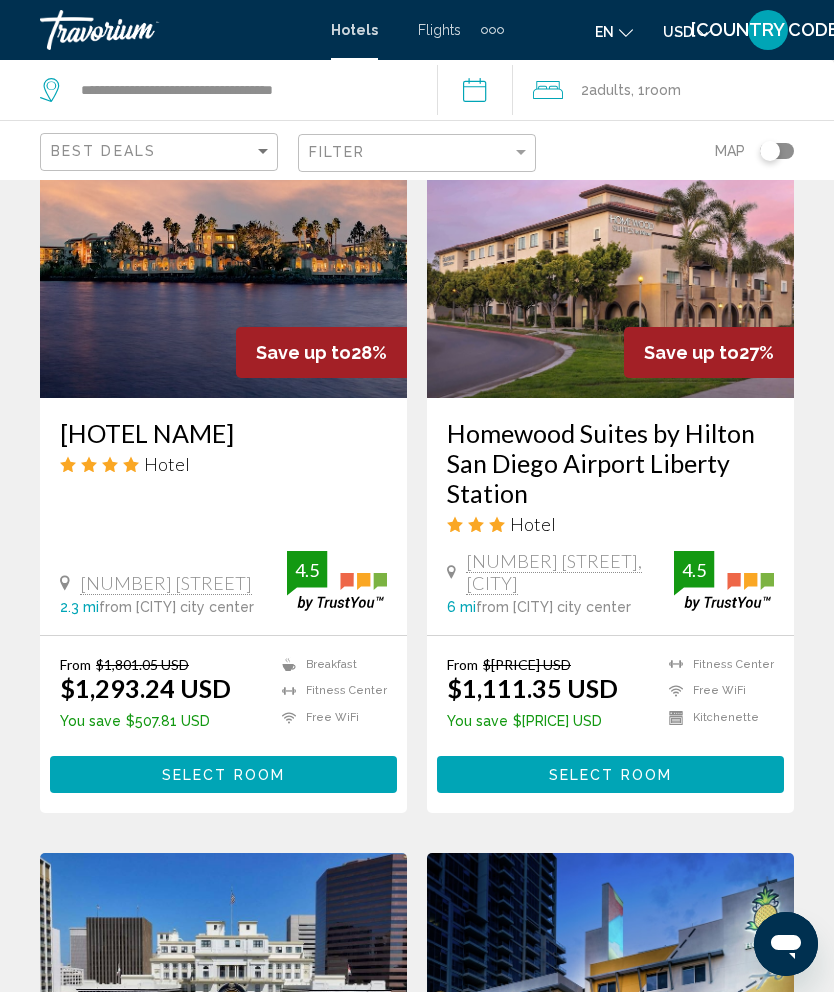 click on "Select Room" at bounding box center [223, 774] 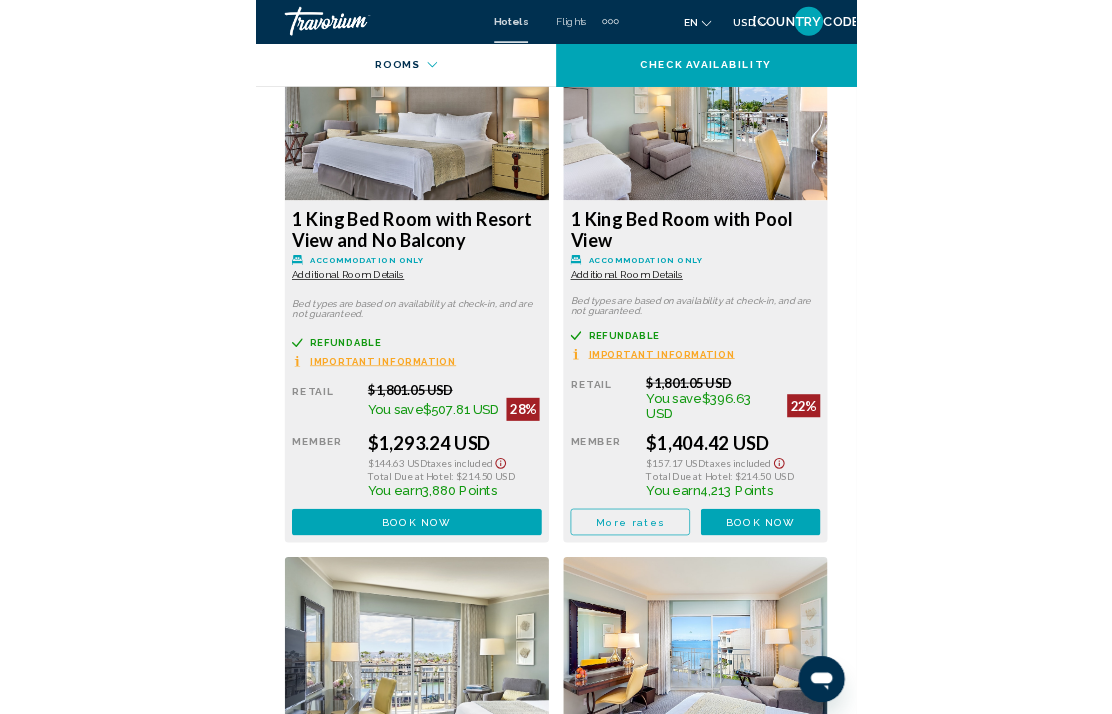 scroll, scrollTop: 3670, scrollLeft: 0, axis: vertical 